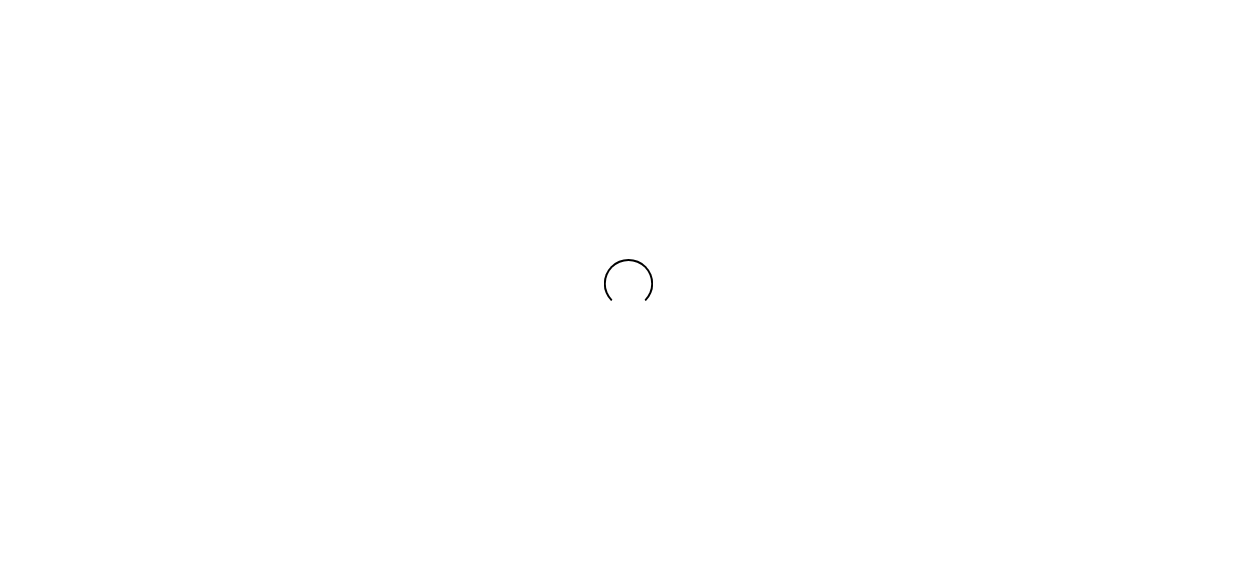 scroll, scrollTop: 0, scrollLeft: 0, axis: both 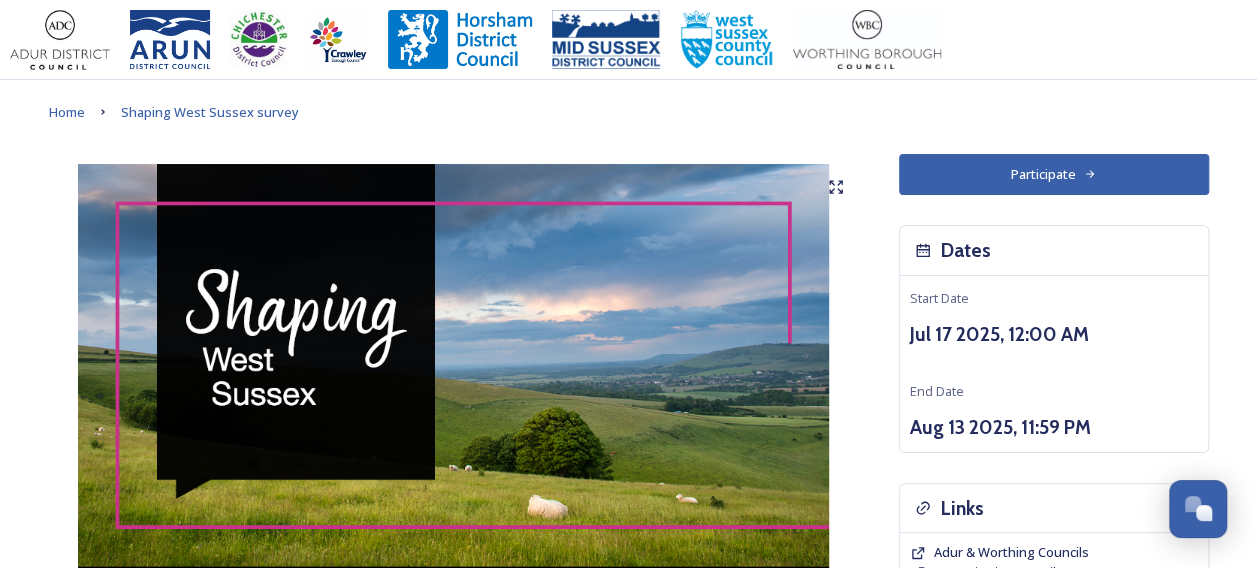 click on "Participate" at bounding box center (1054, 174) 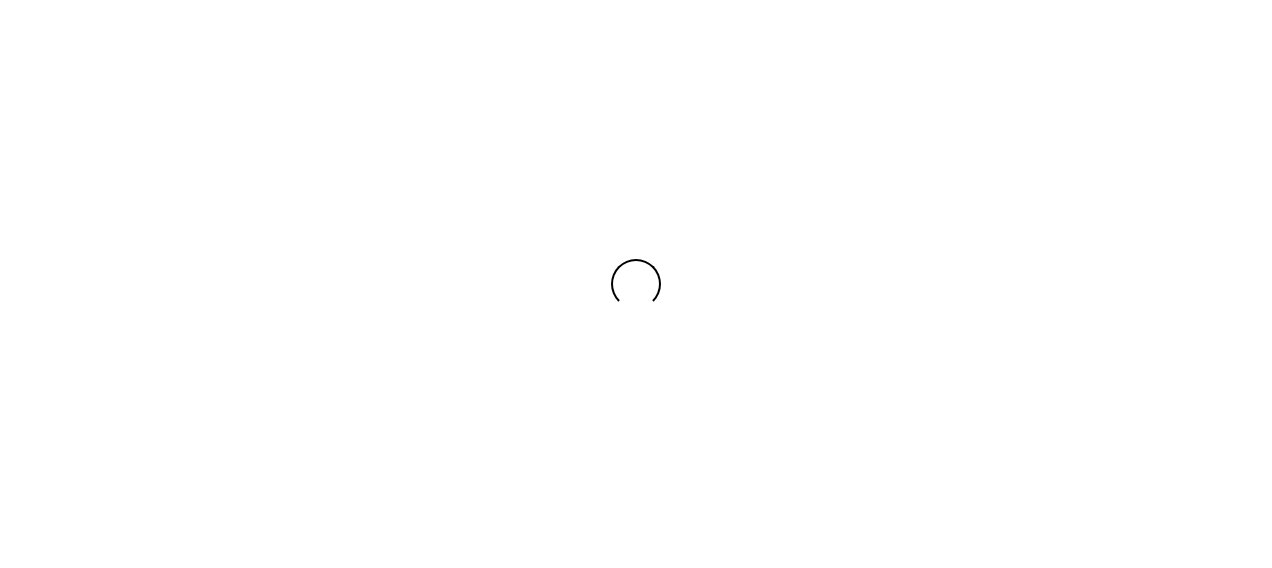 scroll, scrollTop: 0, scrollLeft: 0, axis: both 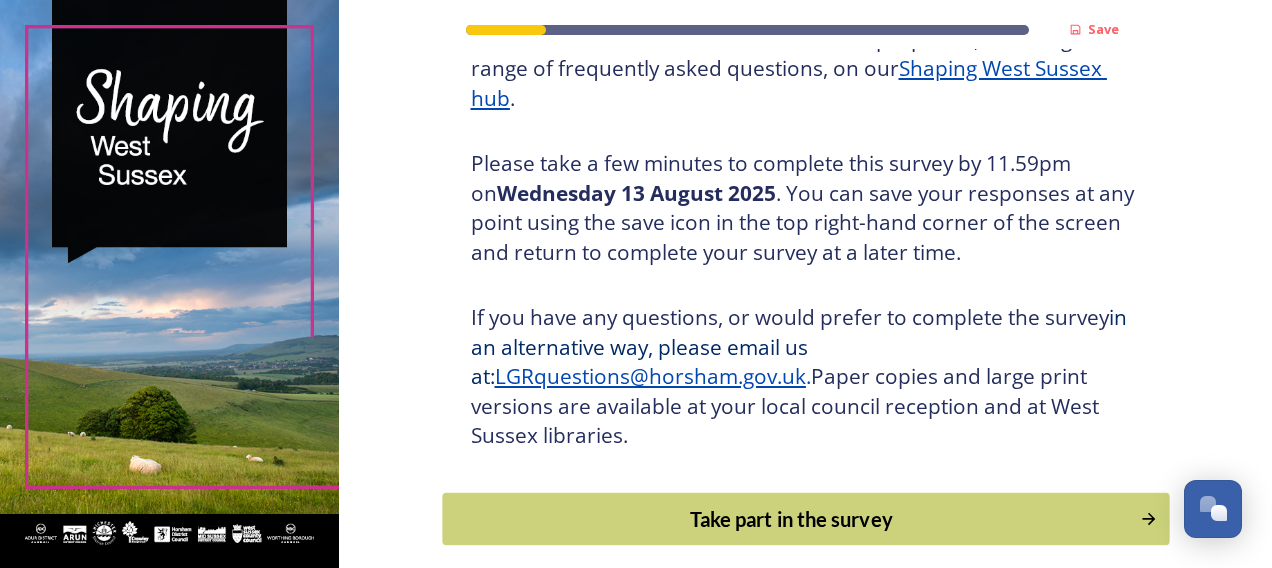 click on "Take part in the survey" at bounding box center (791, 519) 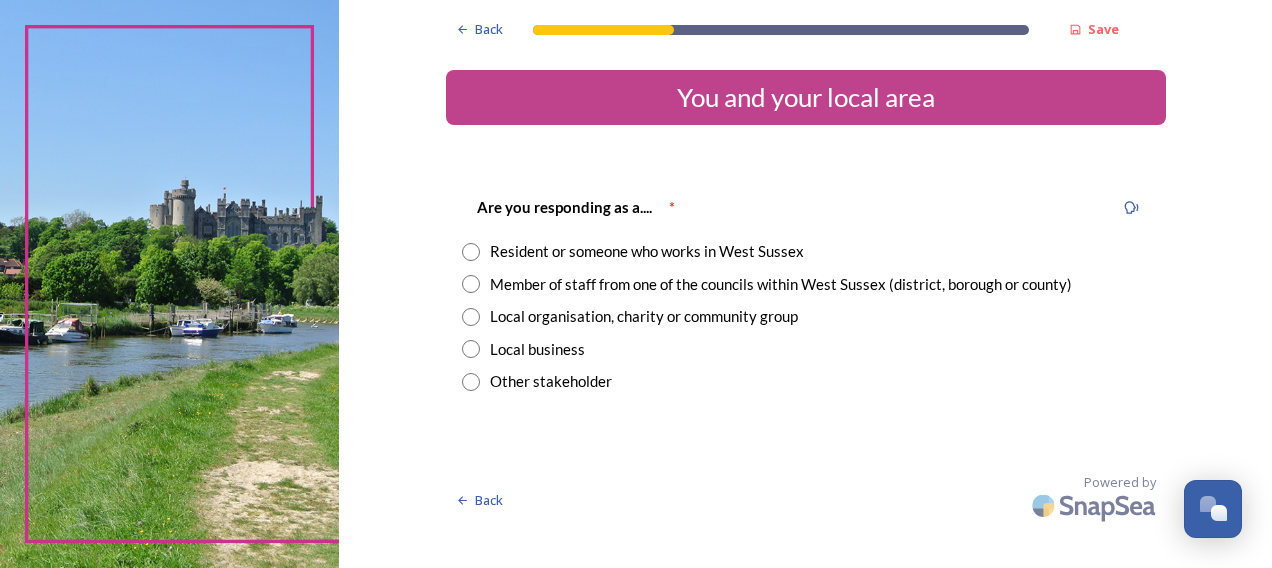 click at bounding box center [471, 284] 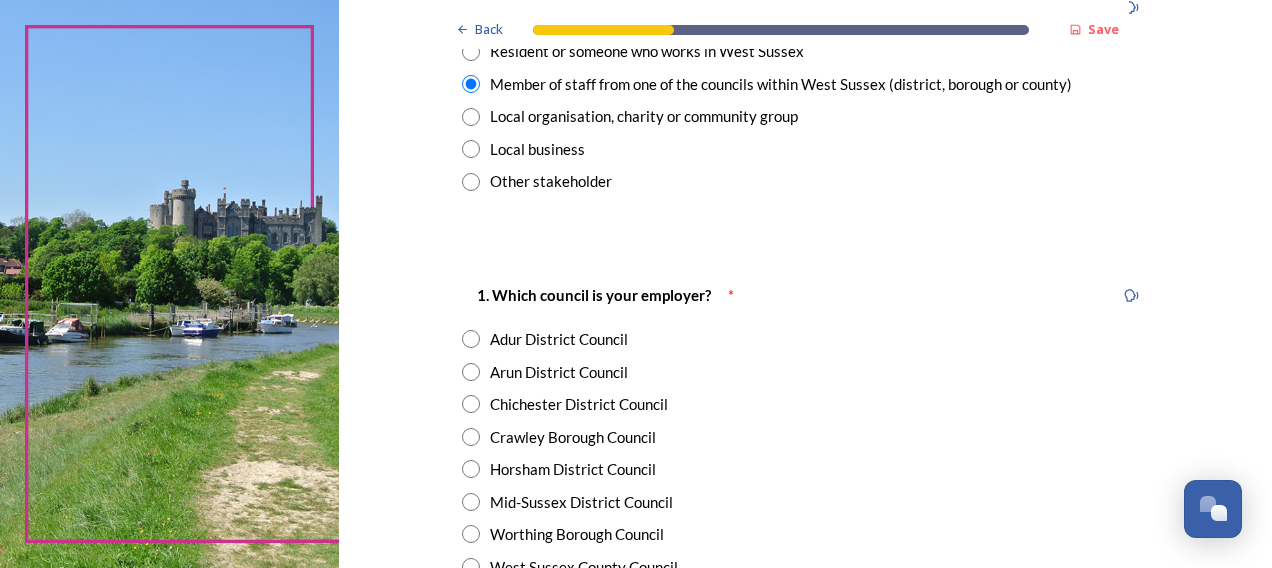 scroll, scrollTop: 300, scrollLeft: 0, axis: vertical 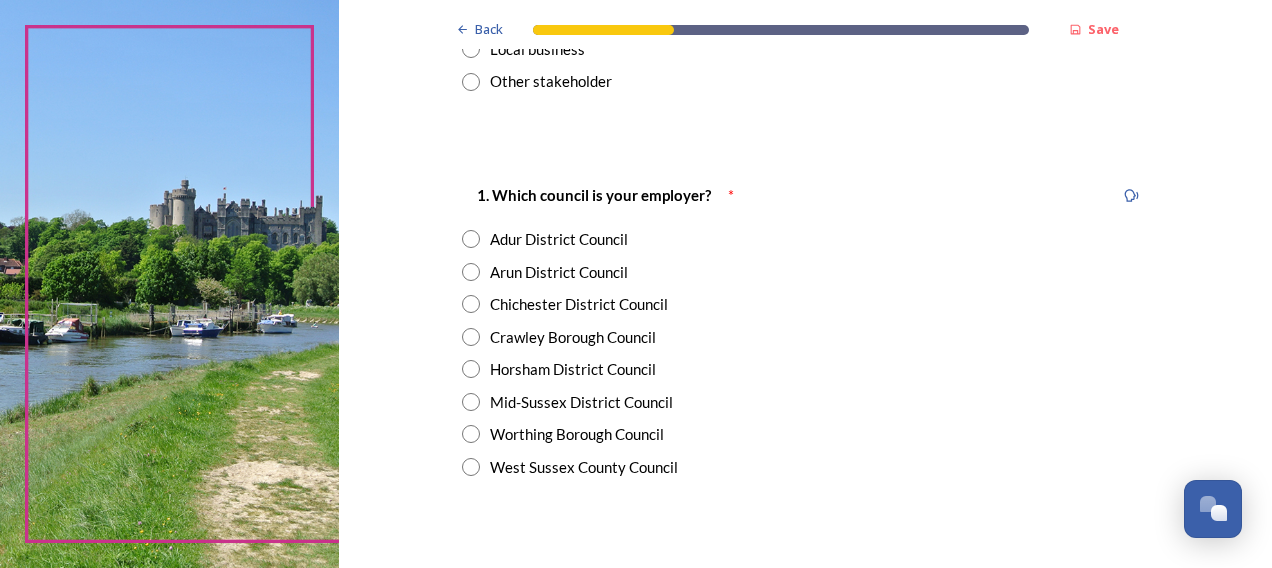 click at bounding box center [471, 467] 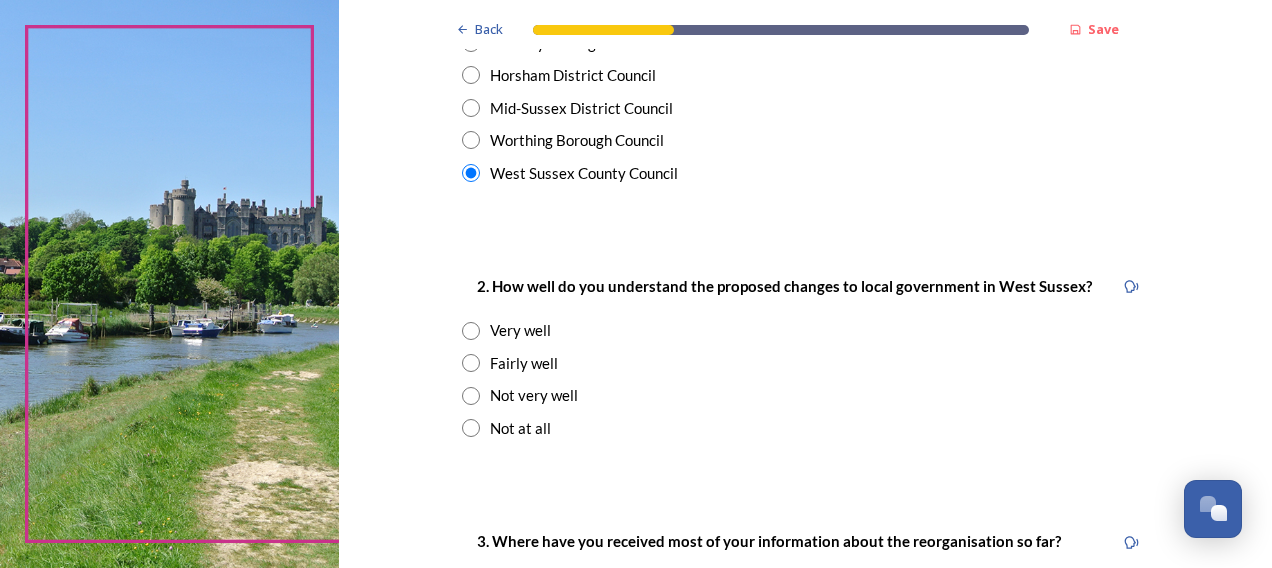 scroll, scrollTop: 700, scrollLeft: 0, axis: vertical 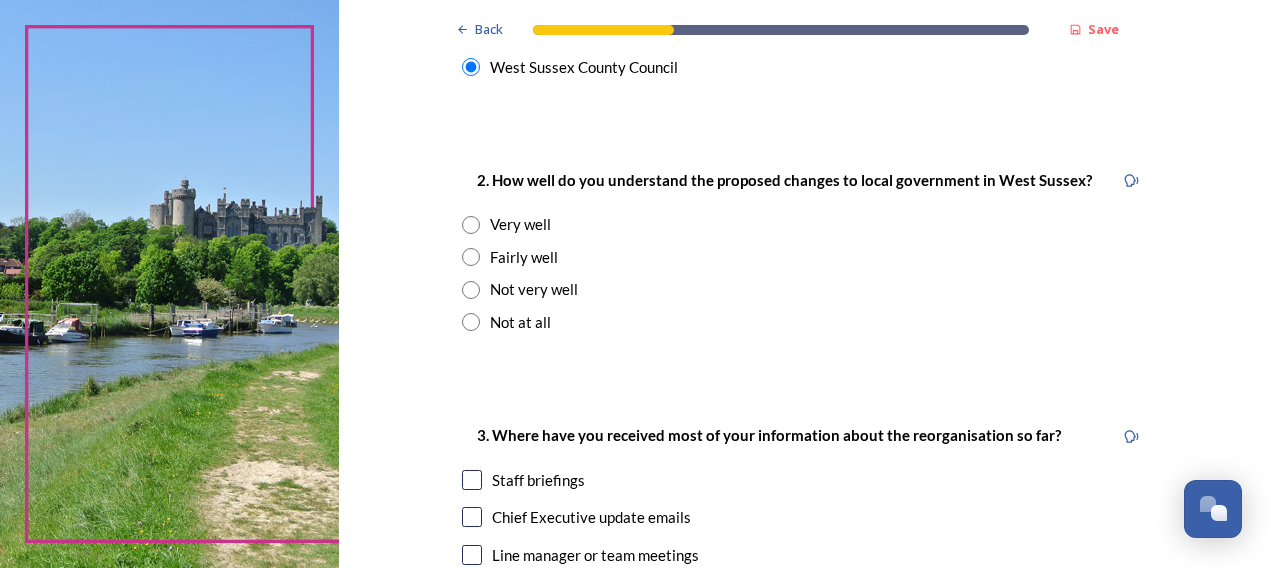 click on "Fairly well" at bounding box center (524, 257) 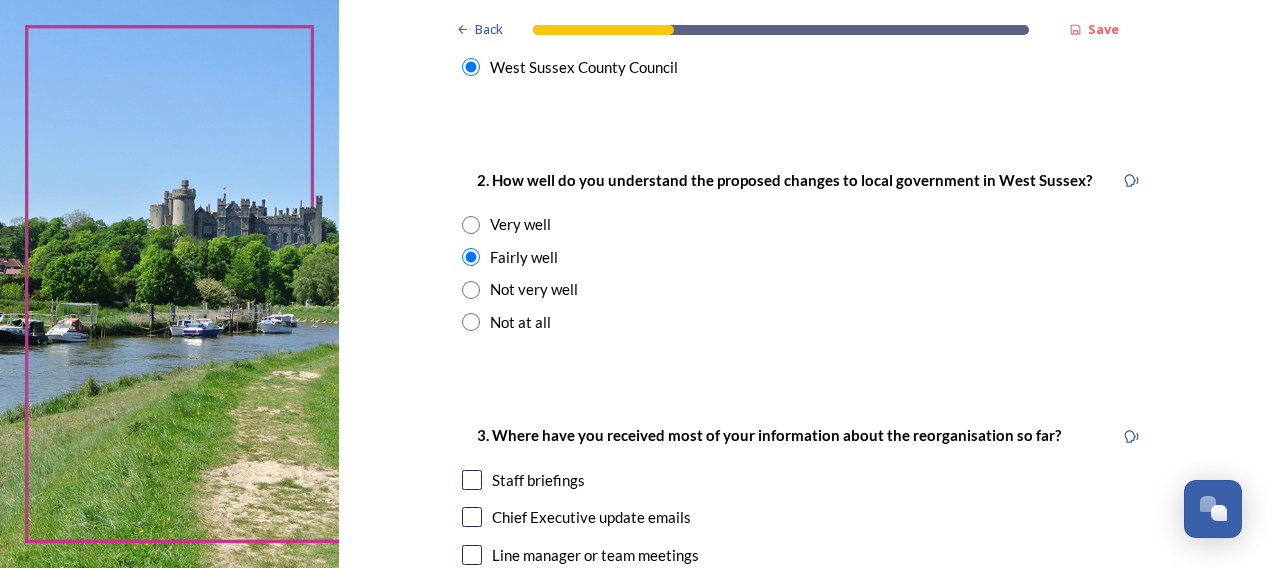 scroll, scrollTop: 900, scrollLeft: 0, axis: vertical 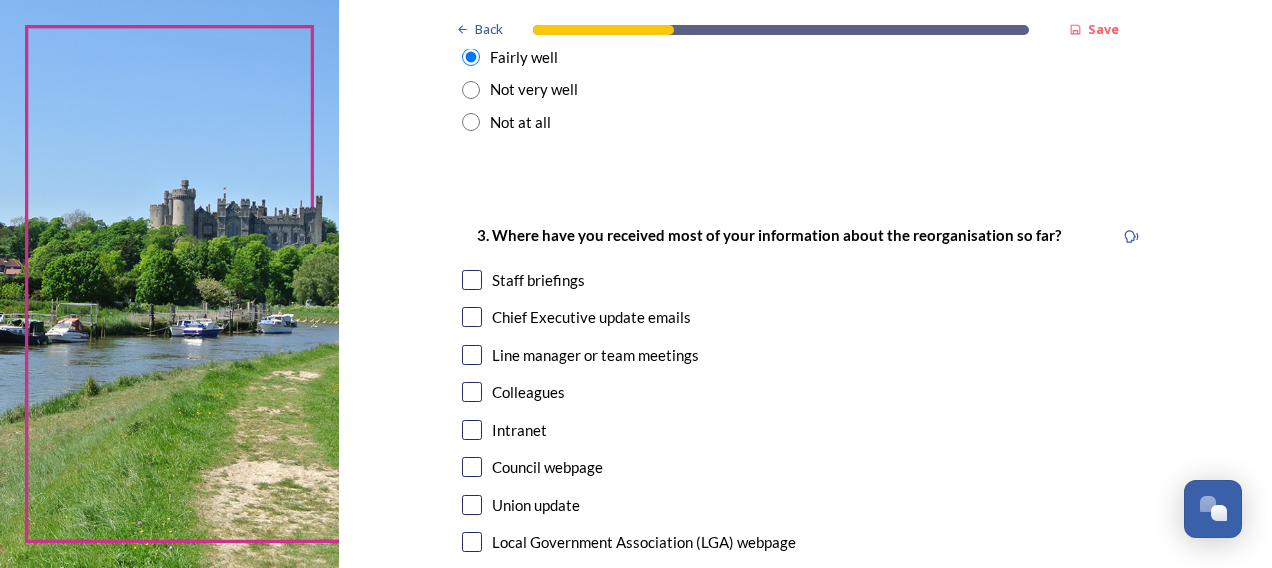 click at bounding box center (472, 317) 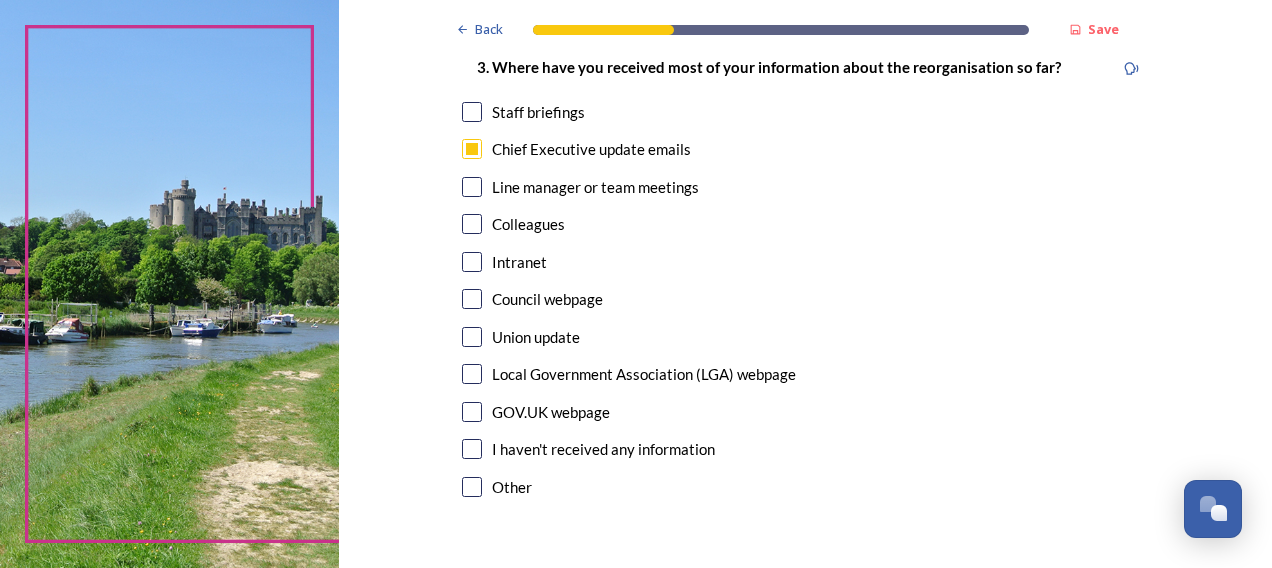 scroll, scrollTop: 1100, scrollLeft: 0, axis: vertical 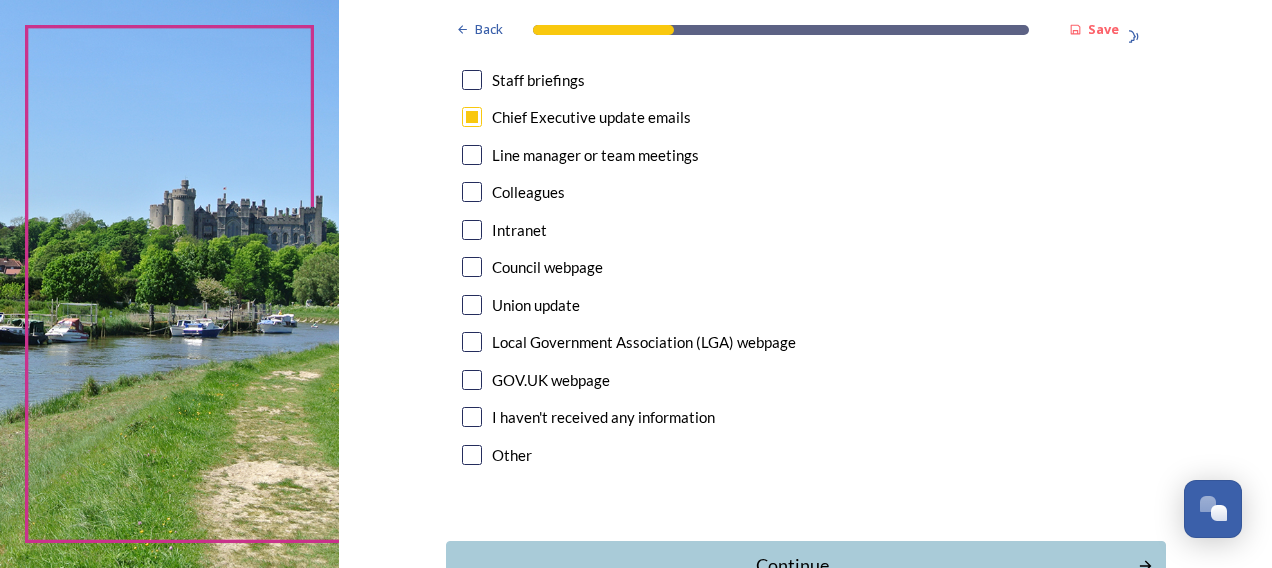 click at bounding box center [472, 80] 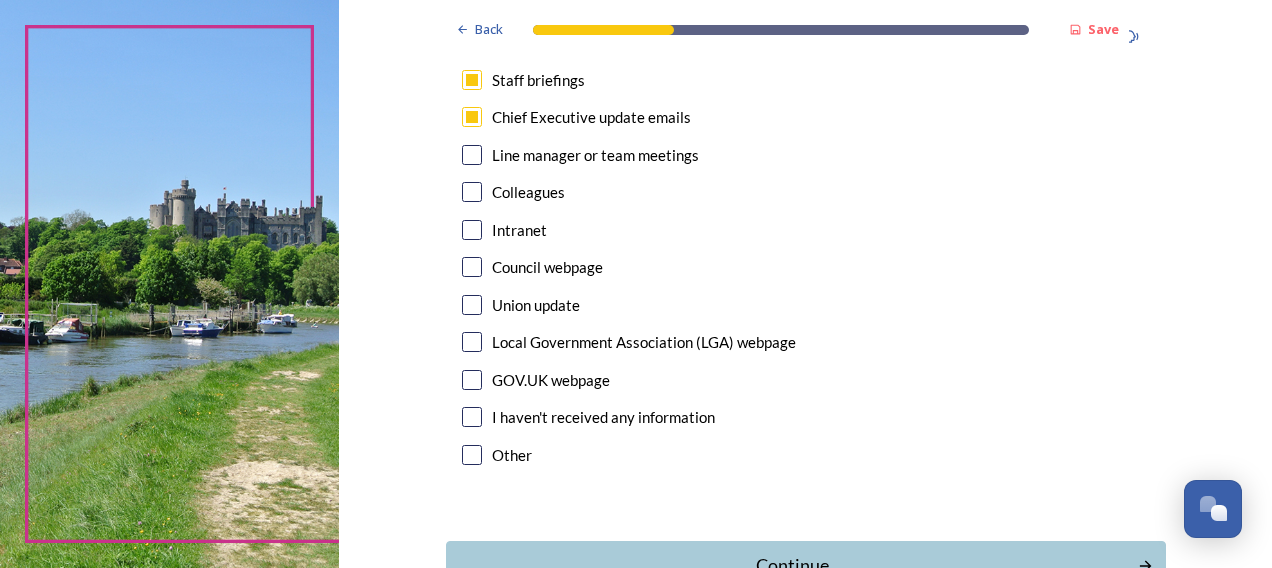 scroll, scrollTop: 1200, scrollLeft: 0, axis: vertical 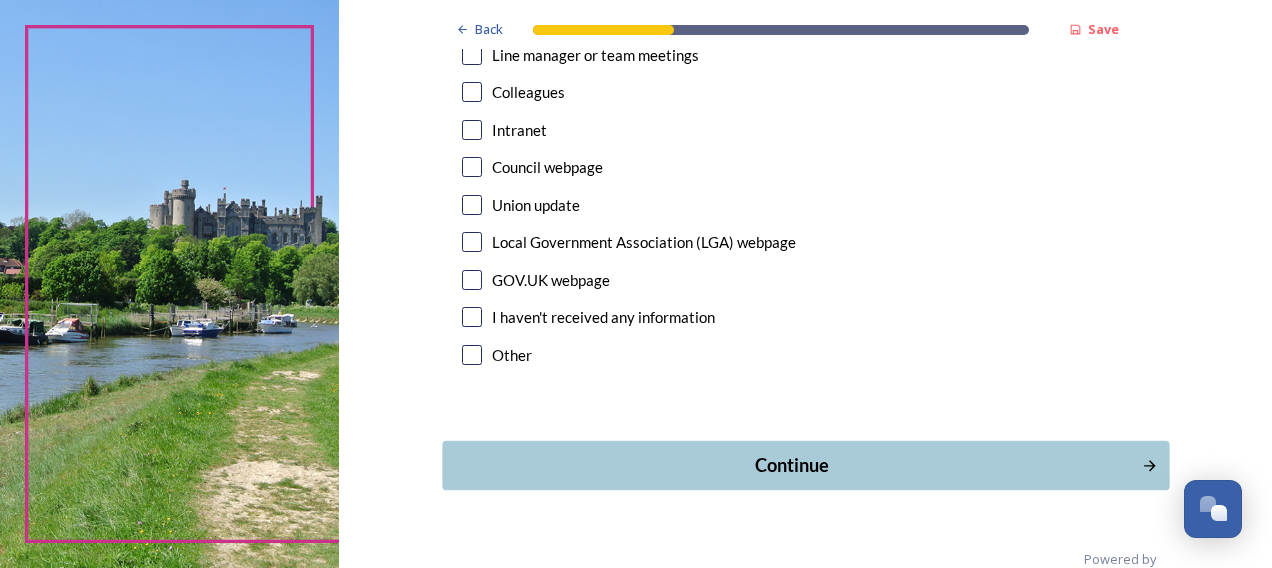 click on "Continue" at bounding box center [791, 465] 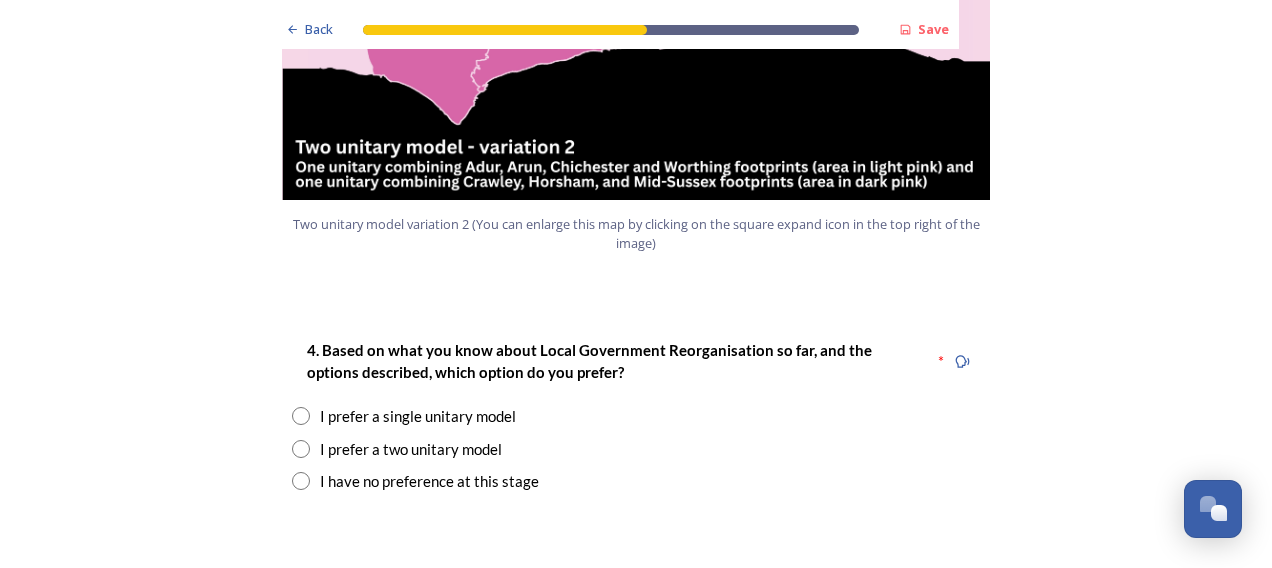 scroll, scrollTop: 2500, scrollLeft: 0, axis: vertical 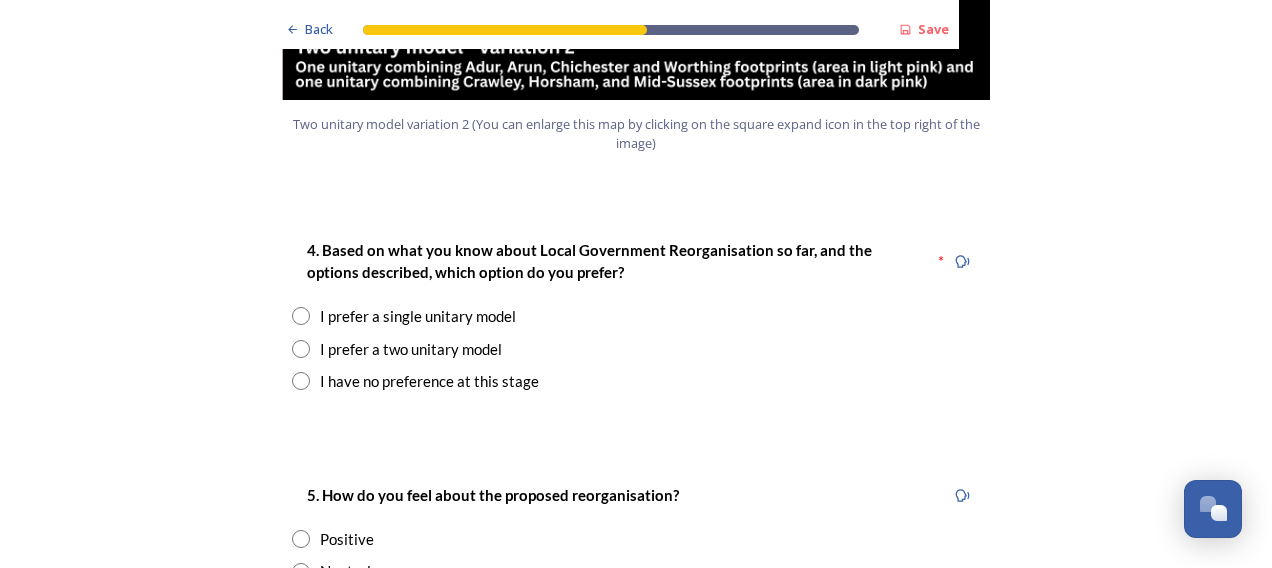 click at bounding box center (301, 316) 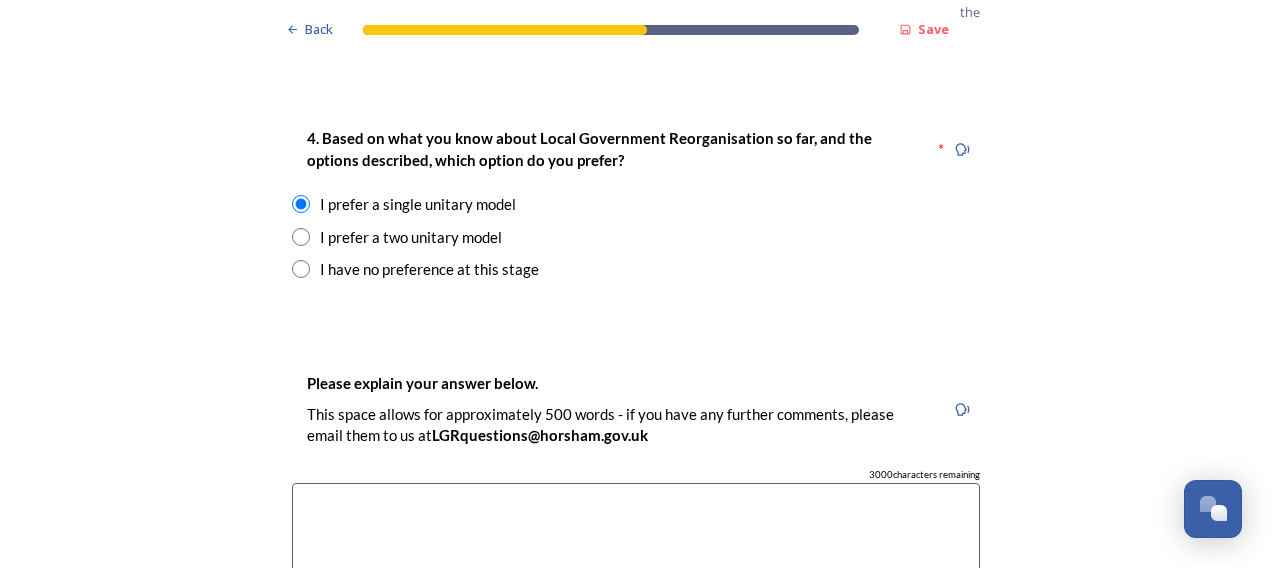 scroll, scrollTop: 2900, scrollLeft: 0, axis: vertical 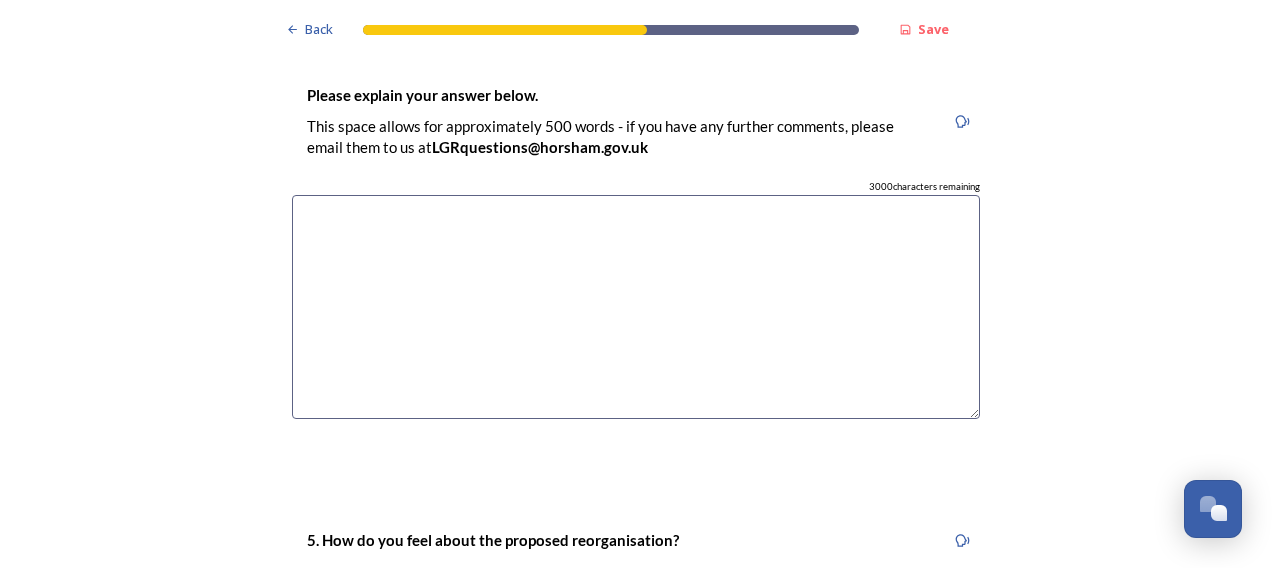 click at bounding box center (636, 307) 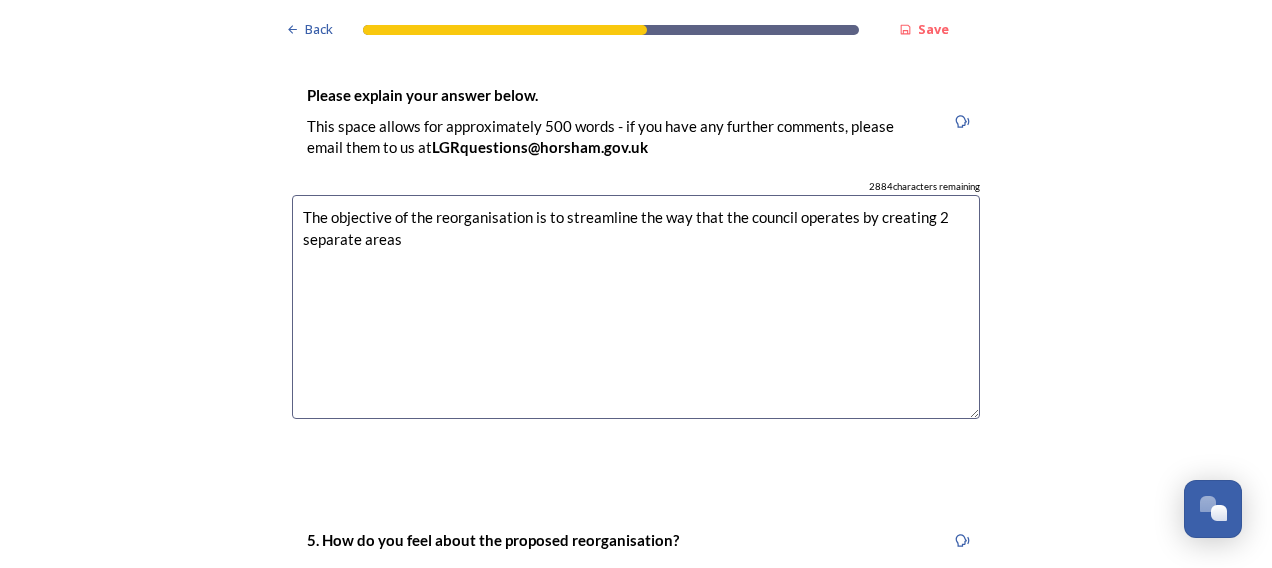 click on "The objective of the reorganisation is to streamline the way that the council operates by creating 2 separate areas" at bounding box center (636, 307) 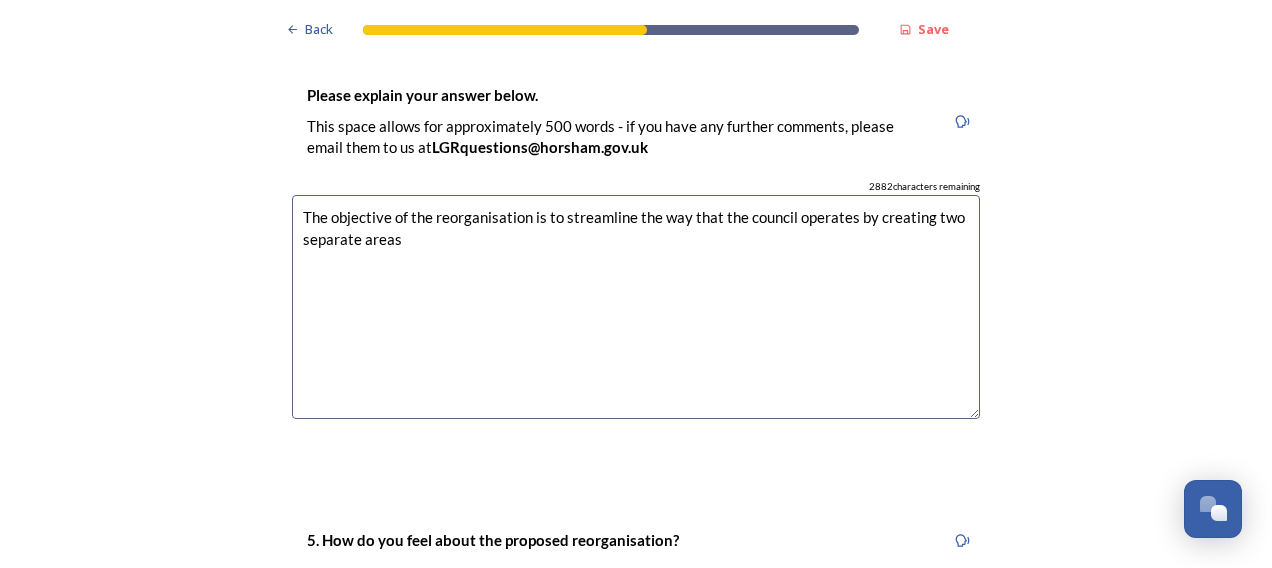 click on "The objective of the reorganisation is to streamline the way that the council operates by creating two separate areas" at bounding box center (636, 307) 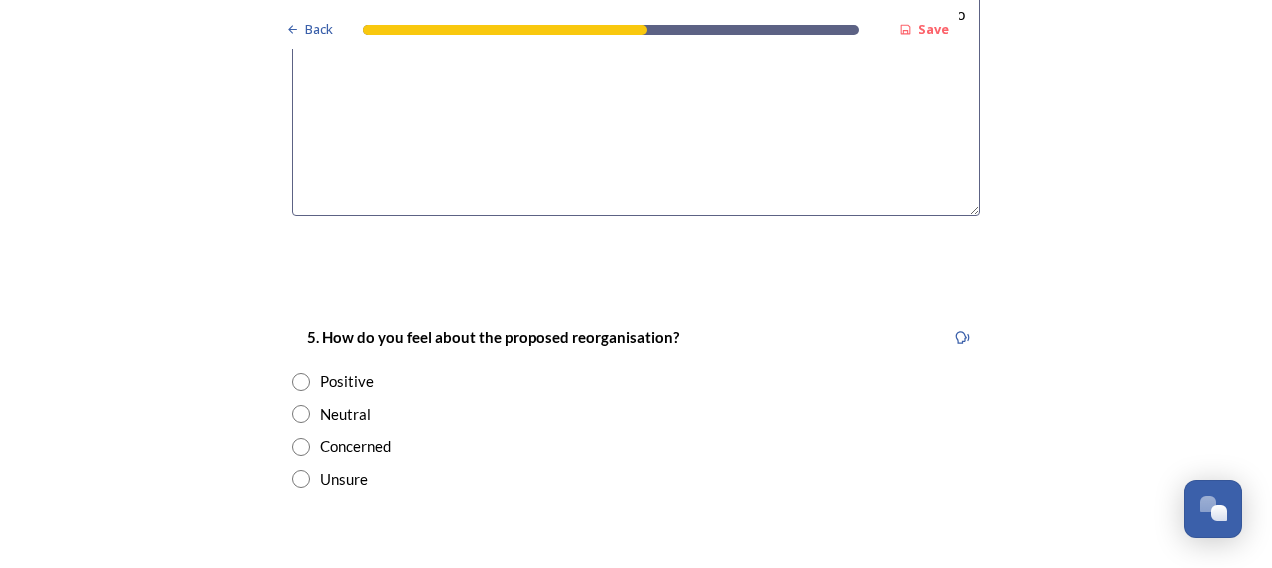 scroll, scrollTop: 3300, scrollLeft: 0, axis: vertical 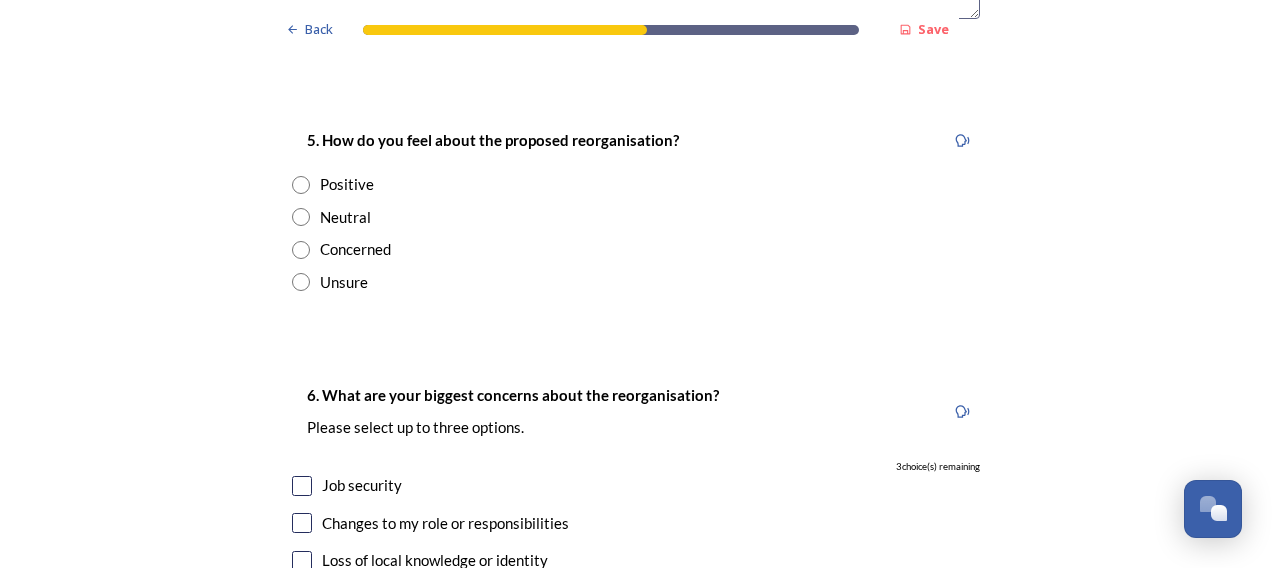 type on "The objective of the reorganisation is to streamline the way that the council operates by creating two separate areas there is a risk that this does not encompass the basis for the reorganisation." 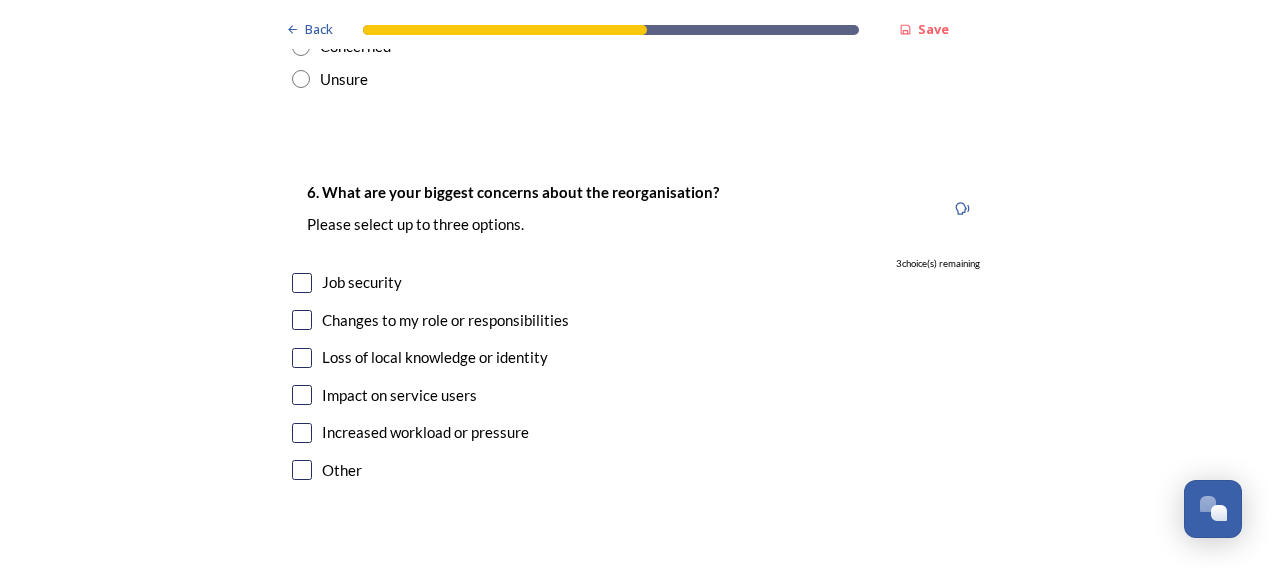 scroll, scrollTop: 3600, scrollLeft: 0, axis: vertical 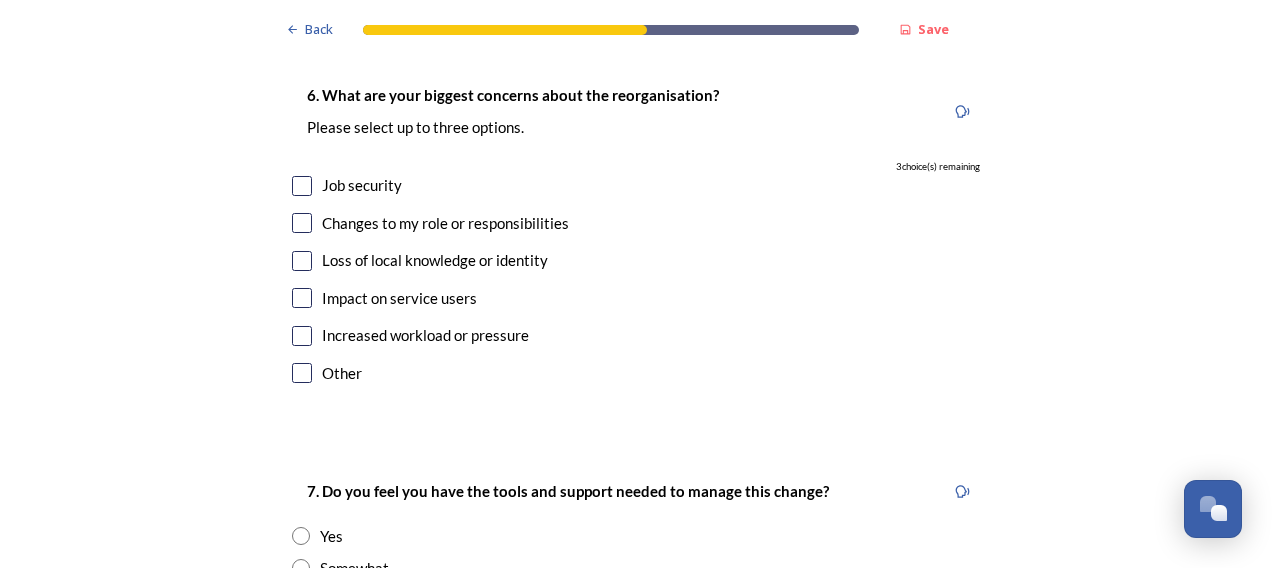 click on "Job security" at bounding box center (362, 185) 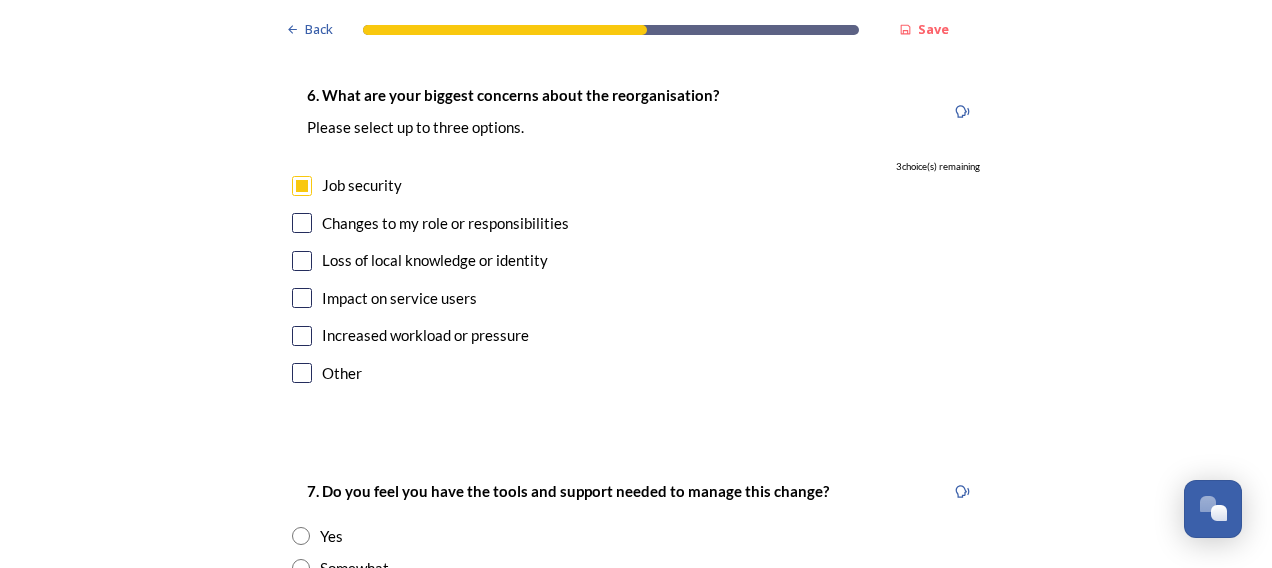 checkbox on "true" 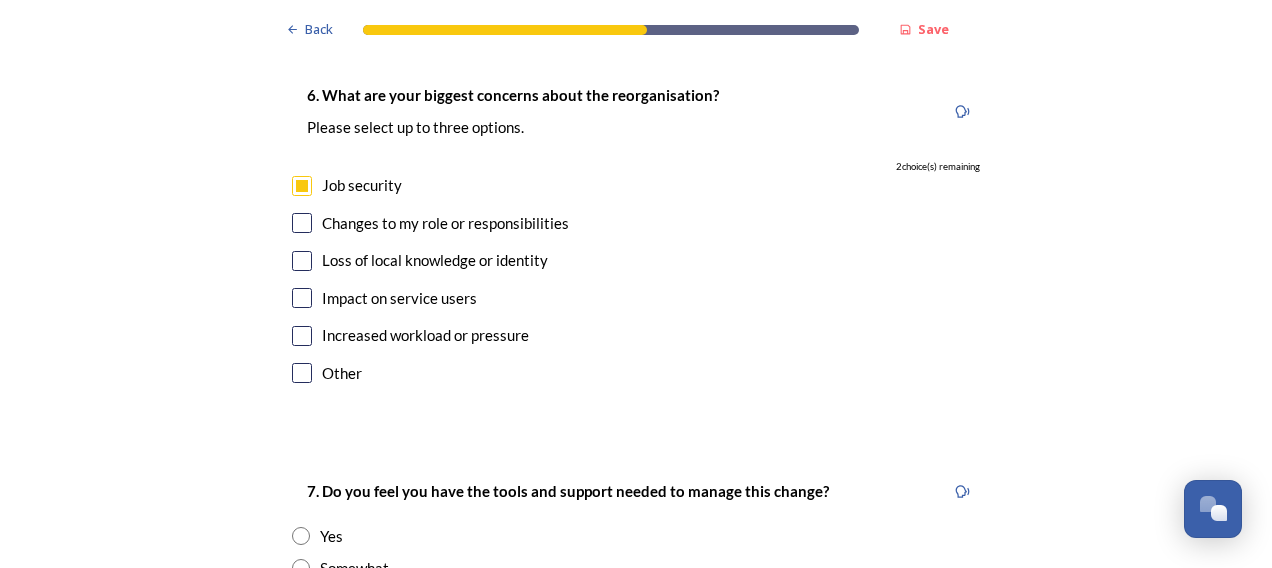 click at bounding box center (302, 223) 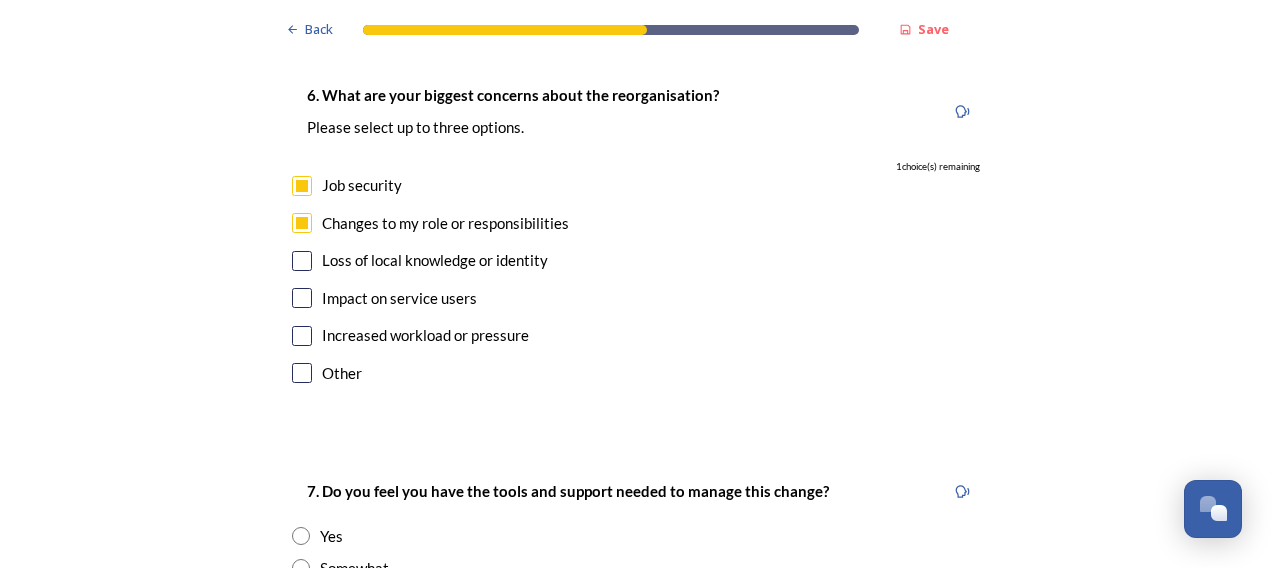click at bounding box center (302, 336) 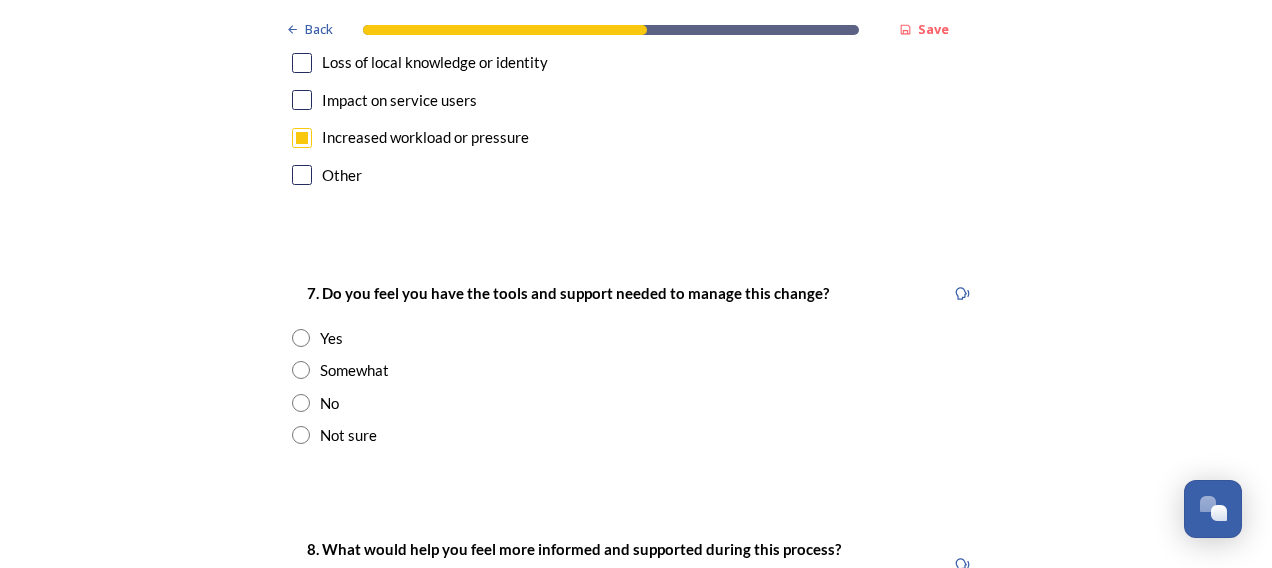 scroll, scrollTop: 3800, scrollLeft: 0, axis: vertical 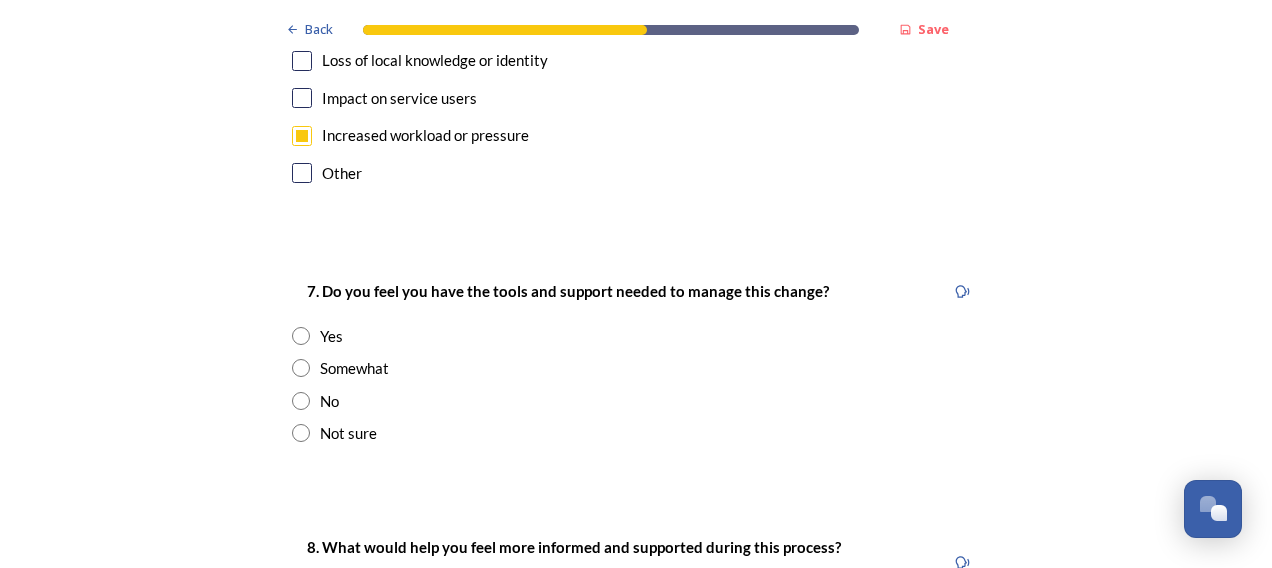 click on "Not sure" at bounding box center (636, 433) 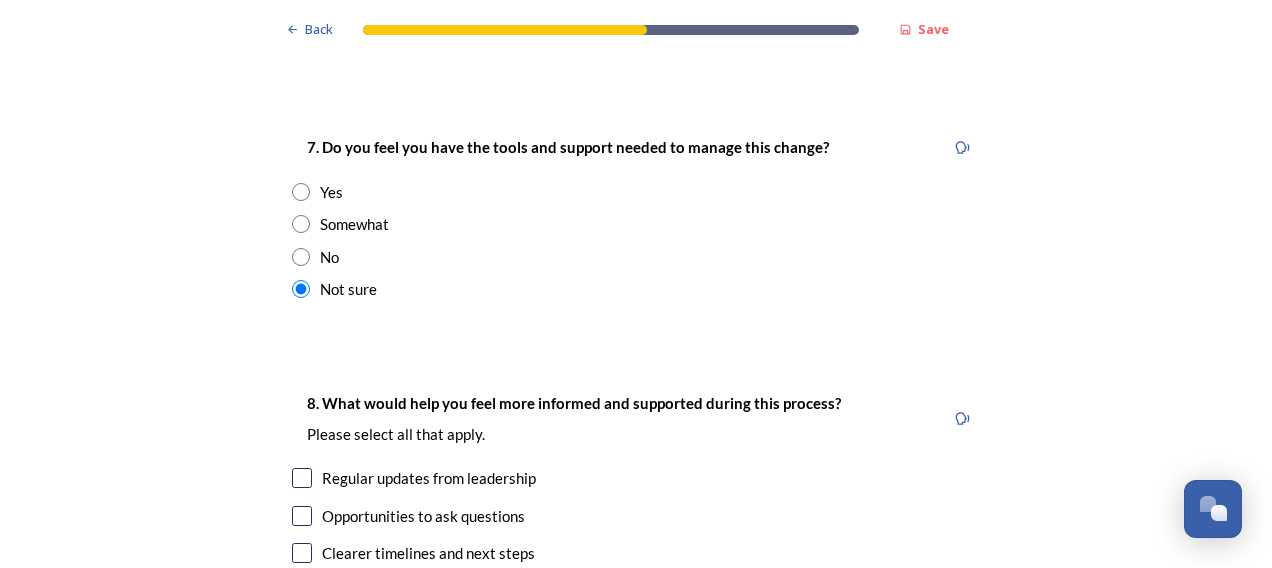 scroll, scrollTop: 4100, scrollLeft: 0, axis: vertical 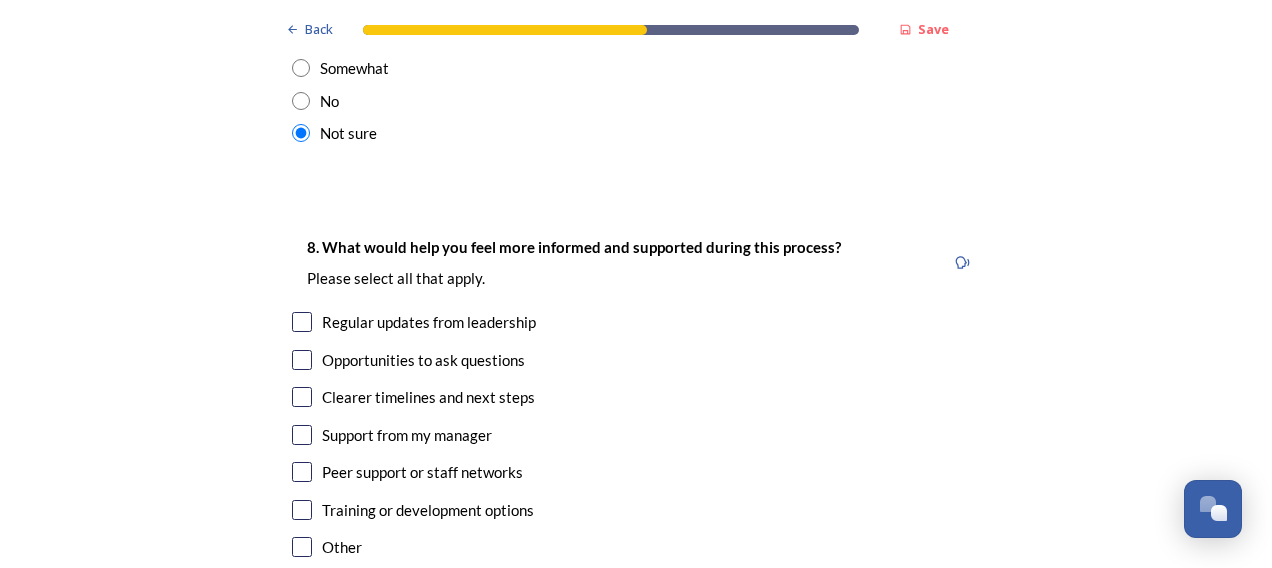 click at bounding box center [302, 322] 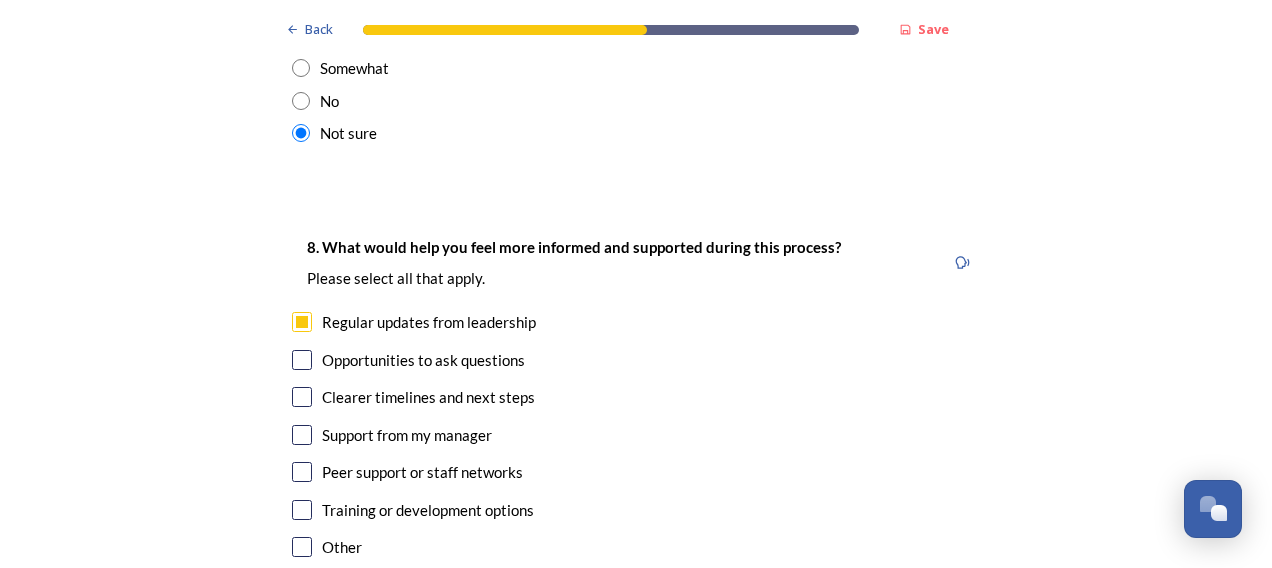 click at bounding box center [302, 397] 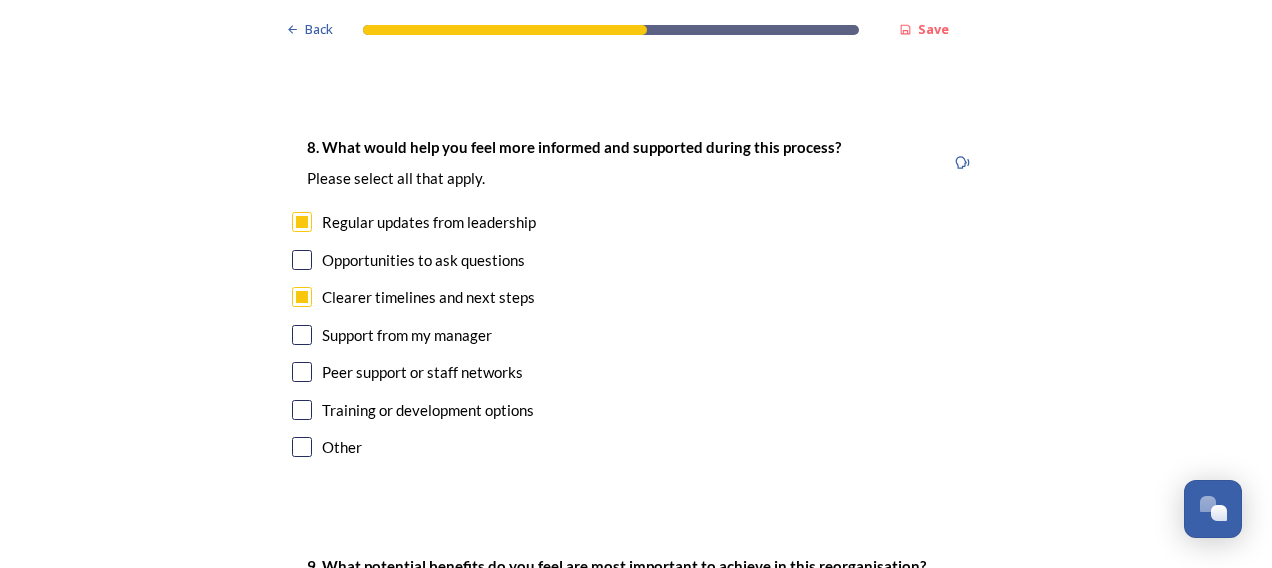 scroll, scrollTop: 4300, scrollLeft: 0, axis: vertical 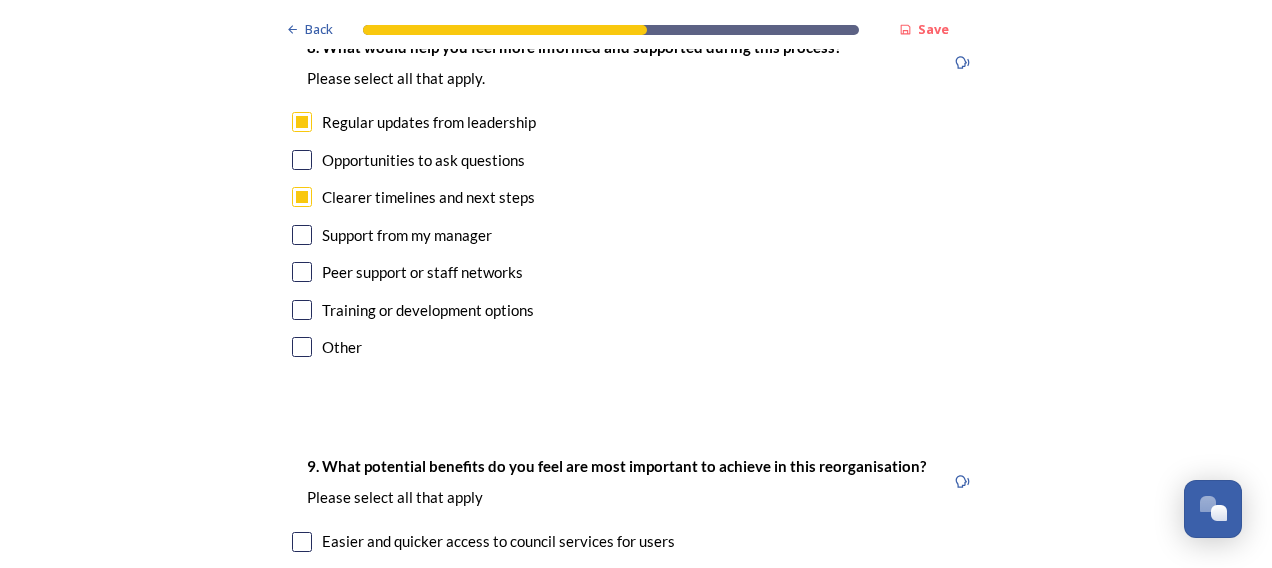 click at bounding box center (302, 310) 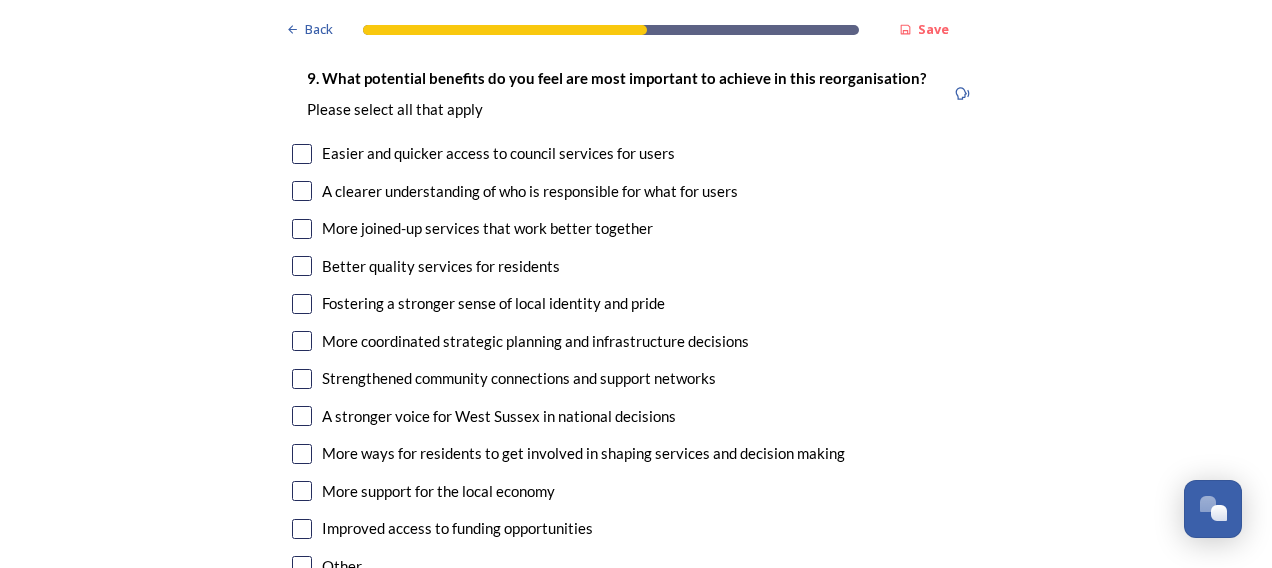 scroll, scrollTop: 4700, scrollLeft: 0, axis: vertical 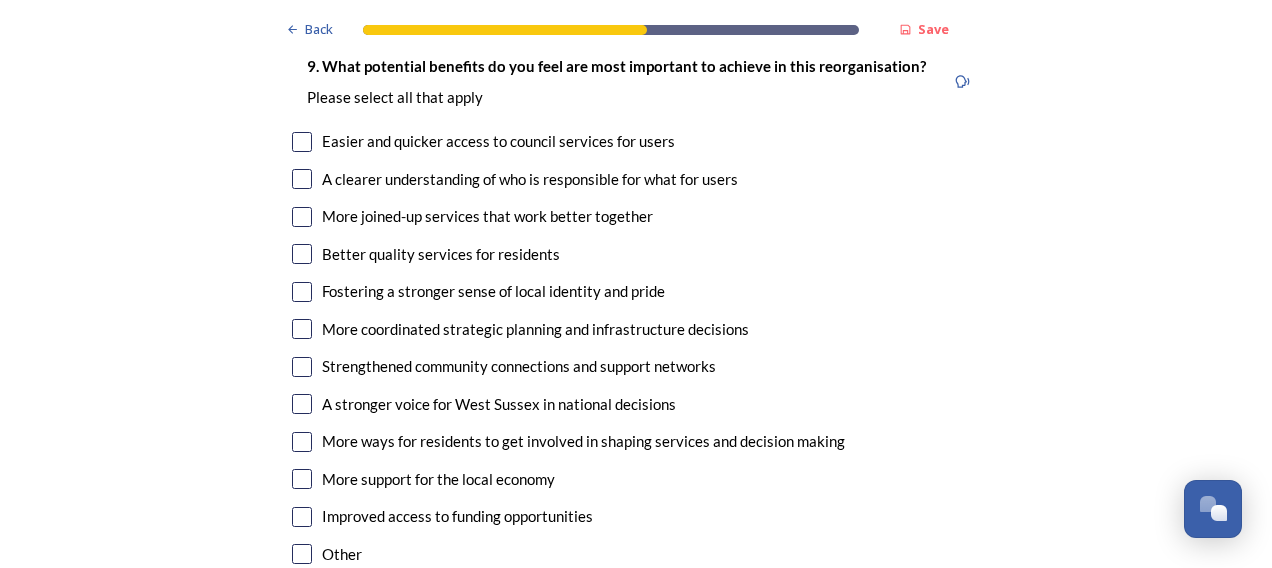 click at bounding box center [302, 142] 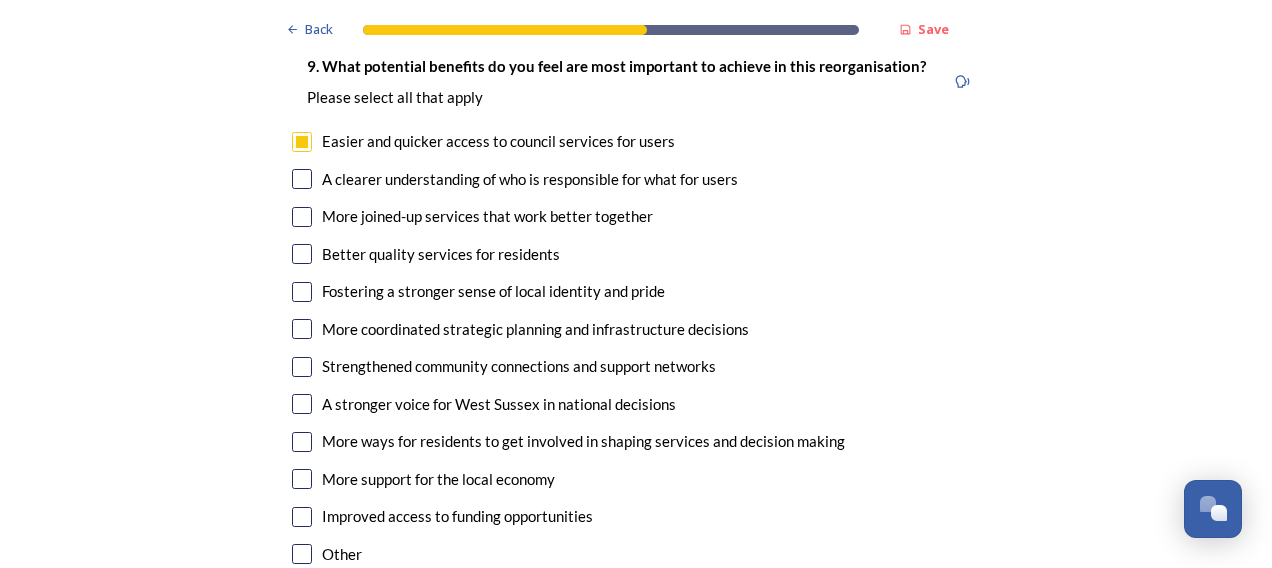 click at bounding box center (302, 217) 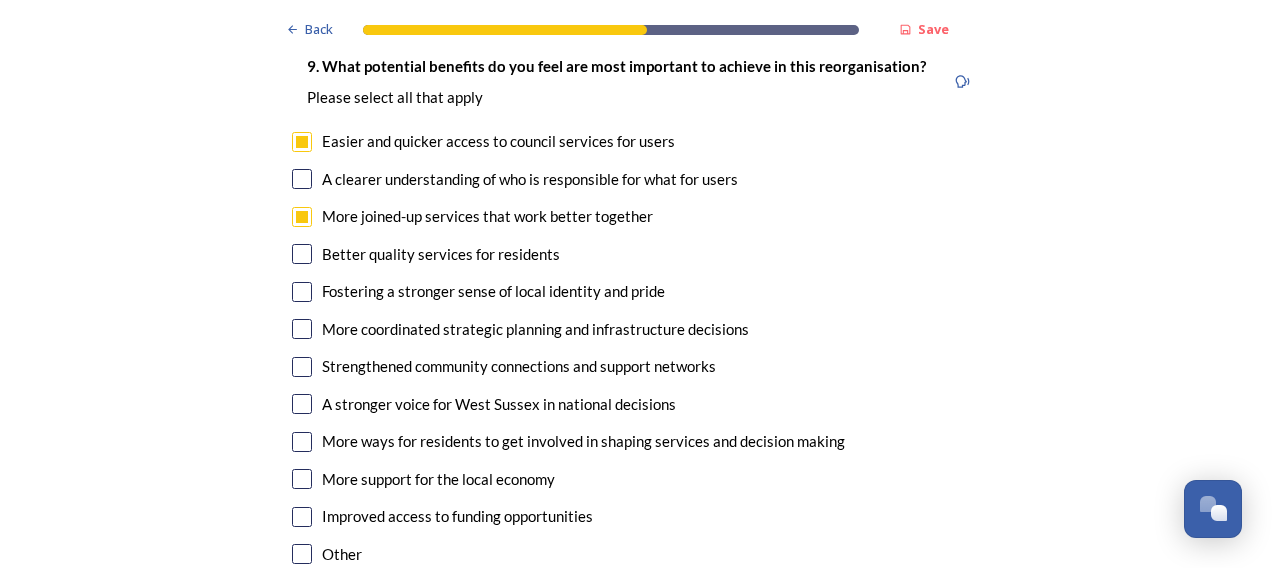 click at bounding box center [302, 254] 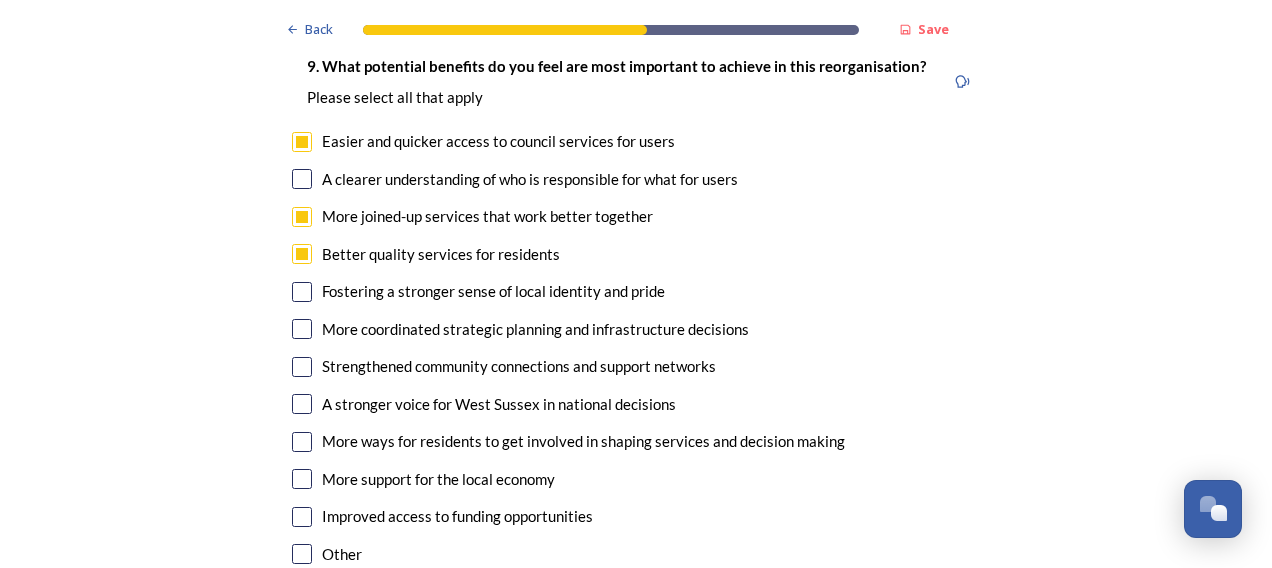 click at bounding box center [302, 329] 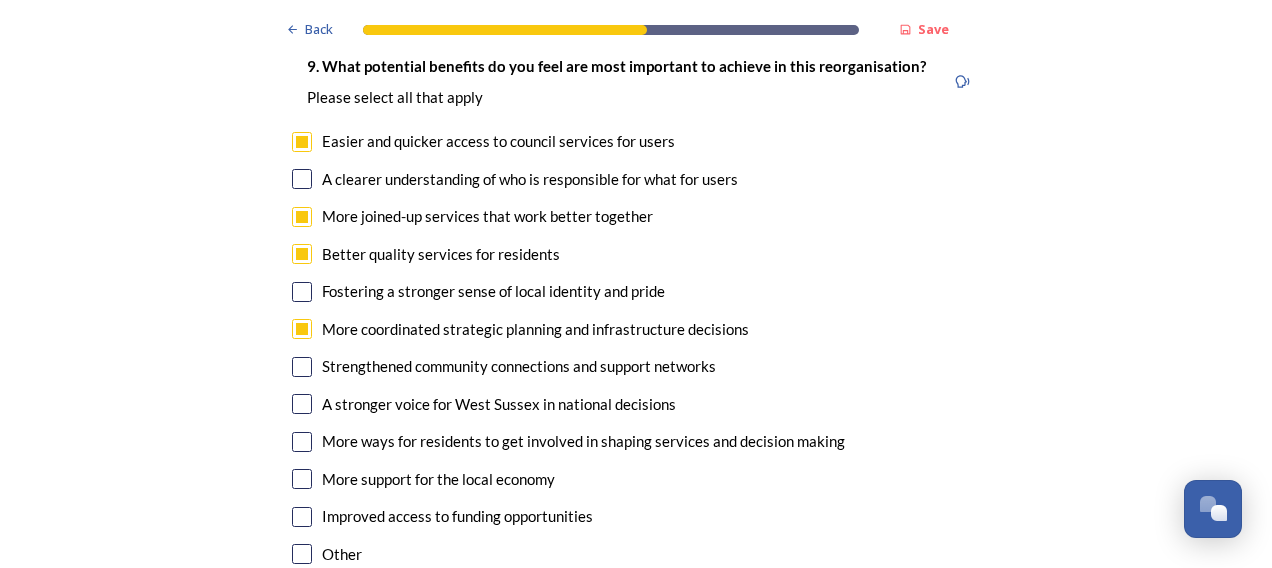 click at bounding box center (302, 404) 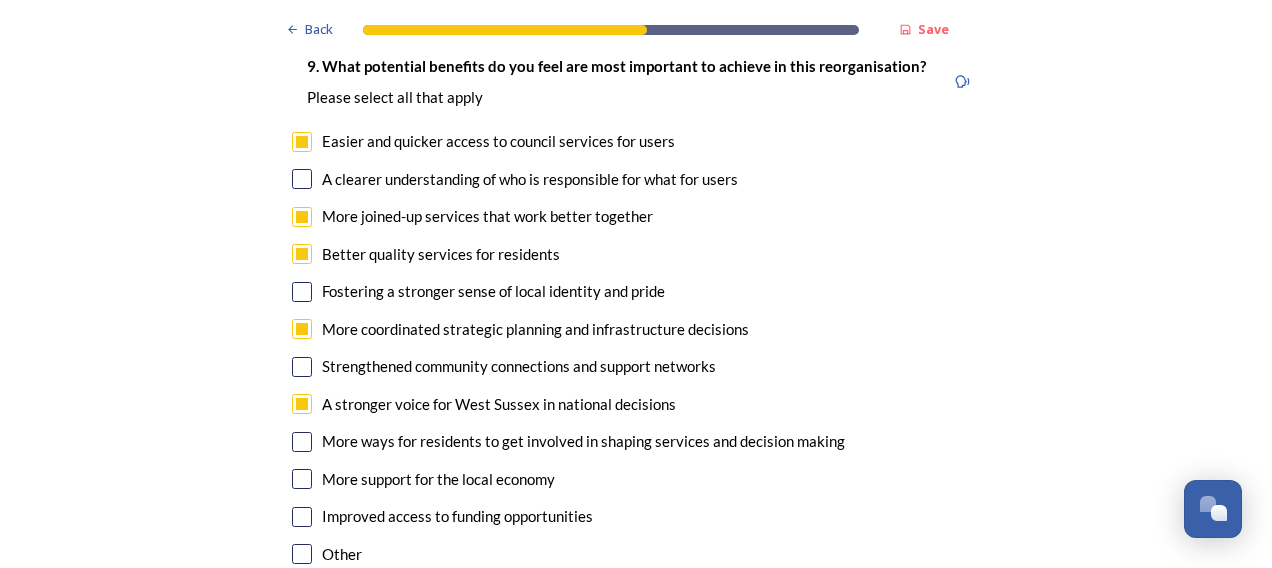scroll, scrollTop: 4800, scrollLeft: 0, axis: vertical 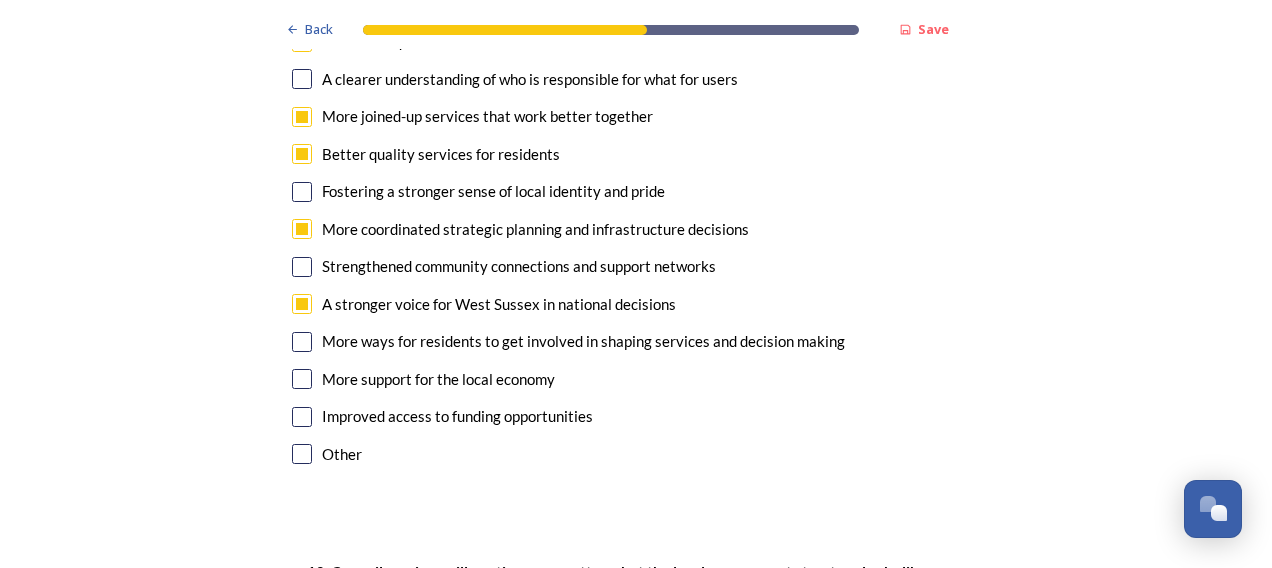 click at bounding box center [302, 379] 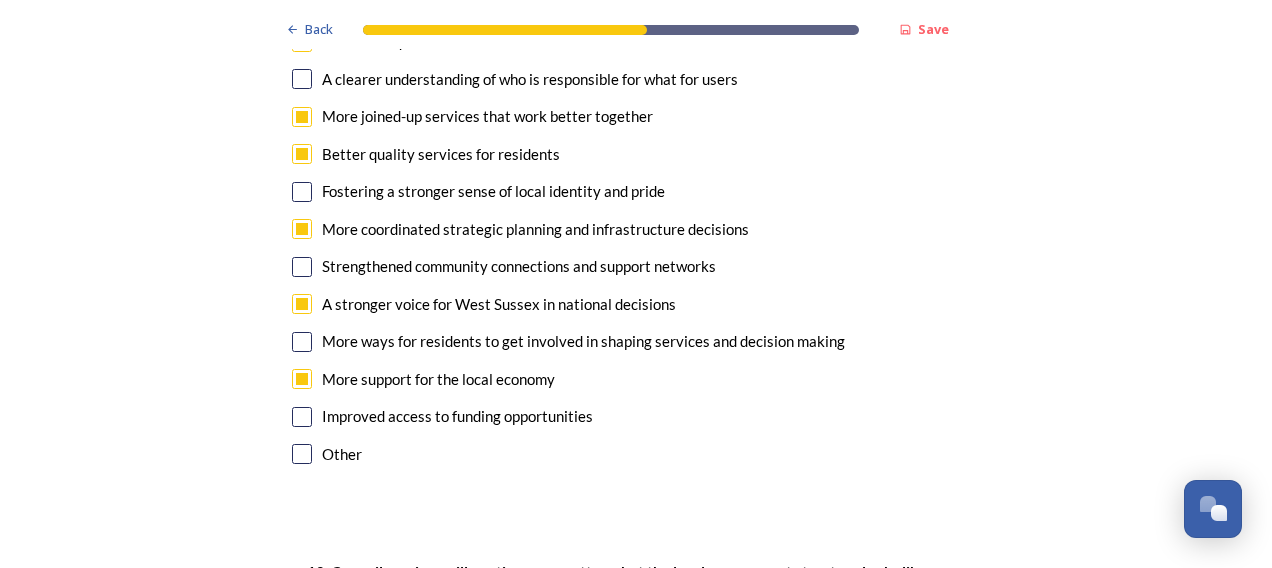 click at bounding box center (302, 417) 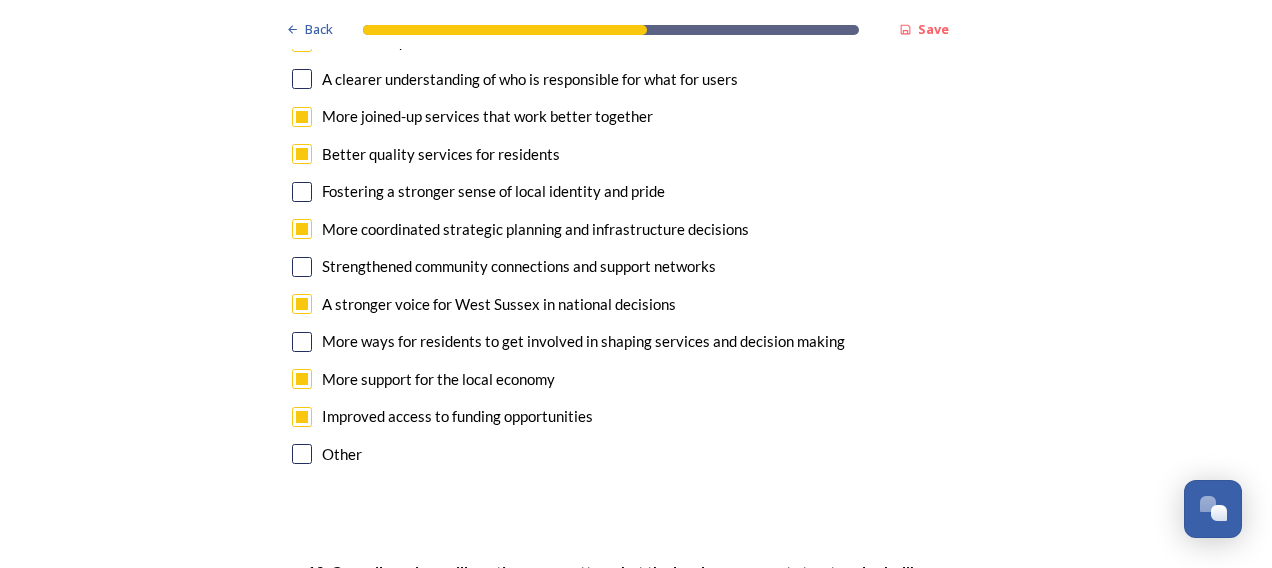 scroll, scrollTop: 5100, scrollLeft: 0, axis: vertical 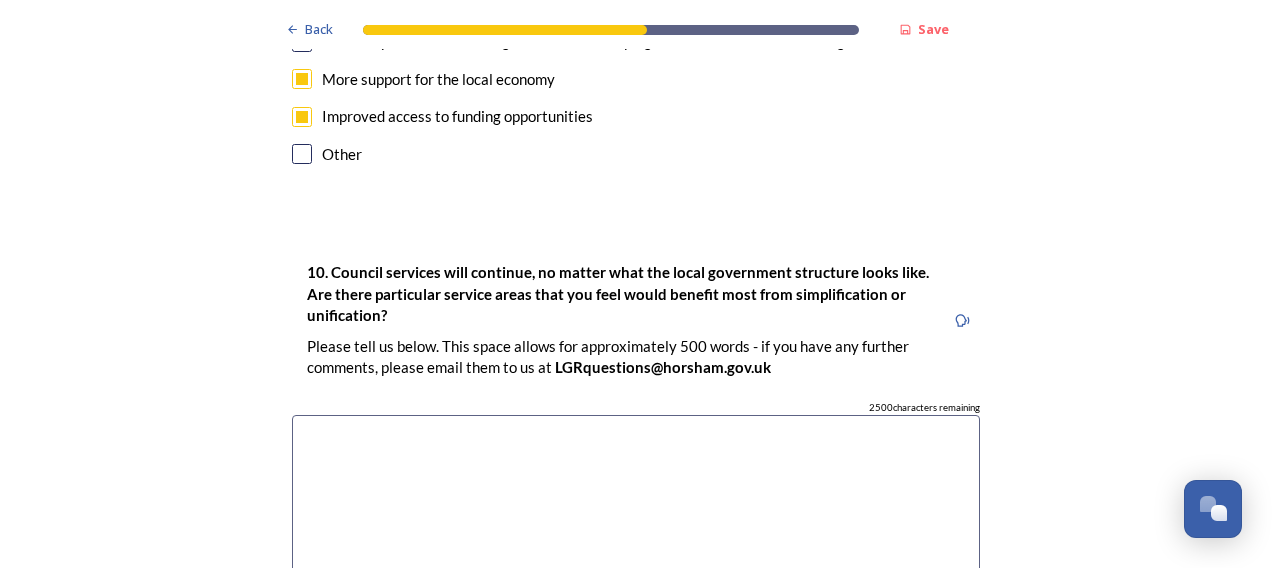 click at bounding box center (636, 527) 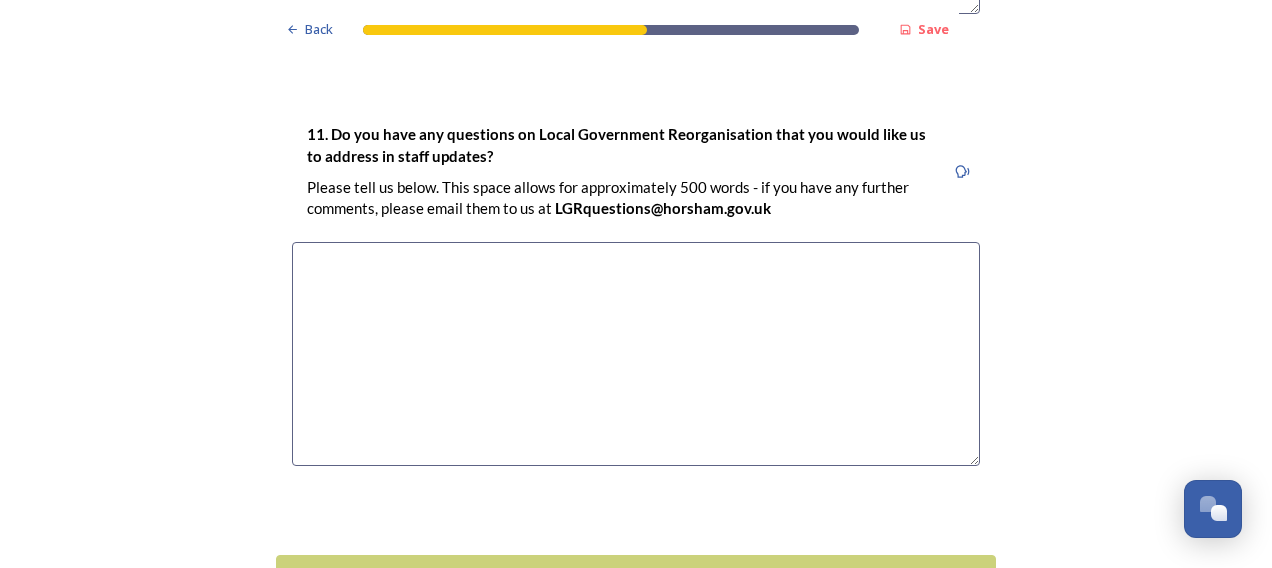 scroll, scrollTop: 5876, scrollLeft: 0, axis: vertical 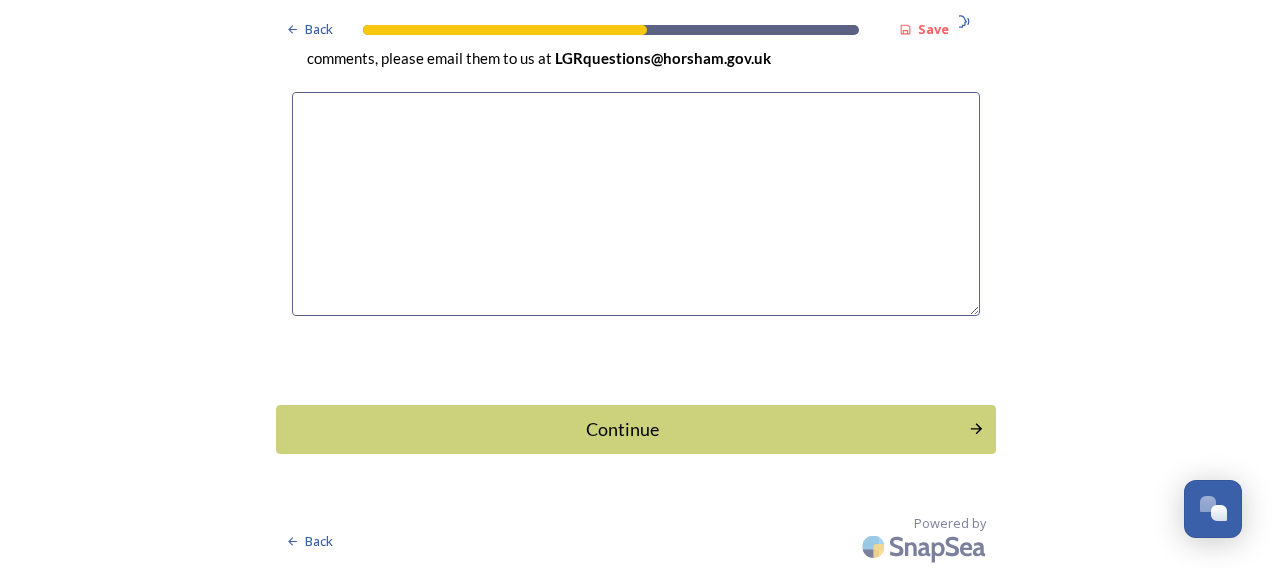 click on "Continue" at bounding box center [622, 429] 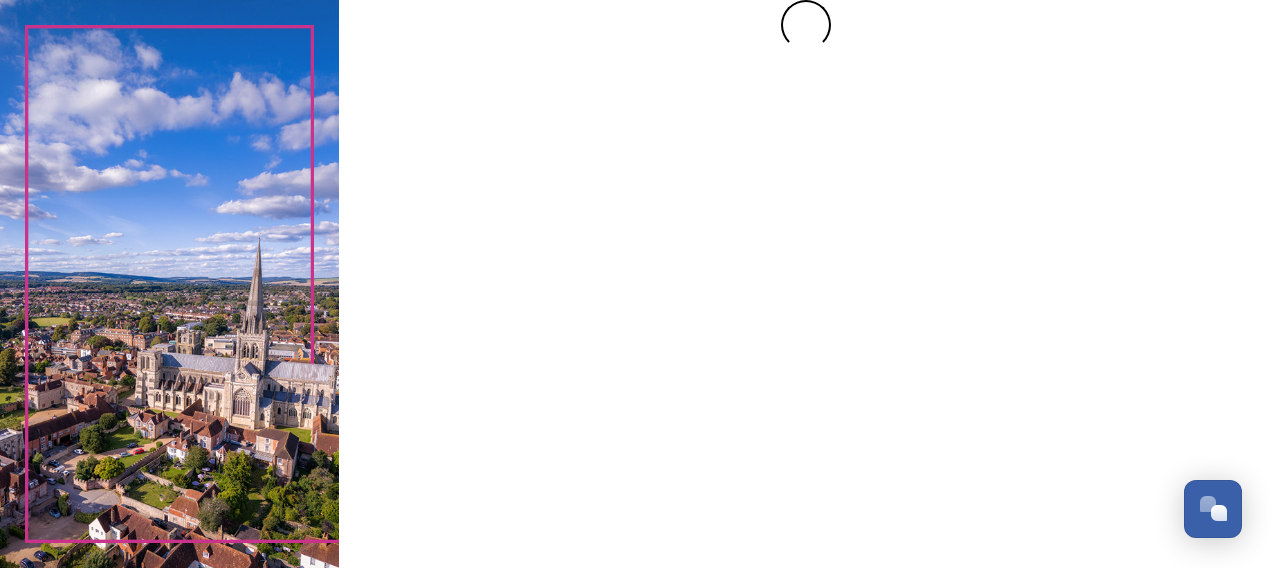 scroll, scrollTop: 0, scrollLeft: 0, axis: both 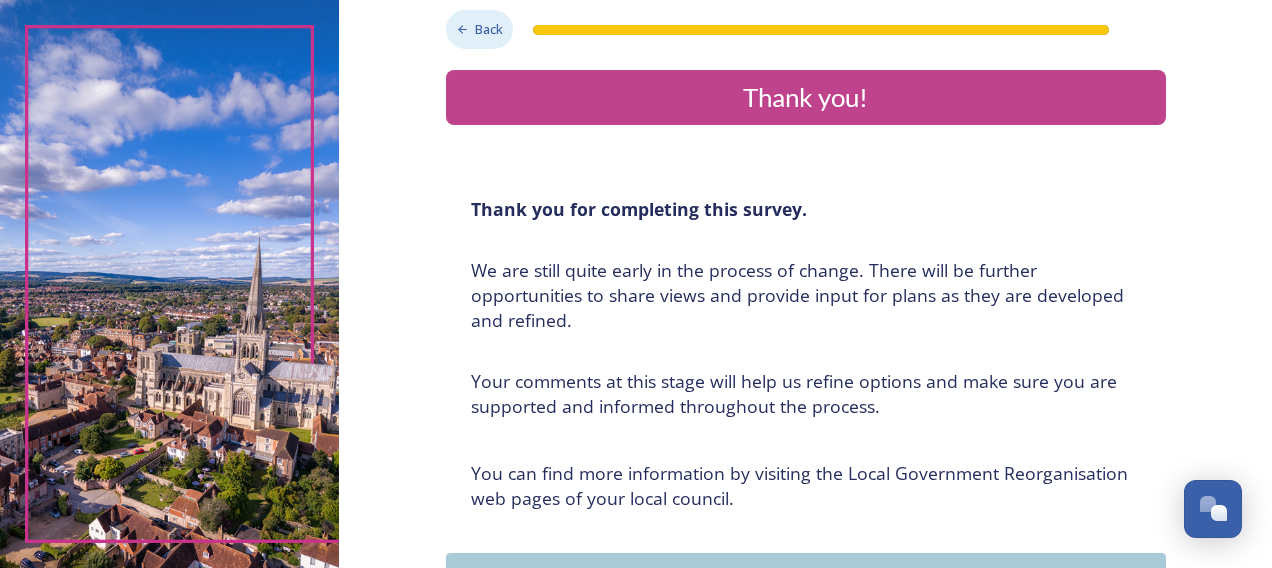 click on "Back" at bounding box center (479, 29) 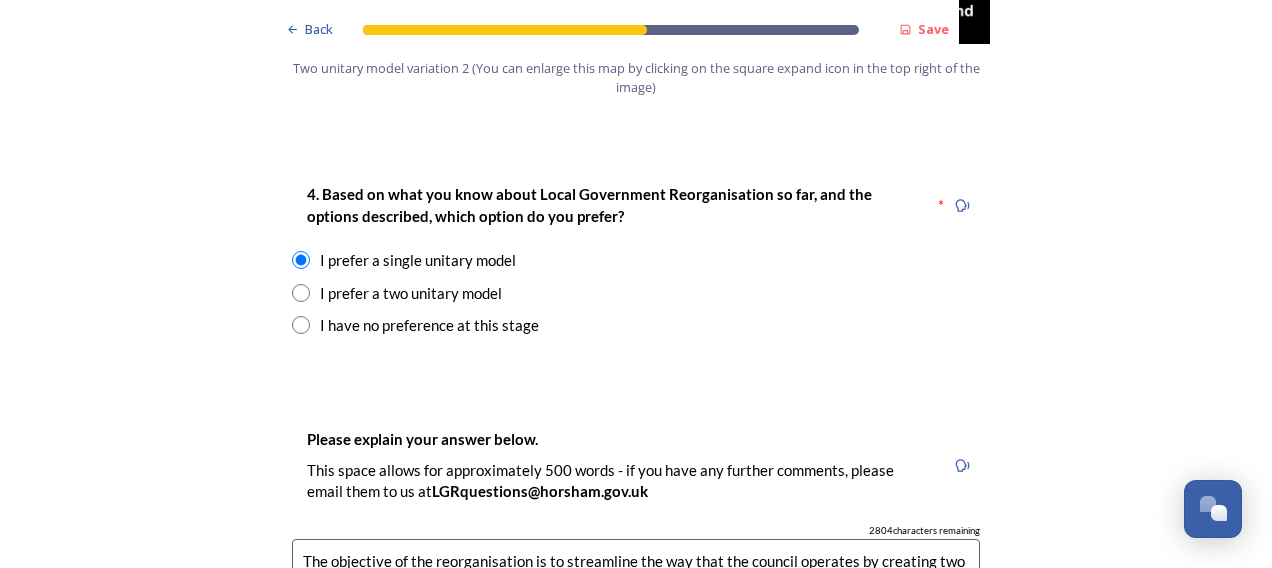 scroll, scrollTop: 2800, scrollLeft: 0, axis: vertical 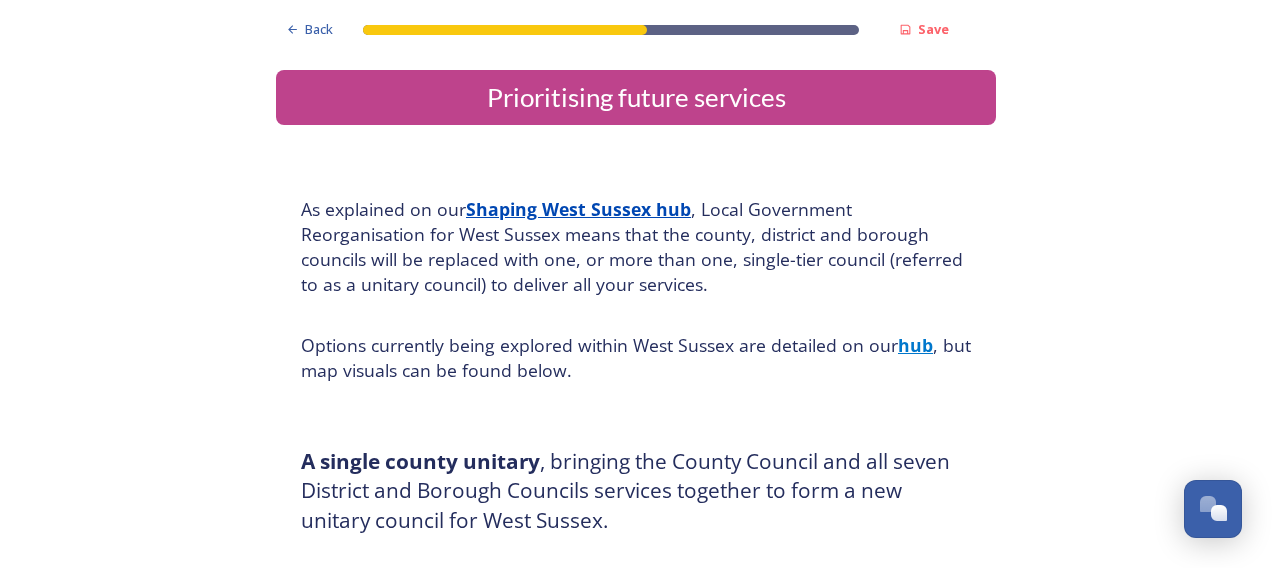 click 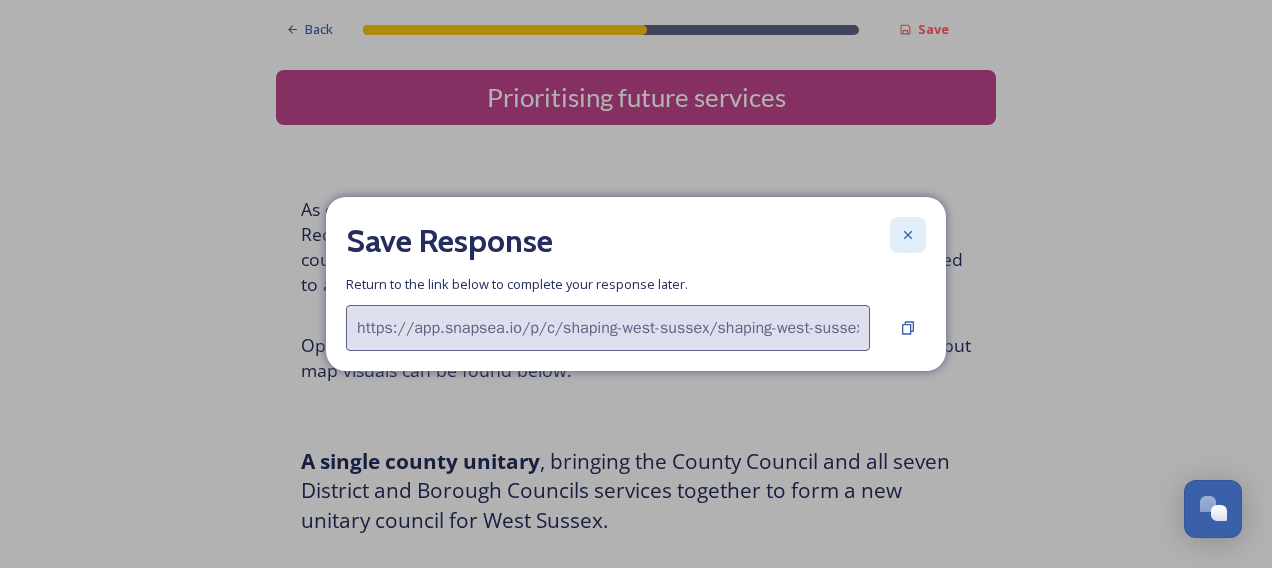 click 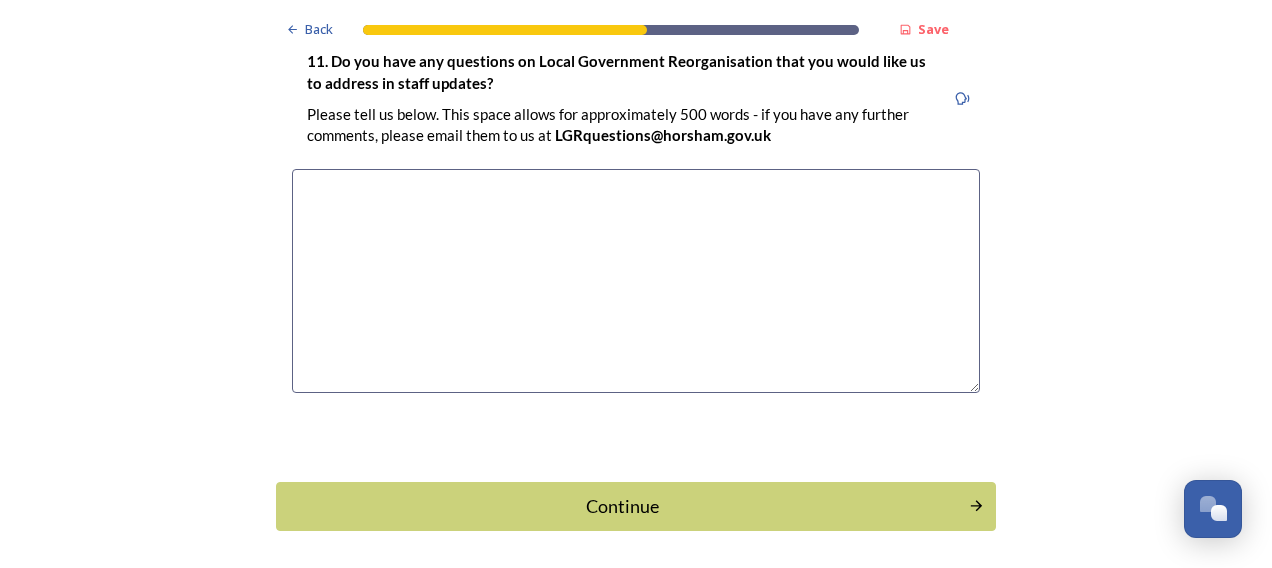 scroll, scrollTop: 5800, scrollLeft: 0, axis: vertical 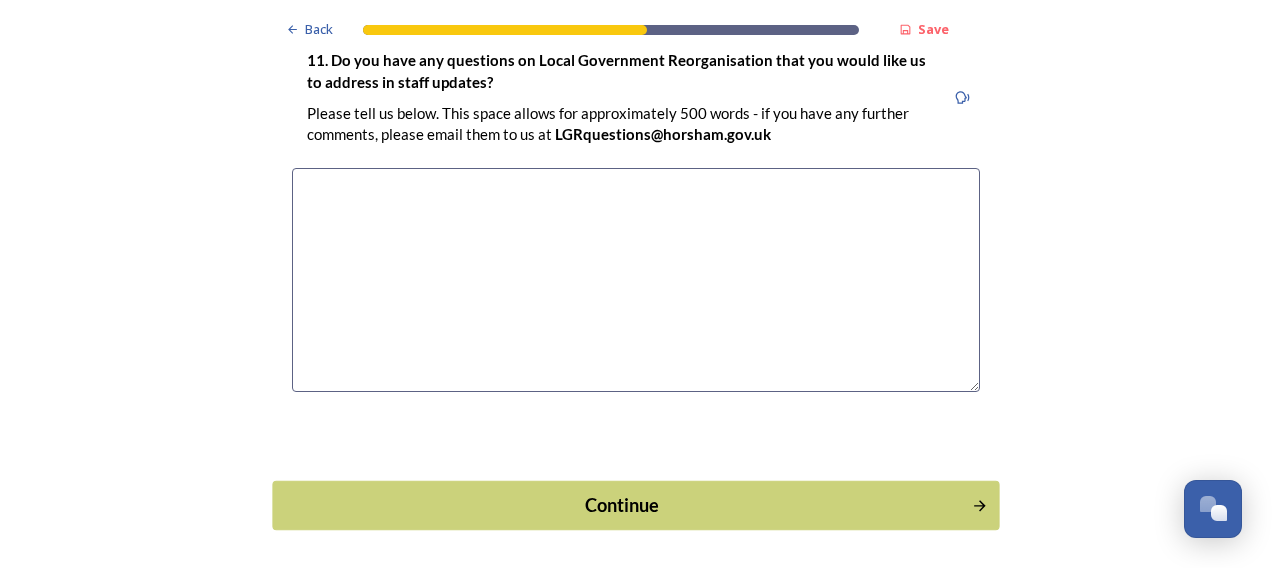 click on "Continue" at bounding box center [635, 504] 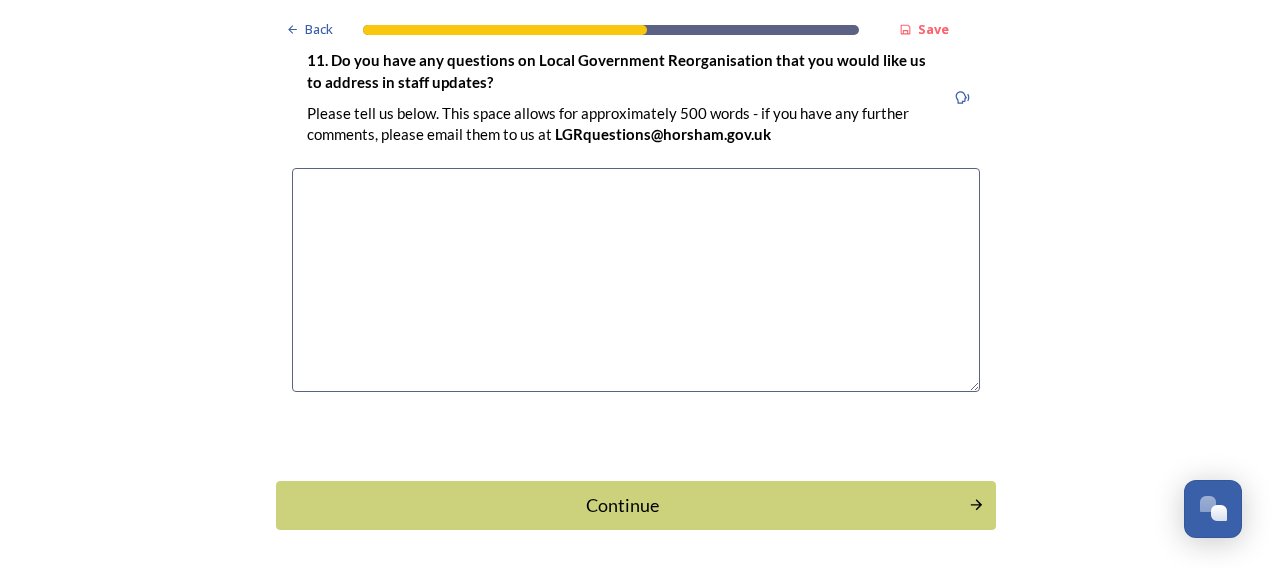 scroll, scrollTop: 0, scrollLeft: 0, axis: both 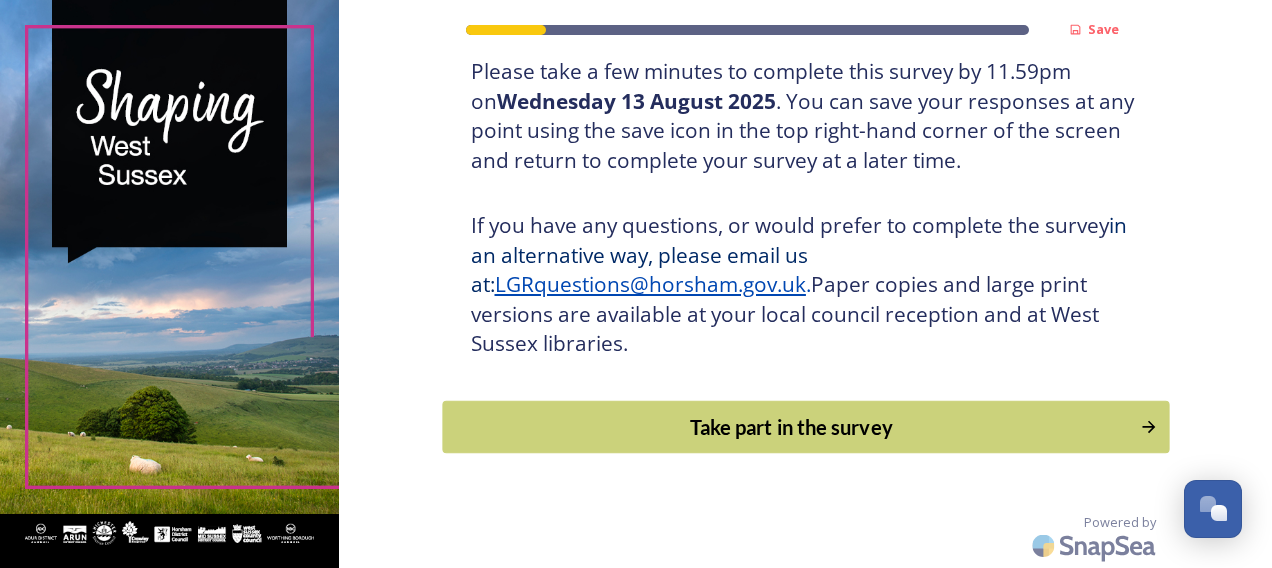click on "Take part in the survey" at bounding box center (791, 427) 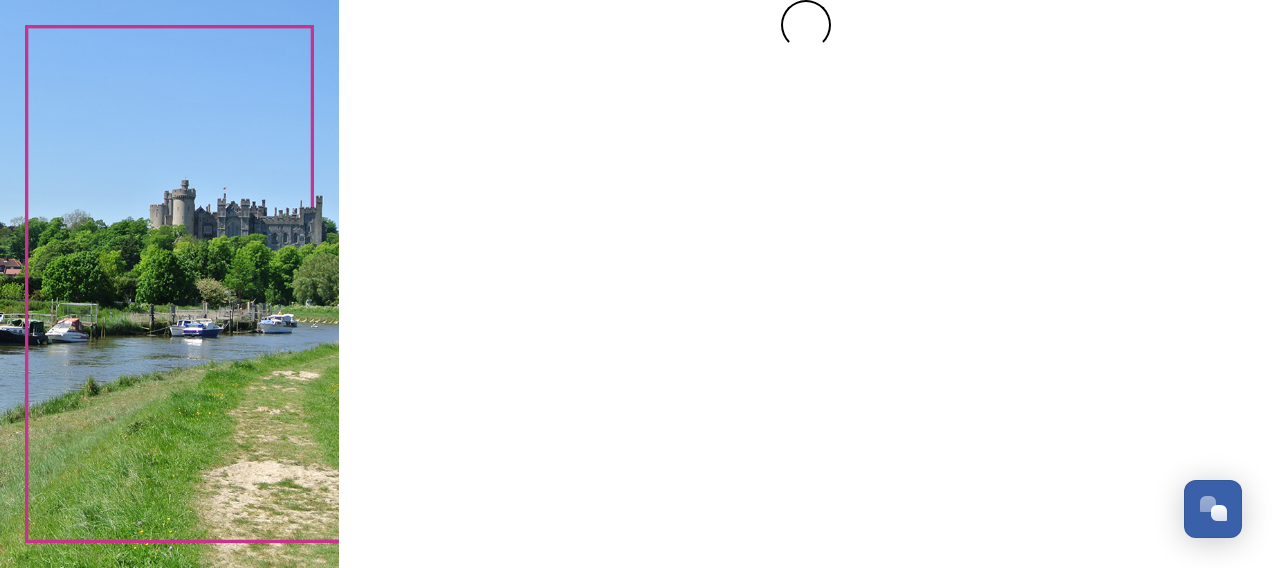 scroll, scrollTop: 0, scrollLeft: 0, axis: both 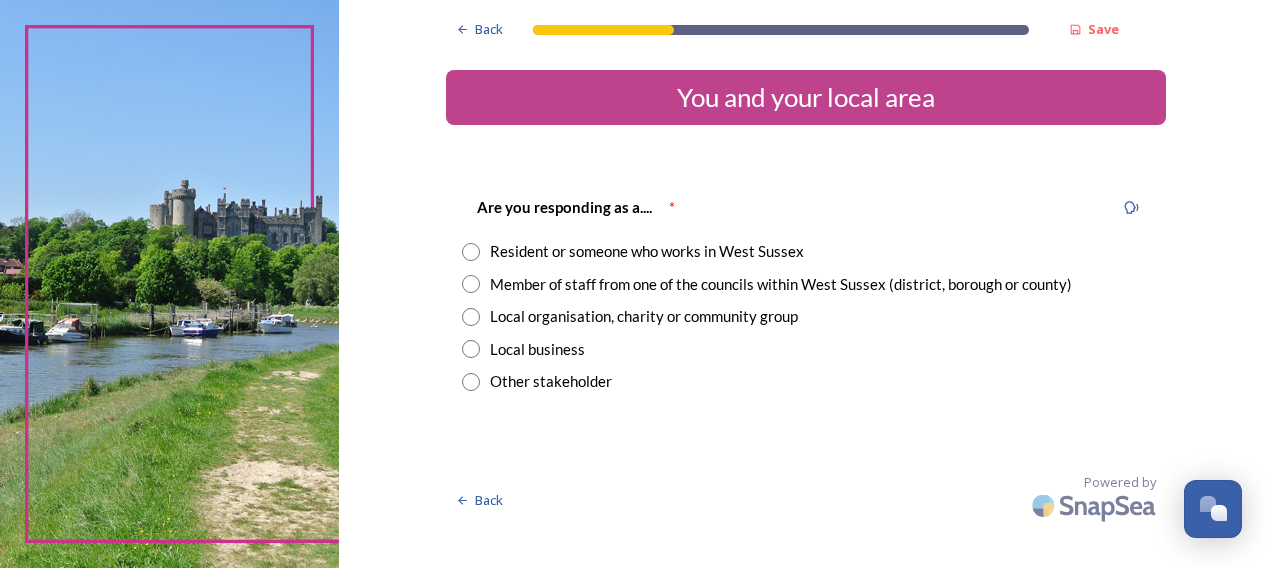 click on "Resident or someone who works in West Sussex" at bounding box center (647, 251) 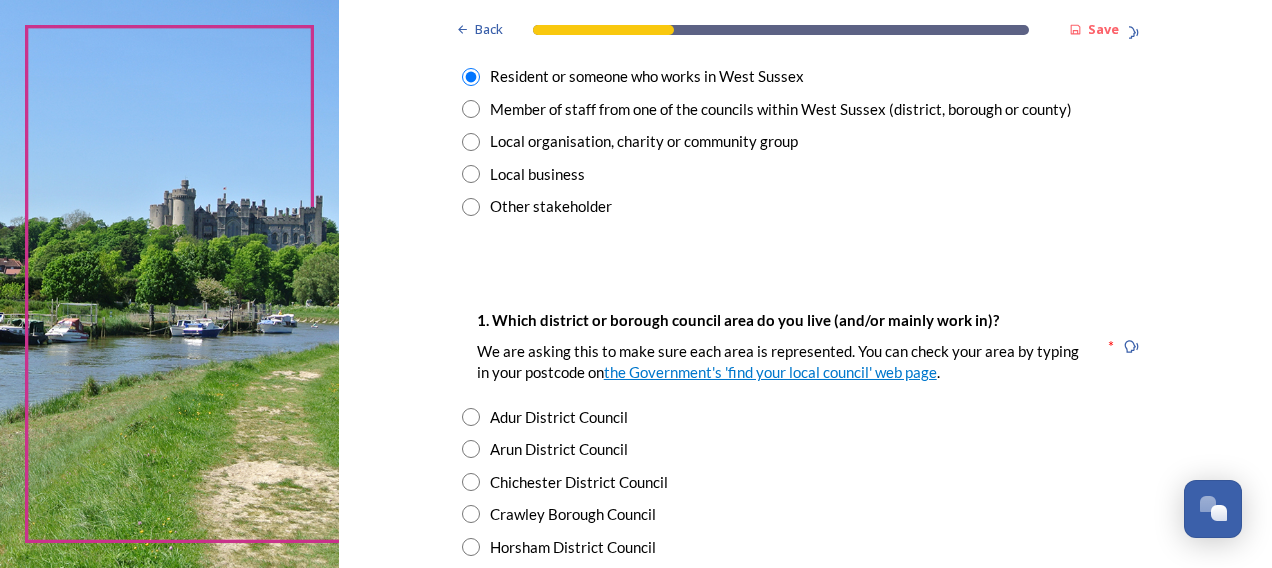scroll, scrollTop: 300, scrollLeft: 0, axis: vertical 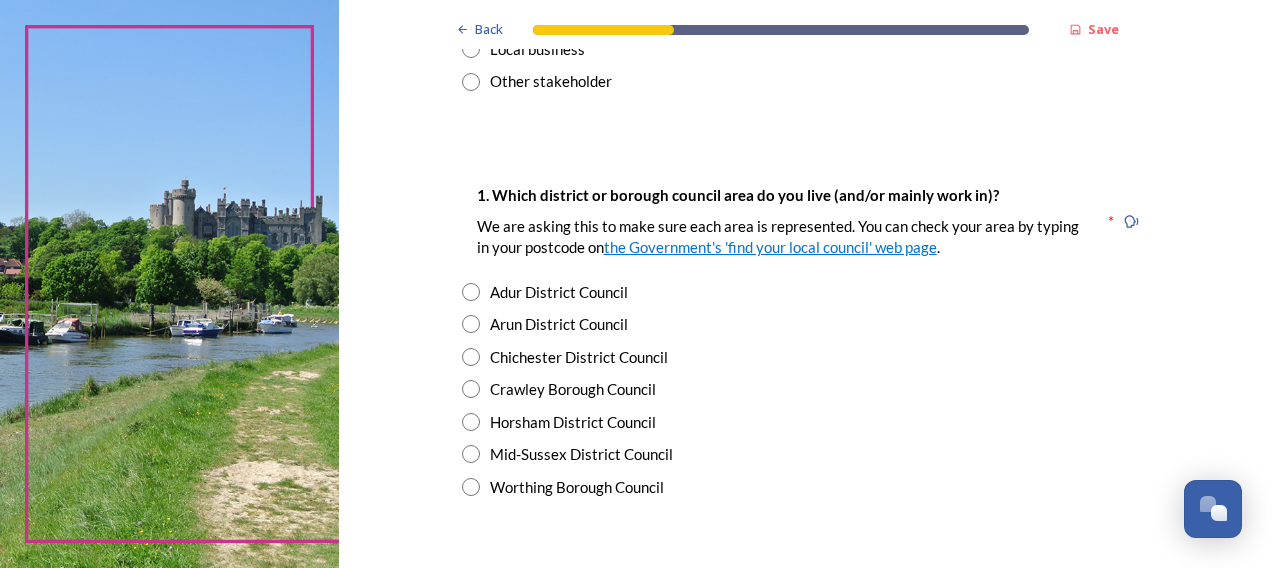 click on "Adur District Council" at bounding box center (559, 292) 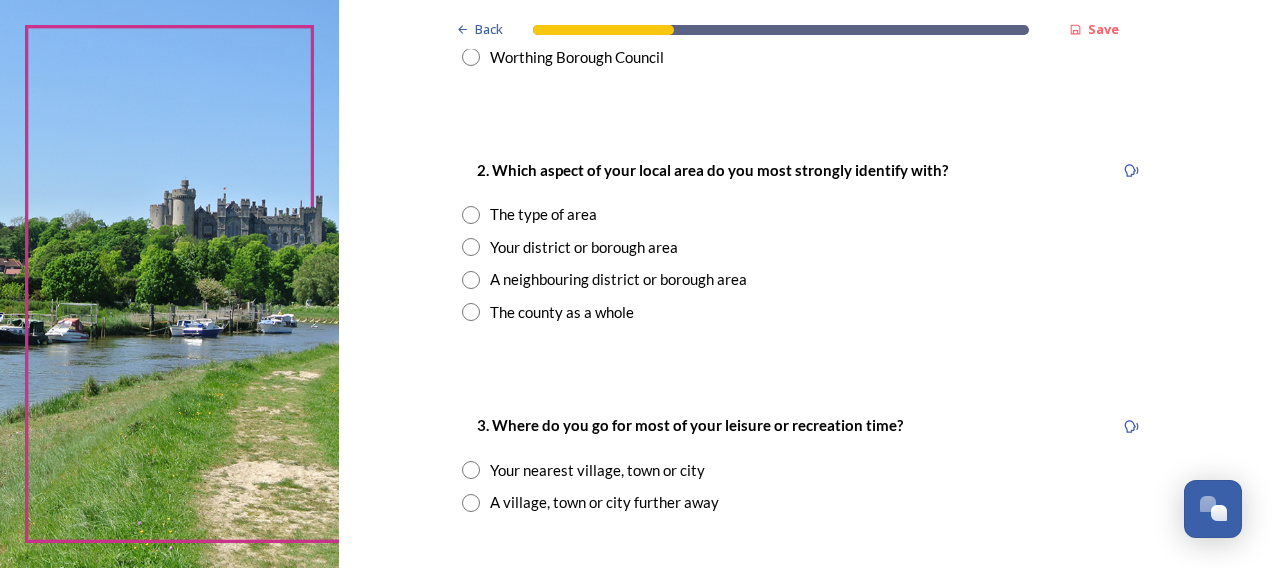 scroll, scrollTop: 800, scrollLeft: 0, axis: vertical 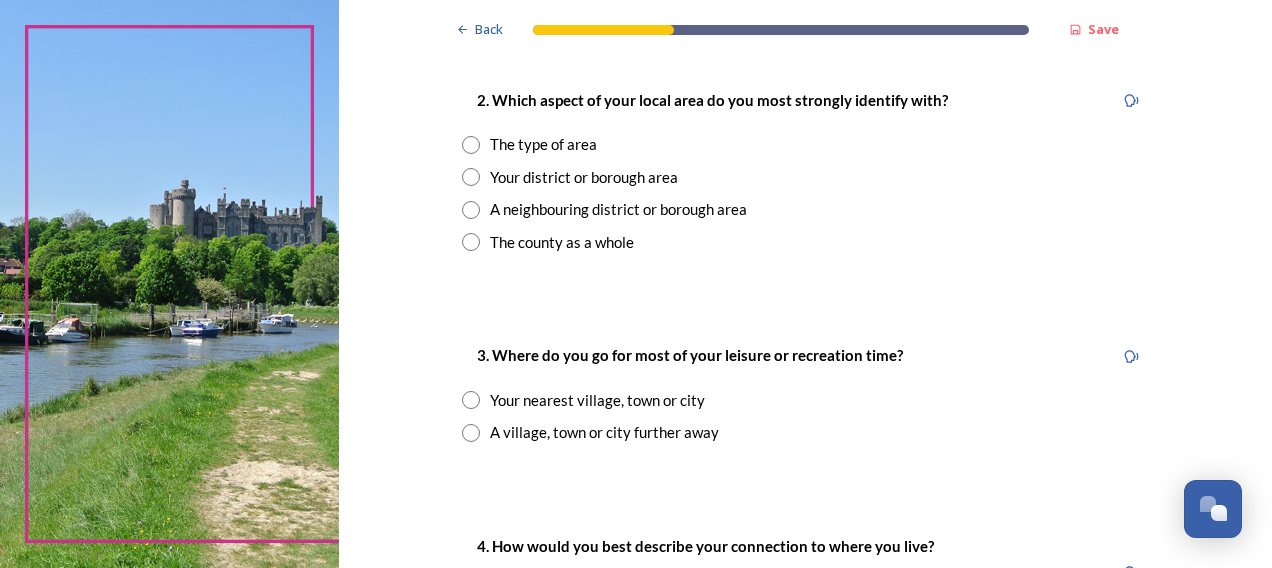 click at bounding box center (471, 145) 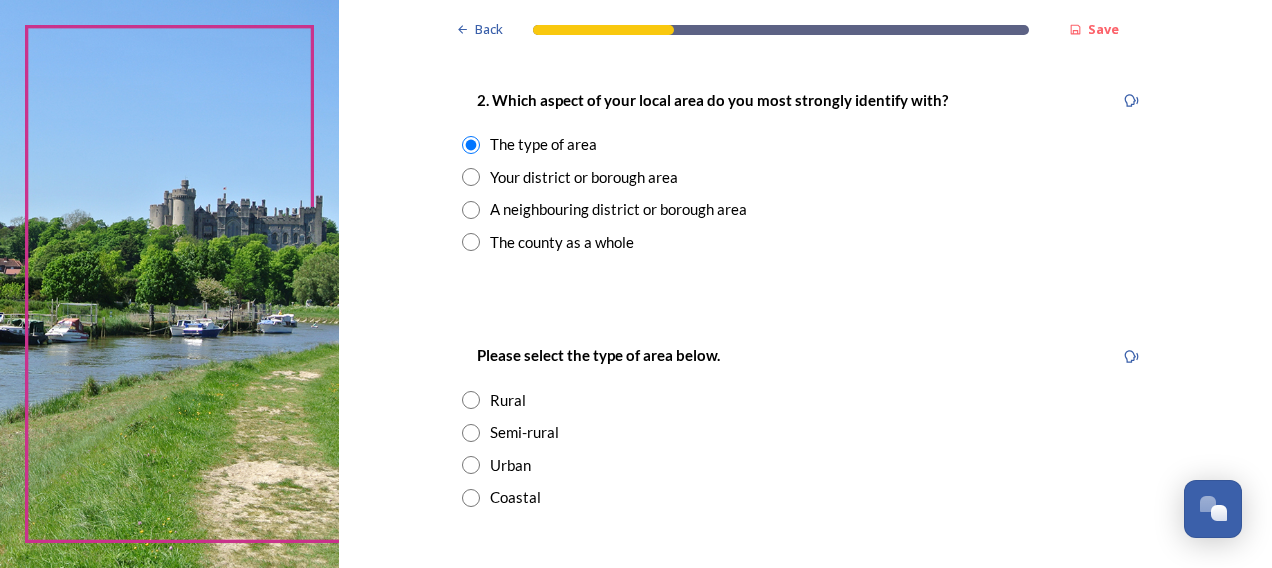 scroll, scrollTop: 900, scrollLeft: 0, axis: vertical 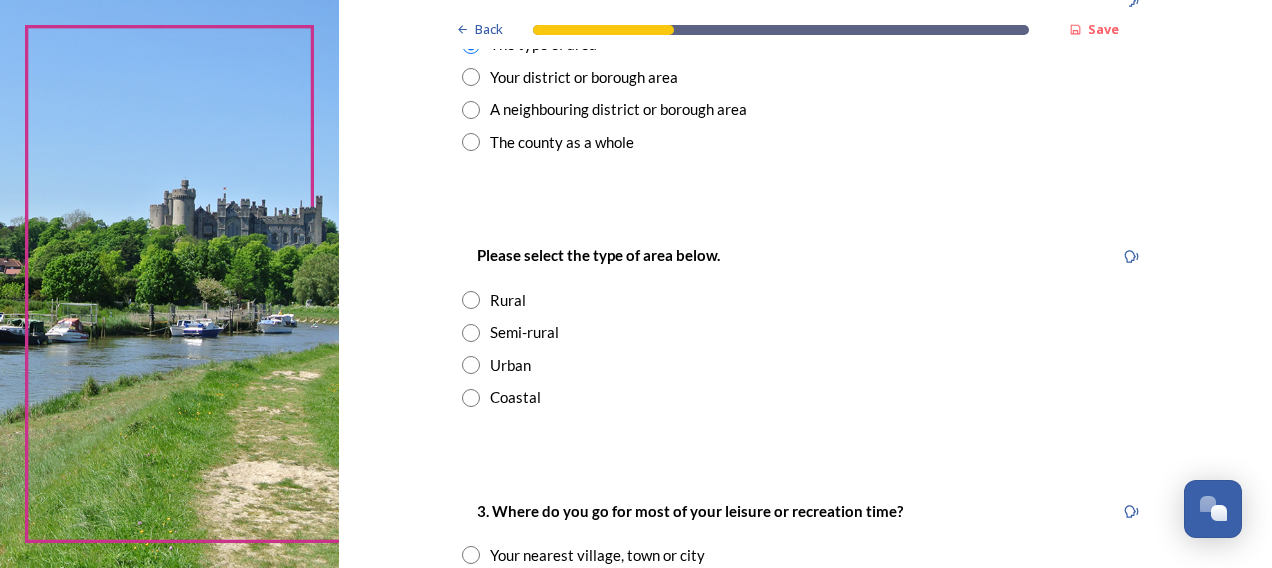 click at bounding box center [471, 398] 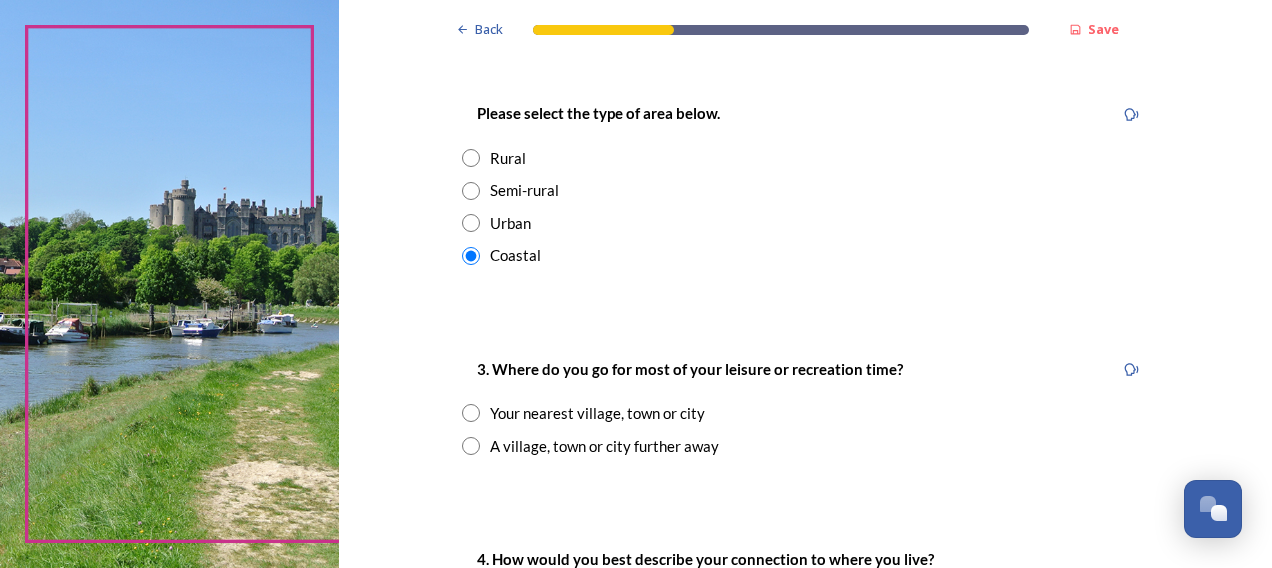 scroll, scrollTop: 1200, scrollLeft: 0, axis: vertical 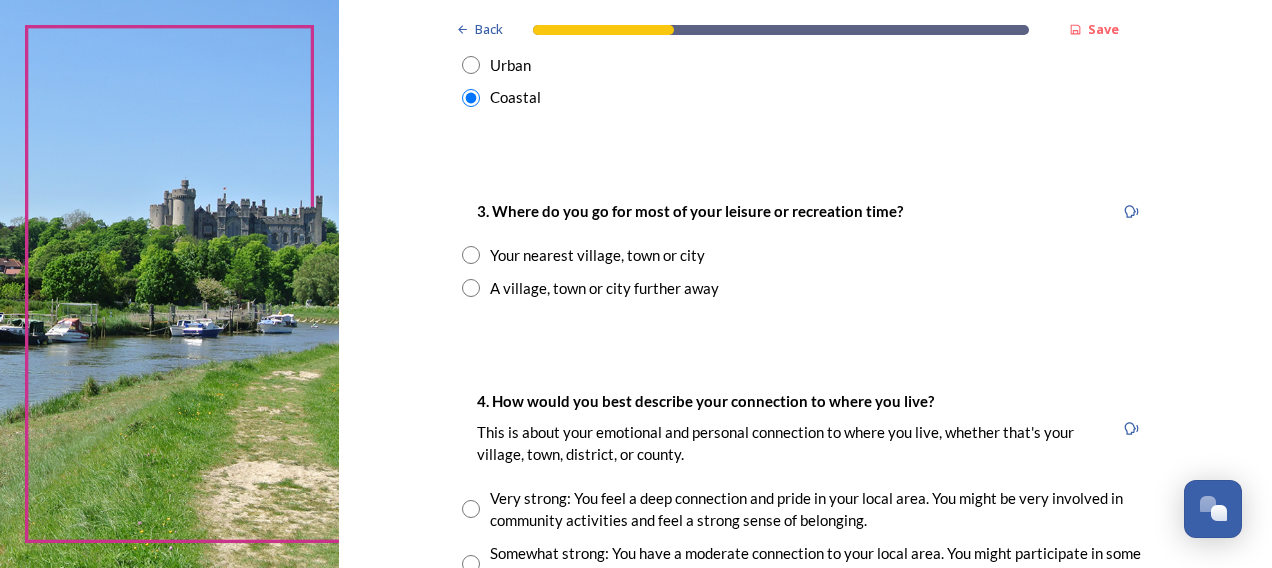 click on "Your nearest village, town or city" at bounding box center [597, 255] 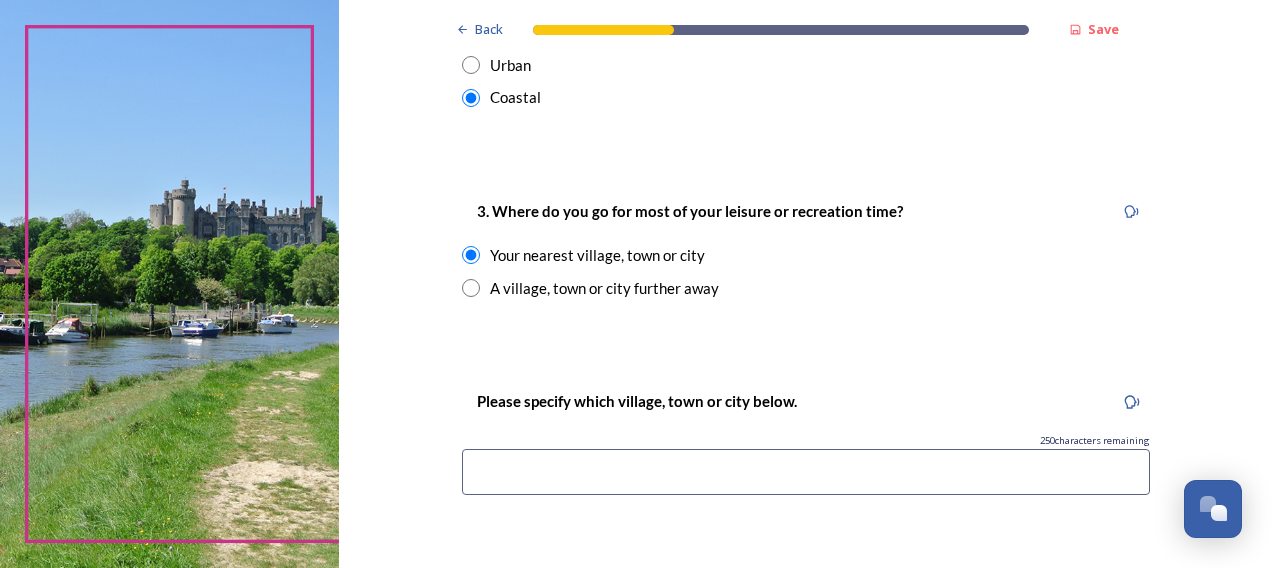 scroll, scrollTop: 1300, scrollLeft: 0, axis: vertical 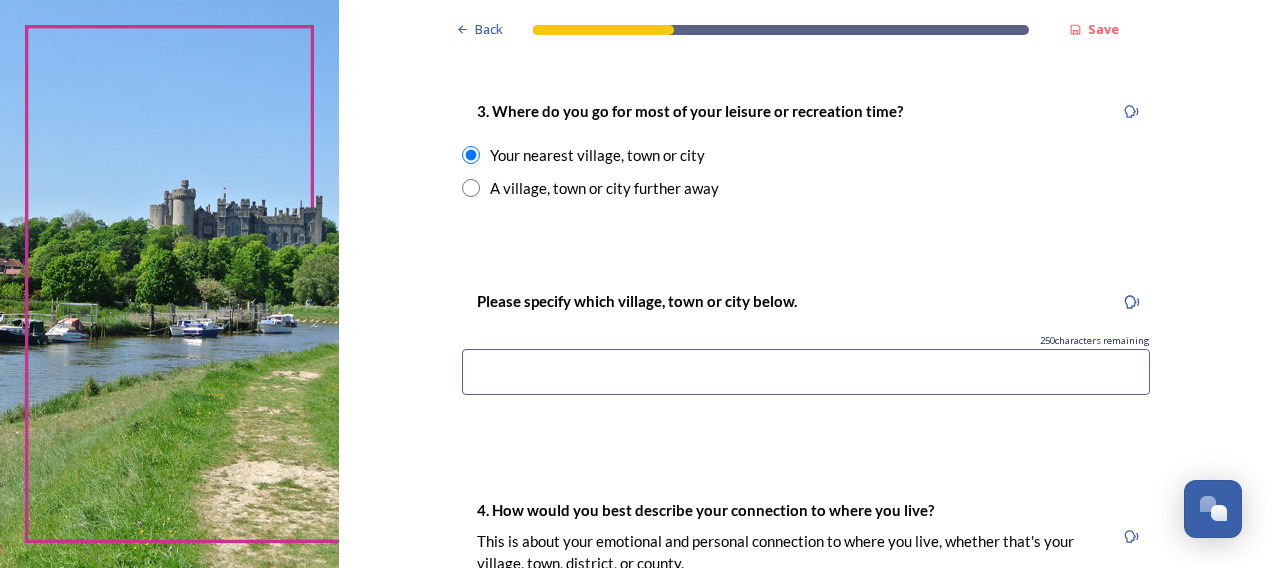 click at bounding box center [806, 372] 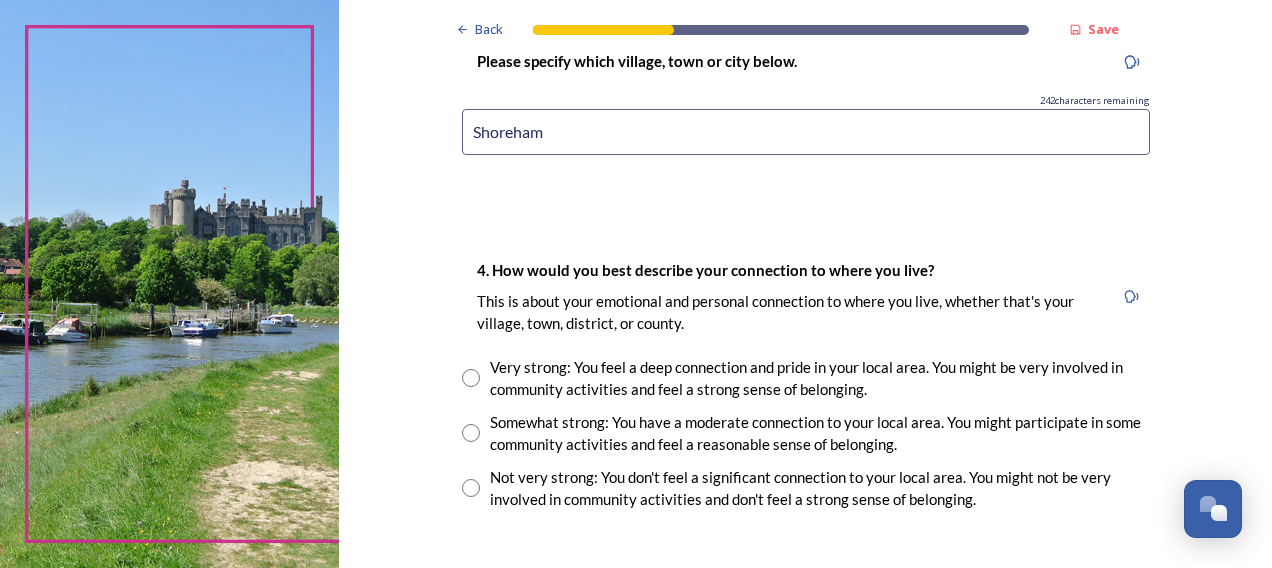 scroll, scrollTop: 1600, scrollLeft: 0, axis: vertical 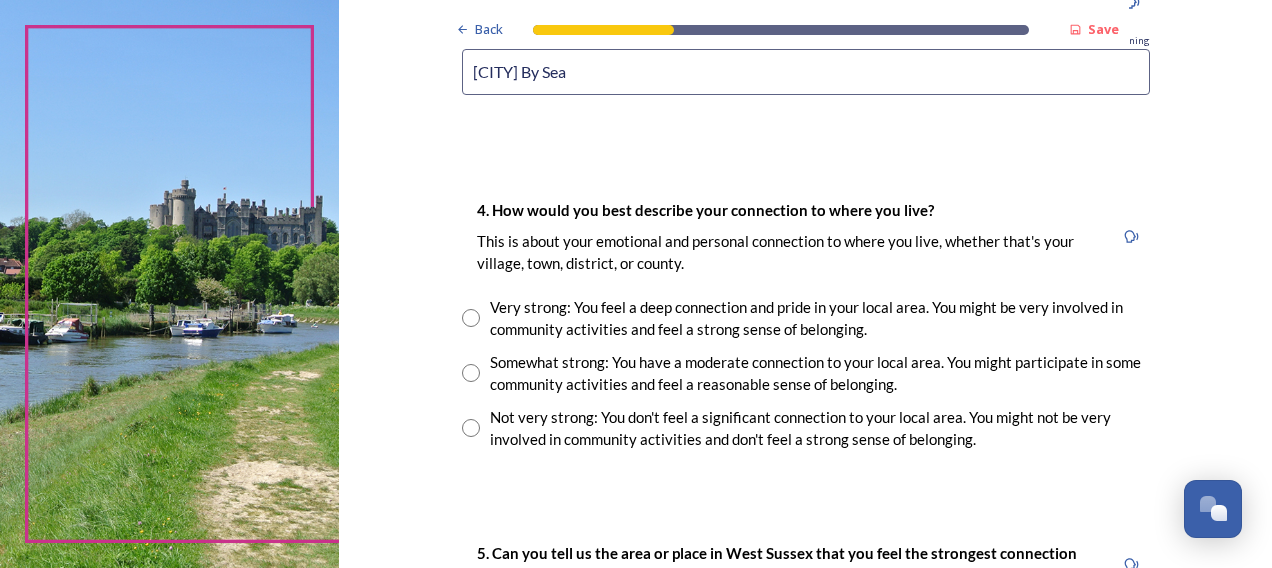 type on "[CITY] By Sea" 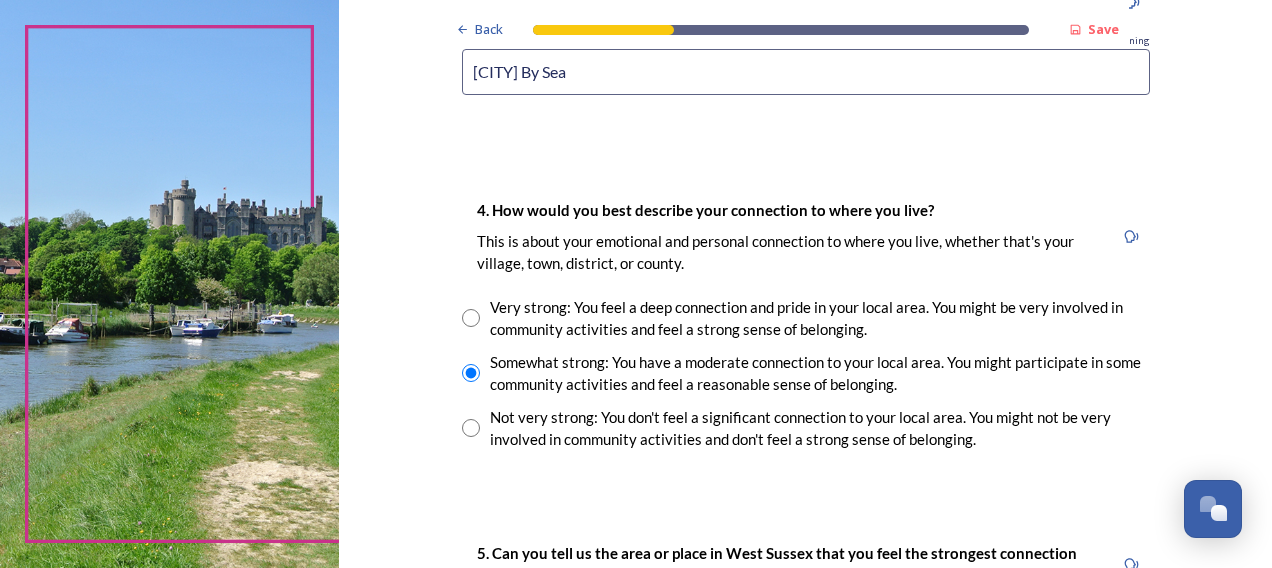 click on "Back Save You and your local area Are you responding as a.... * Resident or someone who works in [COUNTY] Member of staff from one of the councils within [COUNTY] (district, borough or county) Local organisation, charity or community group Local business Other stakeholder 1. Which district or borough council area do you live (and/or mainly work in)? We are asking this to make sure each area is represented. You can check your area by typing in your postcode on the Government's 'find your local council' web page . * Adur District Council Arun District Council Chichester District Council Crawley Borough Council Horsham District Council Mid-Sussex District Council Worthing Borough Council 2. Which aspect of your local area do you most strongly identify with? The type of area Your district or borough area A neighbouring district or borough area The county as a whole Please select the type of area below. Rural Semi-rural Urban Coastal 3. Where do you go for most of your leisure or recreation time? 235 1000" at bounding box center (806, -191) 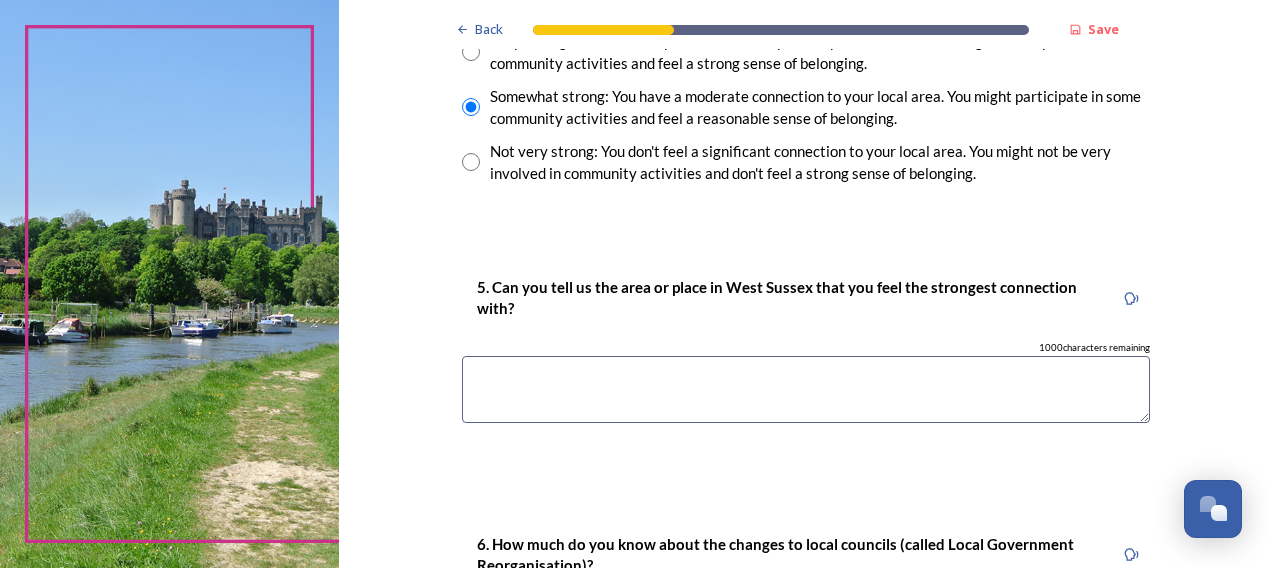 scroll, scrollTop: 1900, scrollLeft: 0, axis: vertical 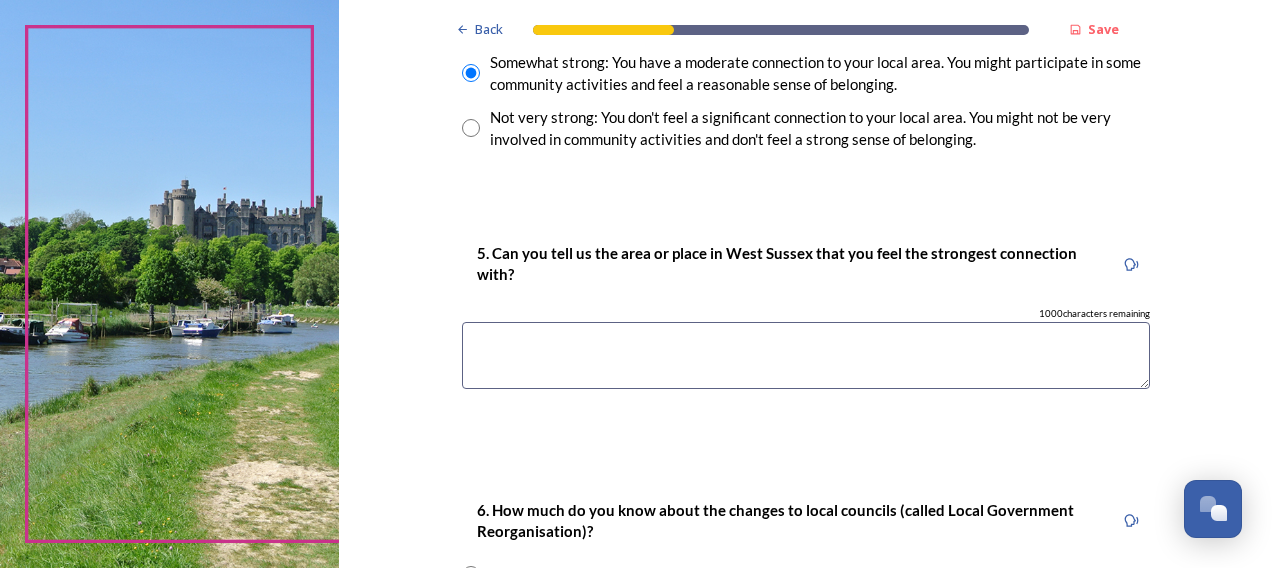 click at bounding box center [806, 355] 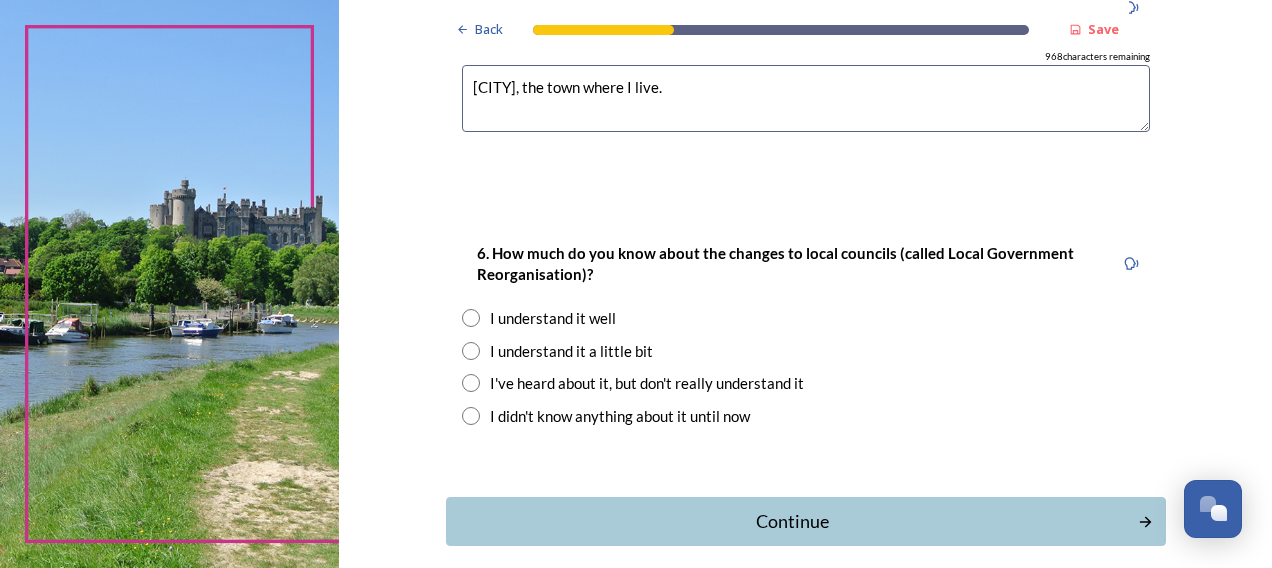 scroll, scrollTop: 2200, scrollLeft: 0, axis: vertical 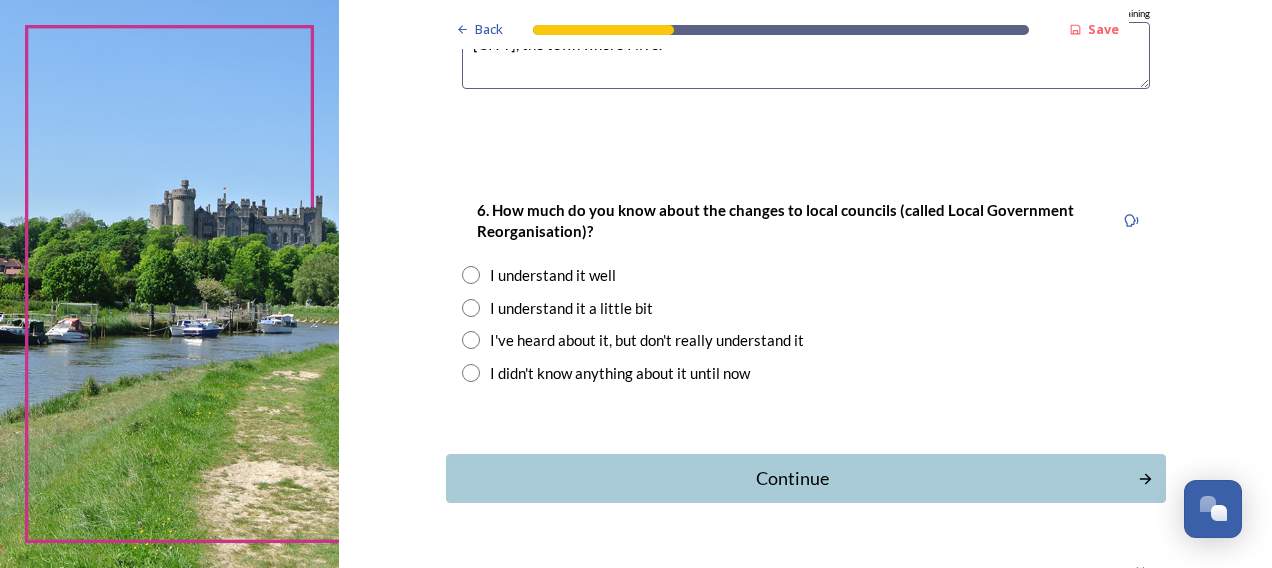 type on "[CITY], the town where I live." 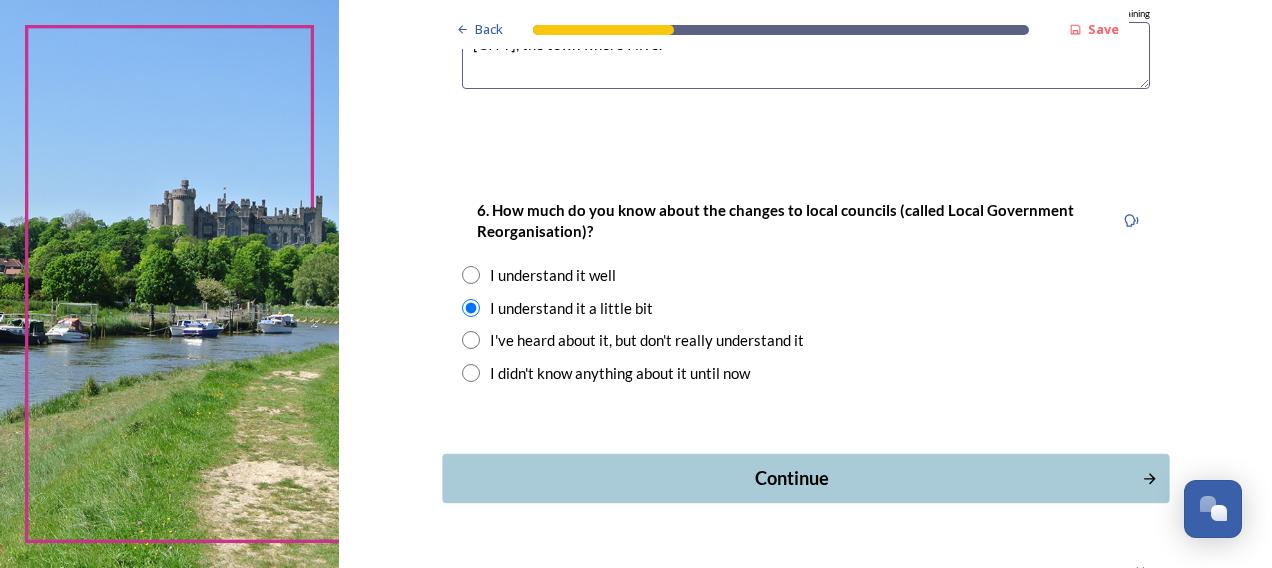 click on "Continue" at bounding box center (805, 478) 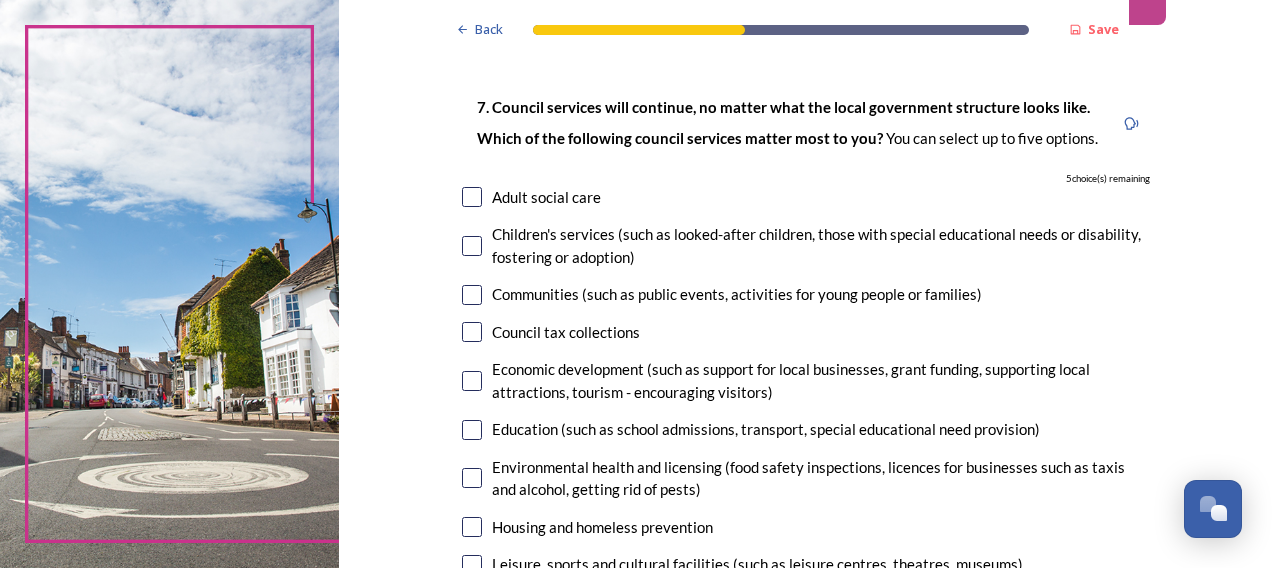 scroll, scrollTop: 200, scrollLeft: 0, axis: vertical 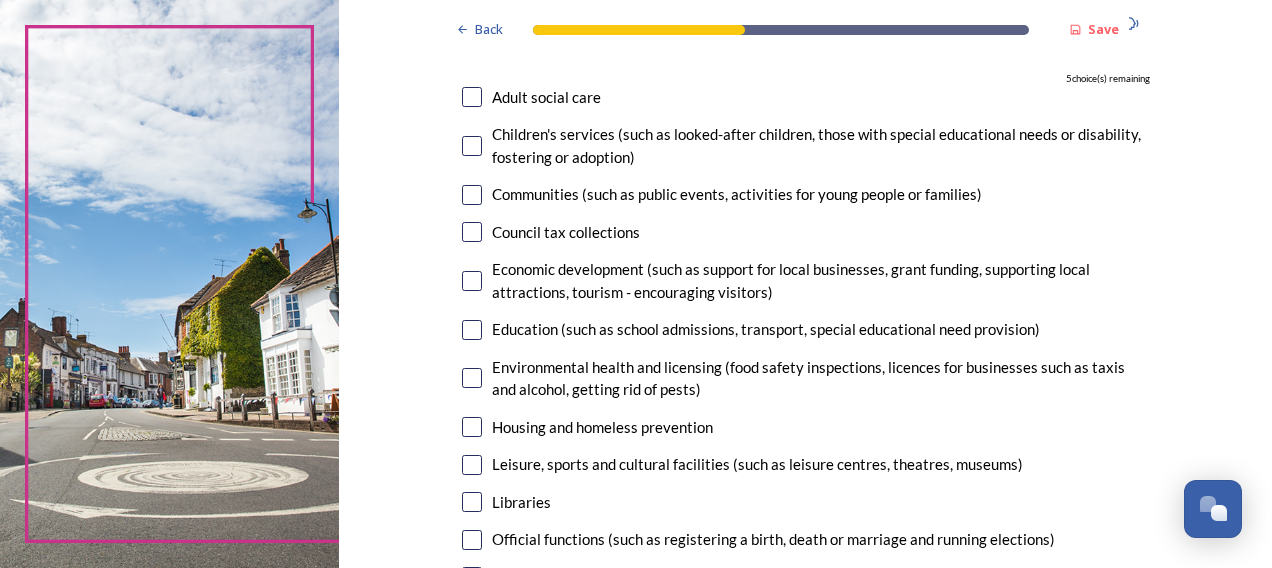 click at bounding box center (472, 195) 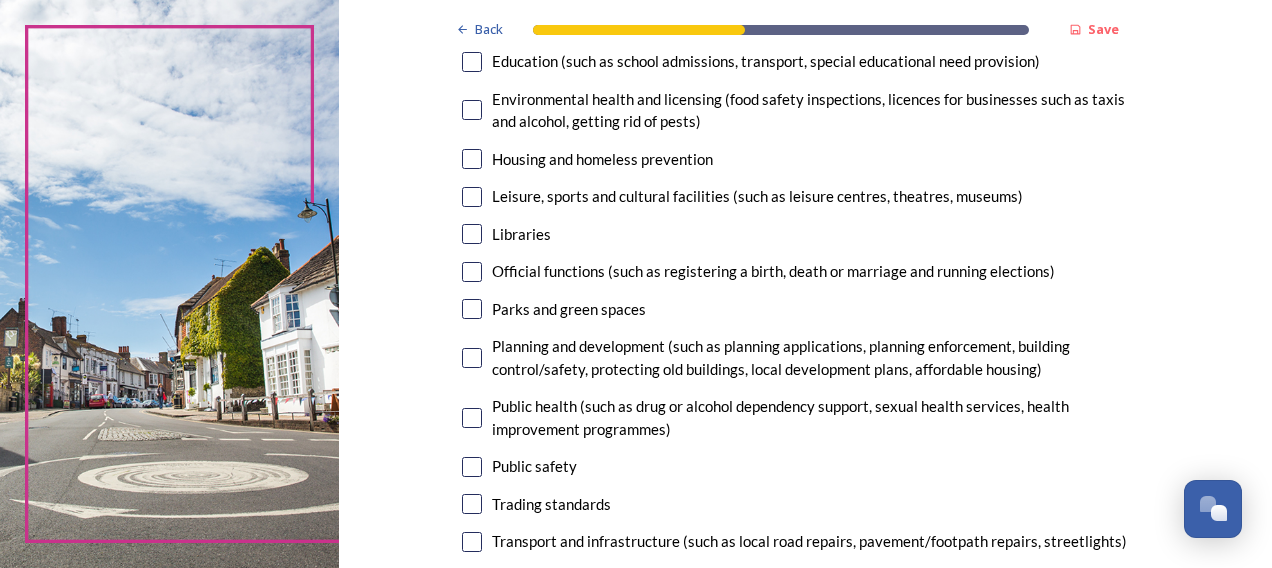 scroll, scrollTop: 500, scrollLeft: 0, axis: vertical 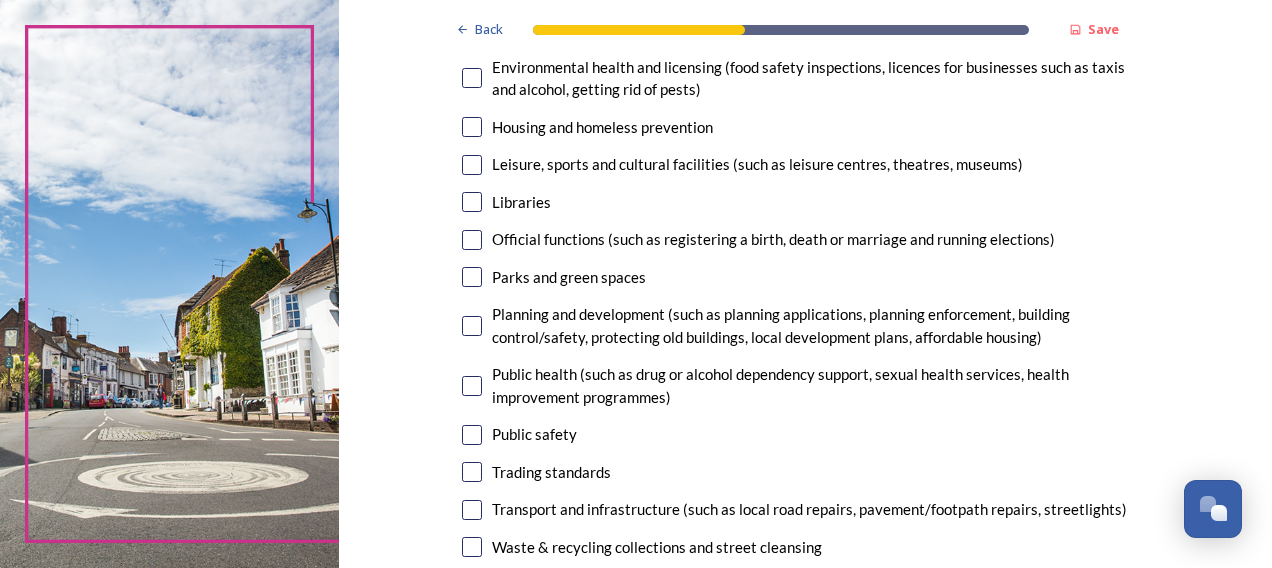 click at bounding box center (472, 165) 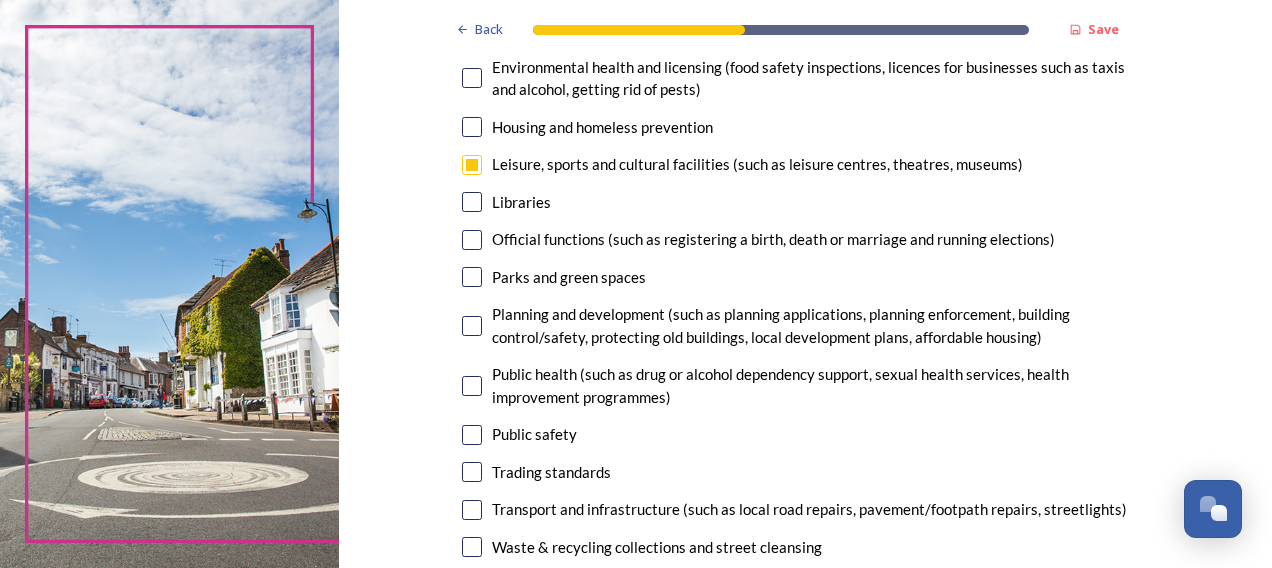 click at bounding box center [472, 202] 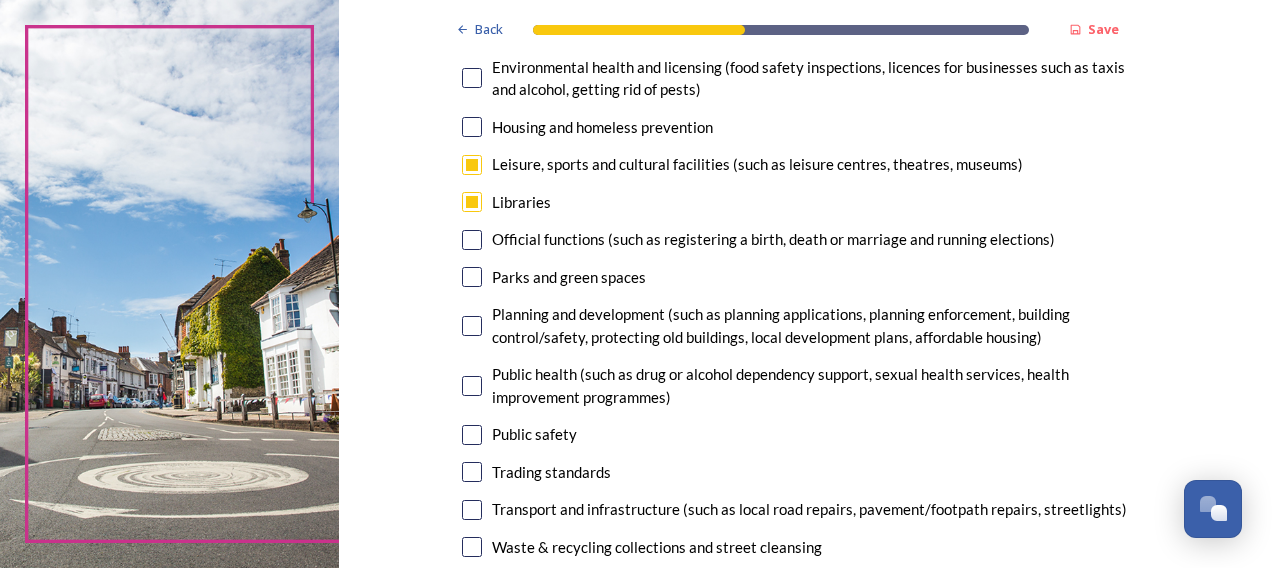 scroll, scrollTop: 600, scrollLeft: 0, axis: vertical 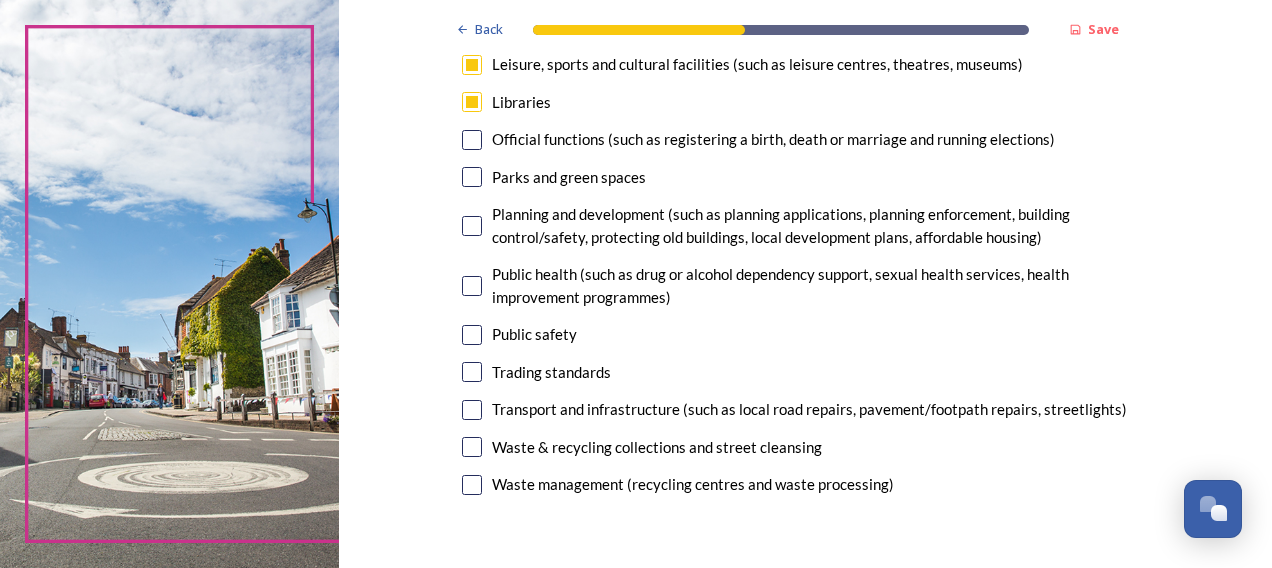 click at bounding box center (472, 177) 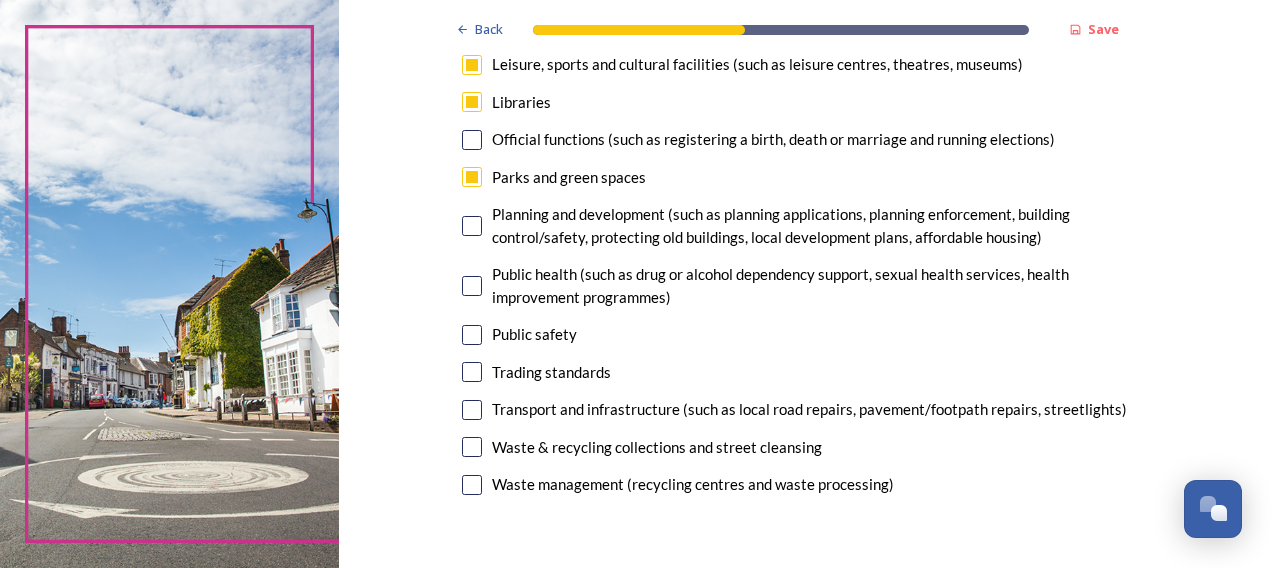 click at bounding box center (472, 335) 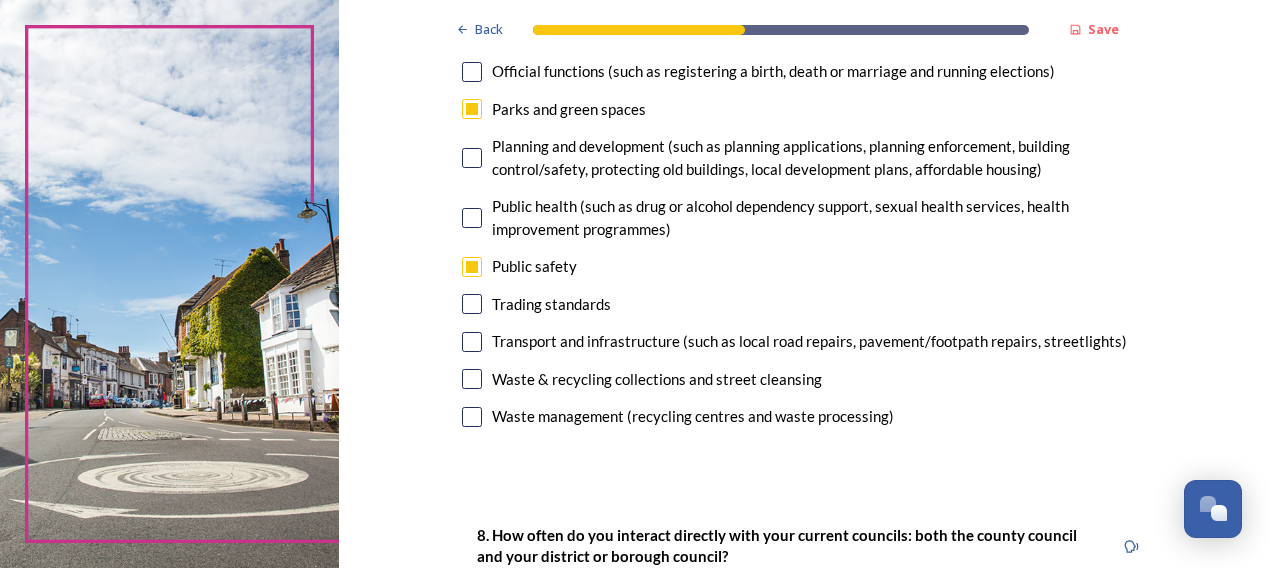 scroll, scrollTop: 700, scrollLeft: 0, axis: vertical 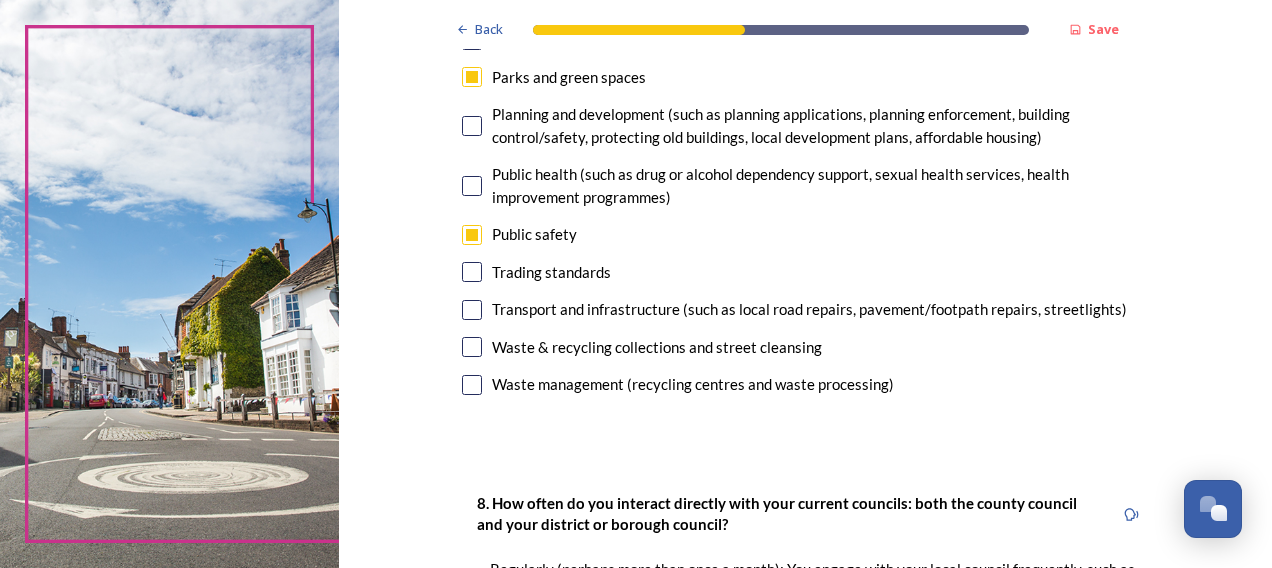 click at bounding box center (472, 347) 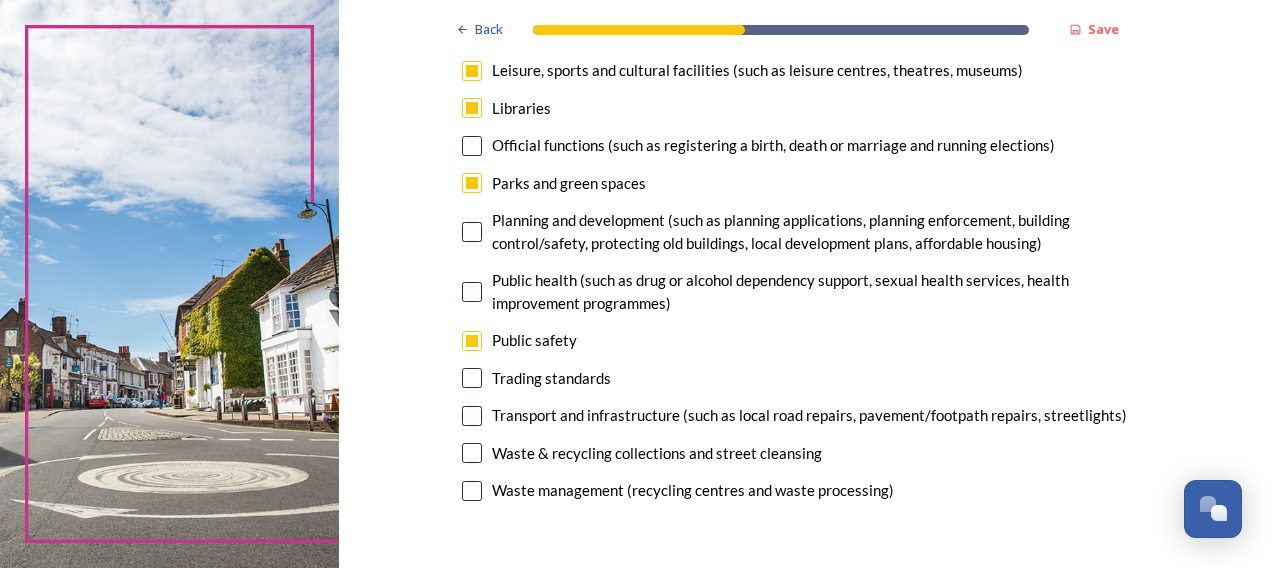 scroll, scrollTop: 700, scrollLeft: 0, axis: vertical 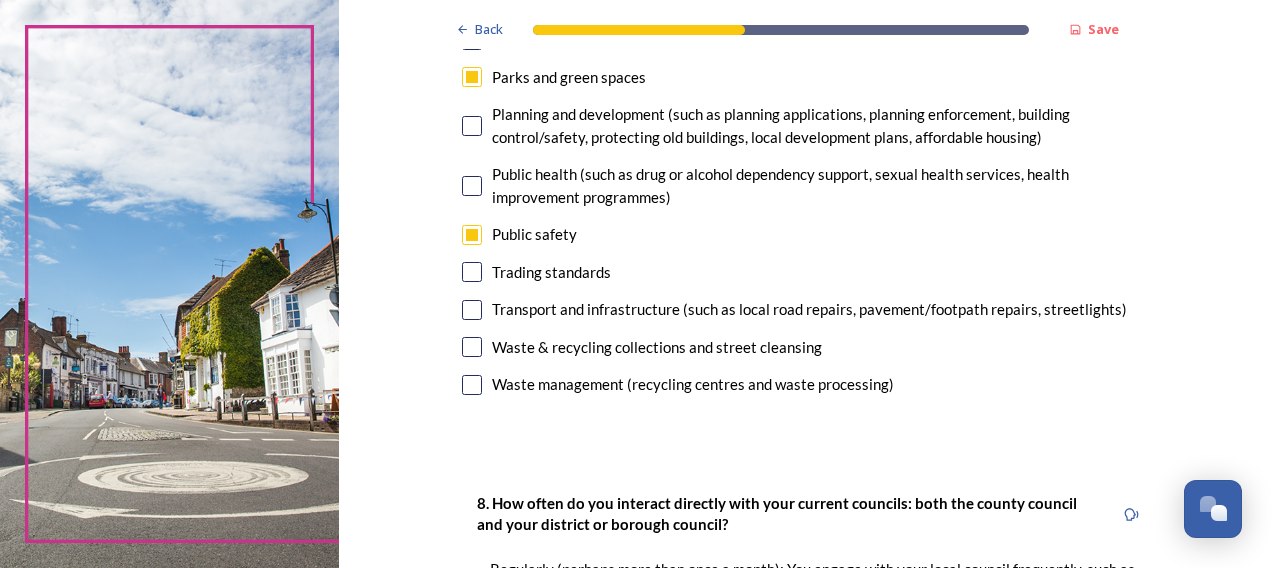 click at bounding box center (472, 235) 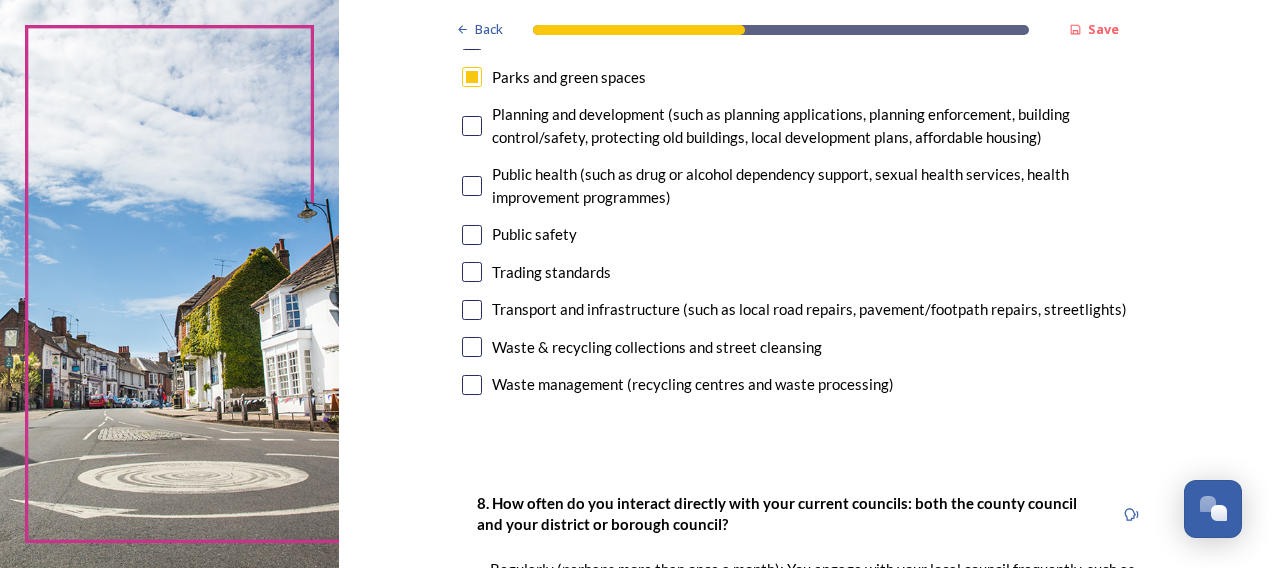 click at bounding box center [472, 347] 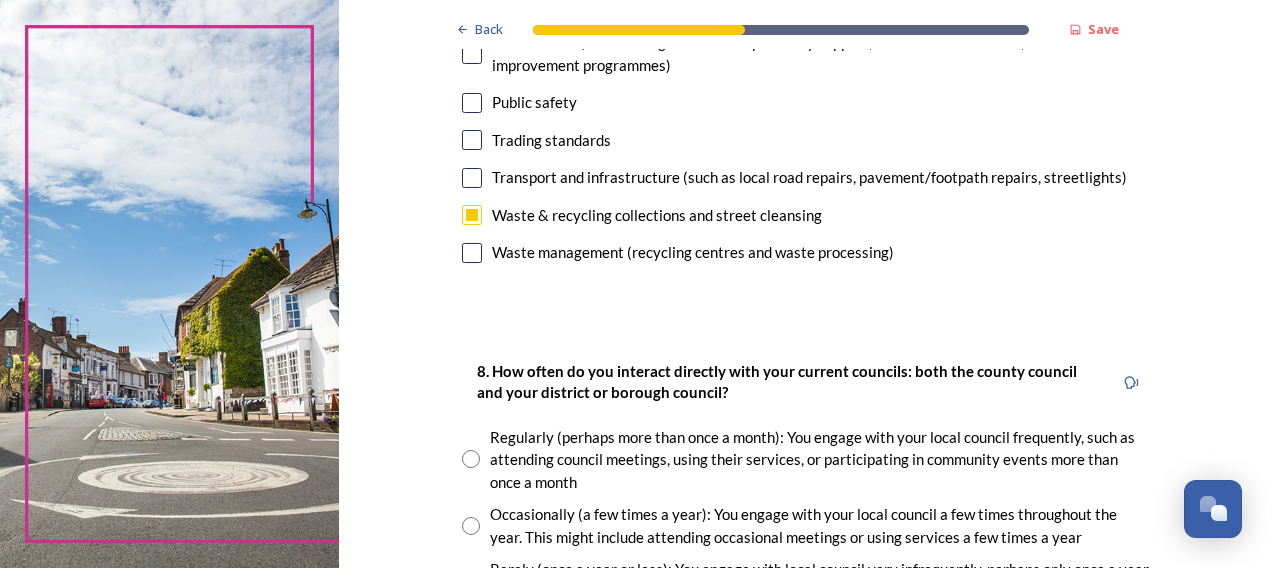 scroll, scrollTop: 1000, scrollLeft: 0, axis: vertical 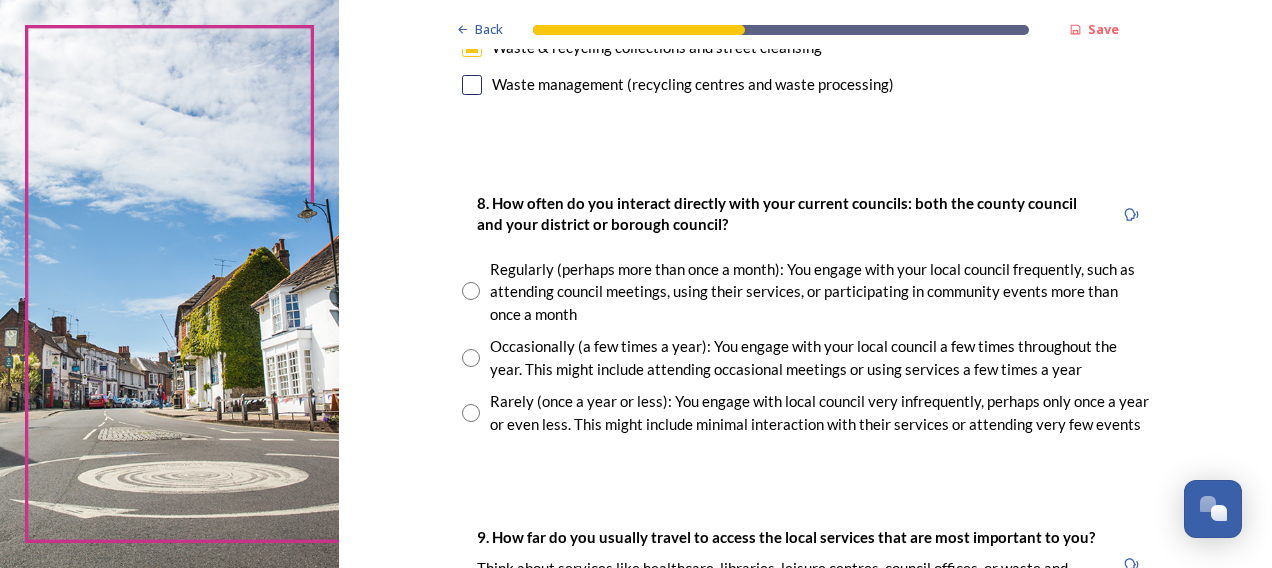 click at bounding box center (471, 413) 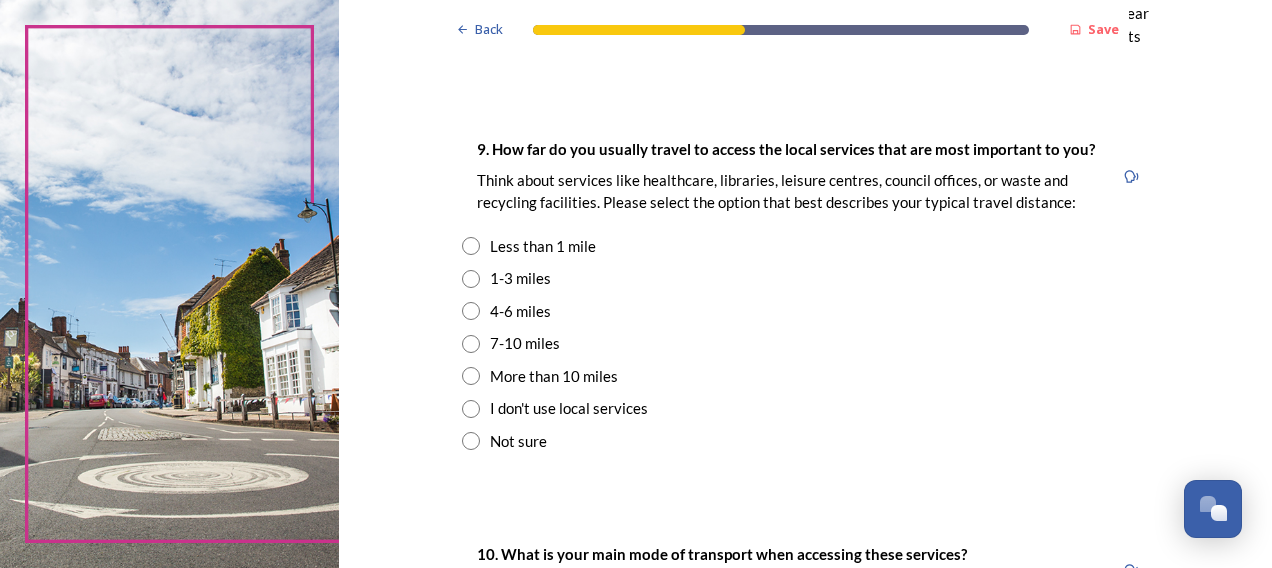 scroll, scrollTop: 1400, scrollLeft: 0, axis: vertical 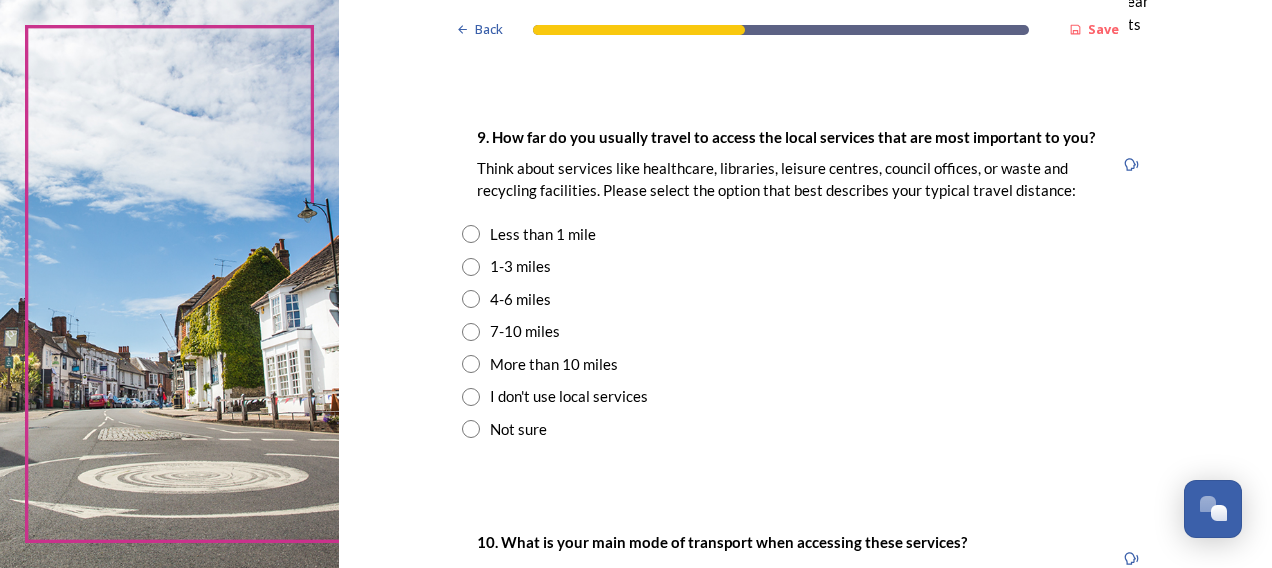 click on "1-3 miles" at bounding box center (520, 266) 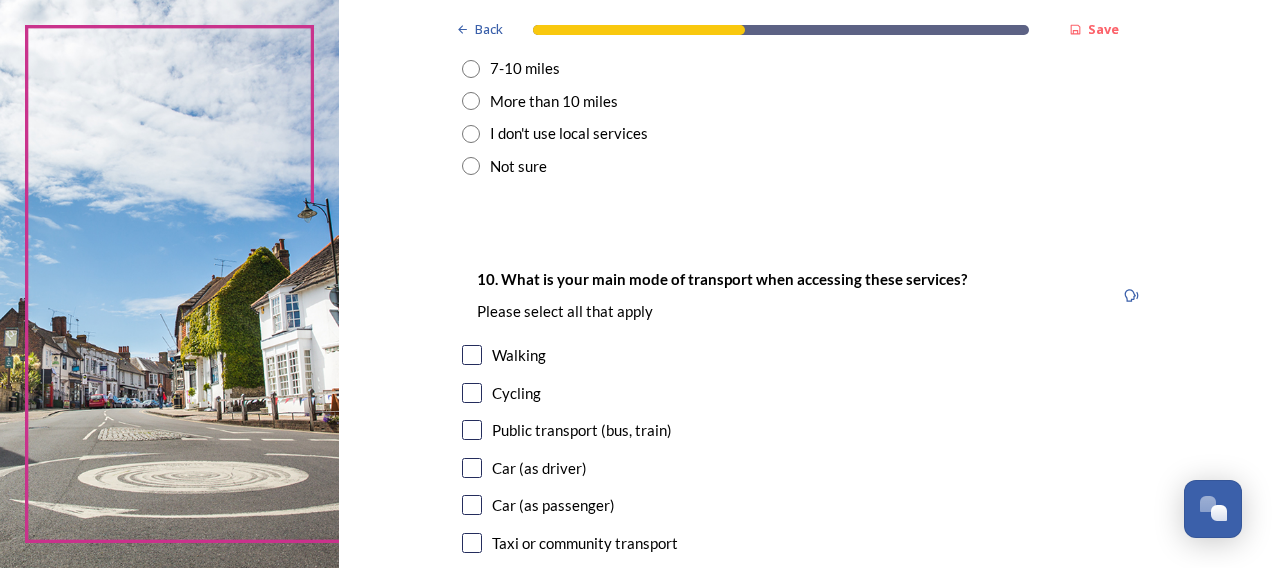 scroll, scrollTop: 1700, scrollLeft: 0, axis: vertical 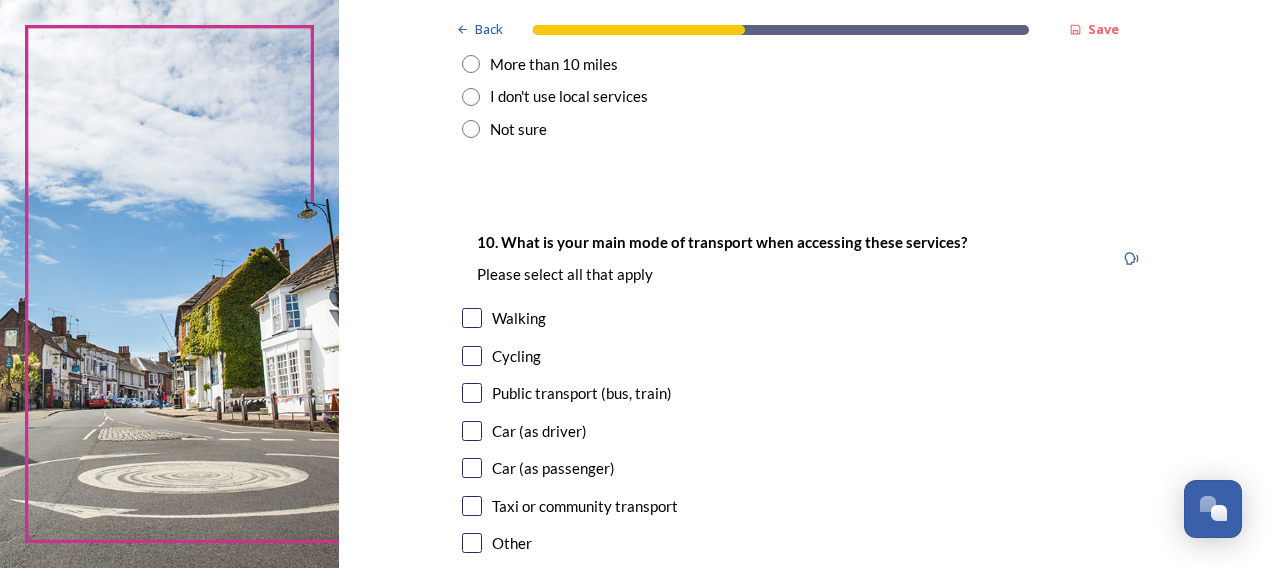 click at bounding box center (472, 318) 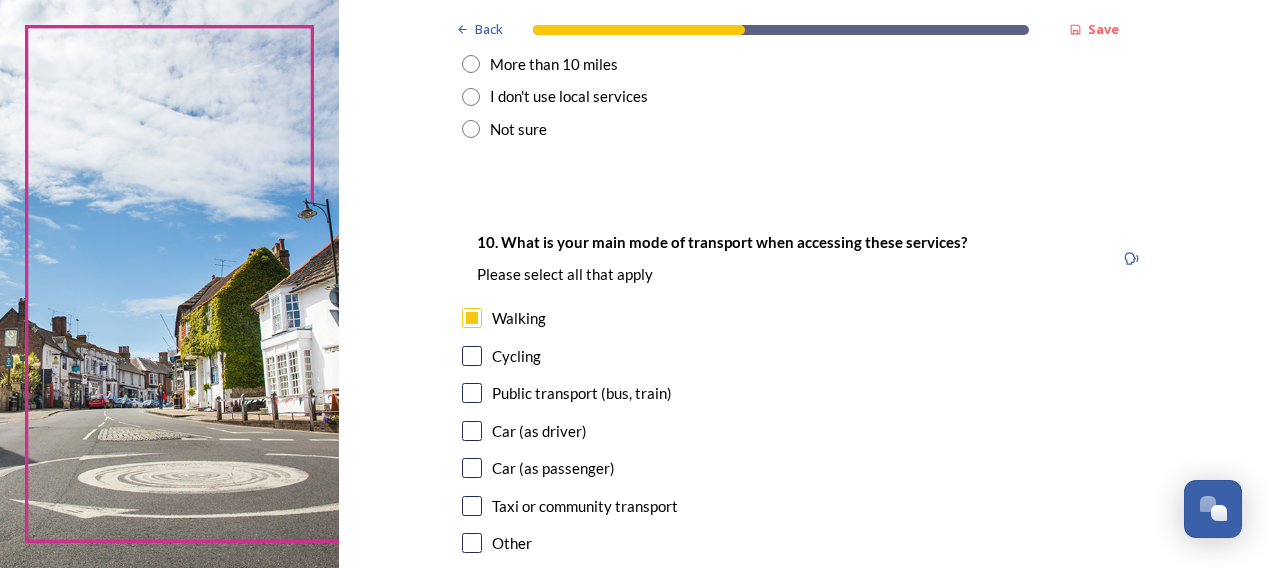 scroll, scrollTop: 1800, scrollLeft: 0, axis: vertical 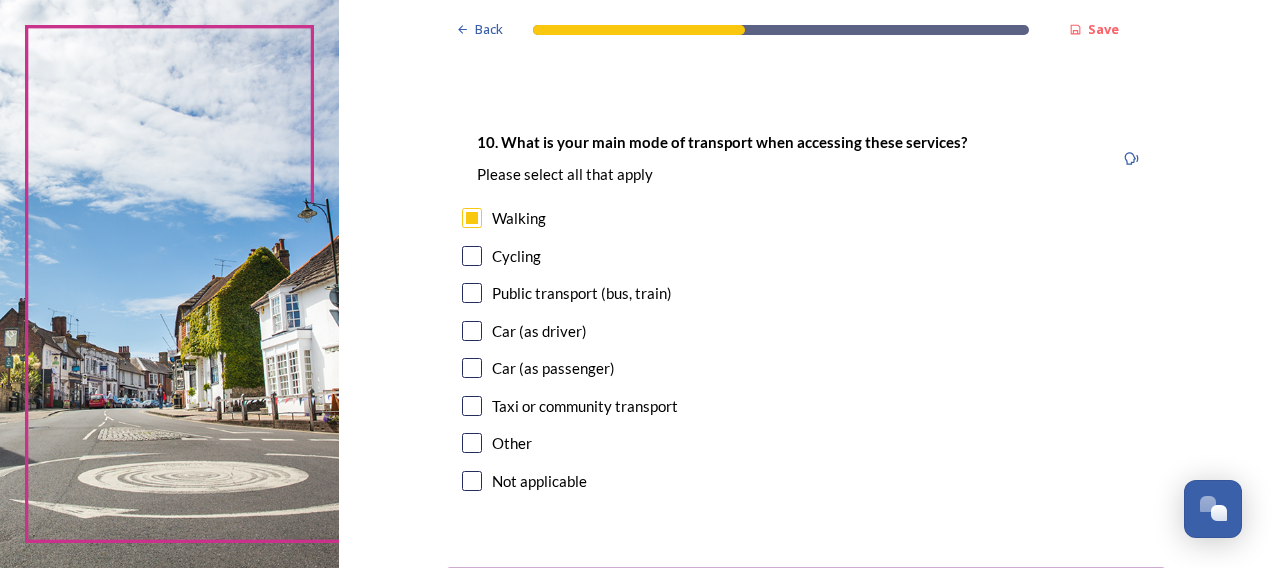 click at bounding box center (472, 293) 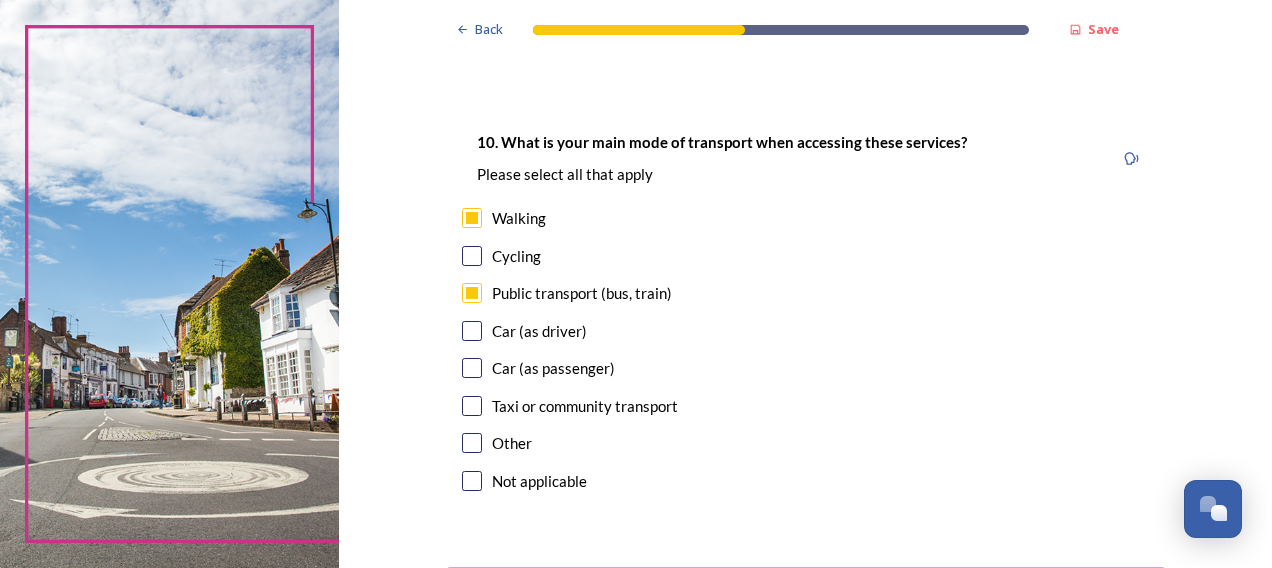 click at bounding box center (472, 331) 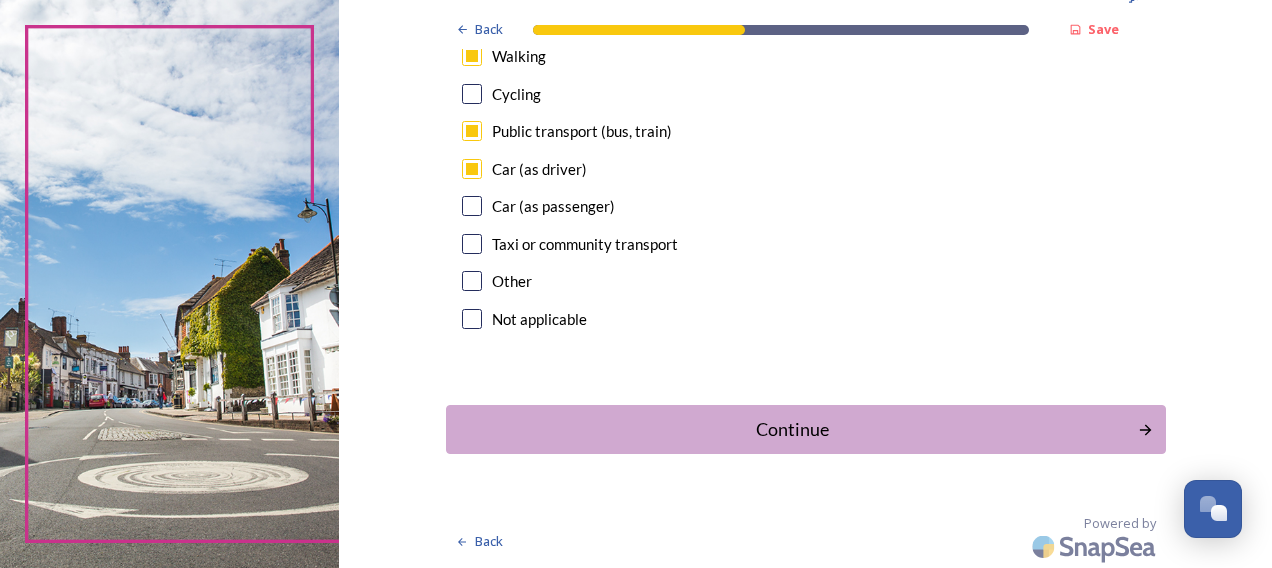 scroll, scrollTop: 1963, scrollLeft: 0, axis: vertical 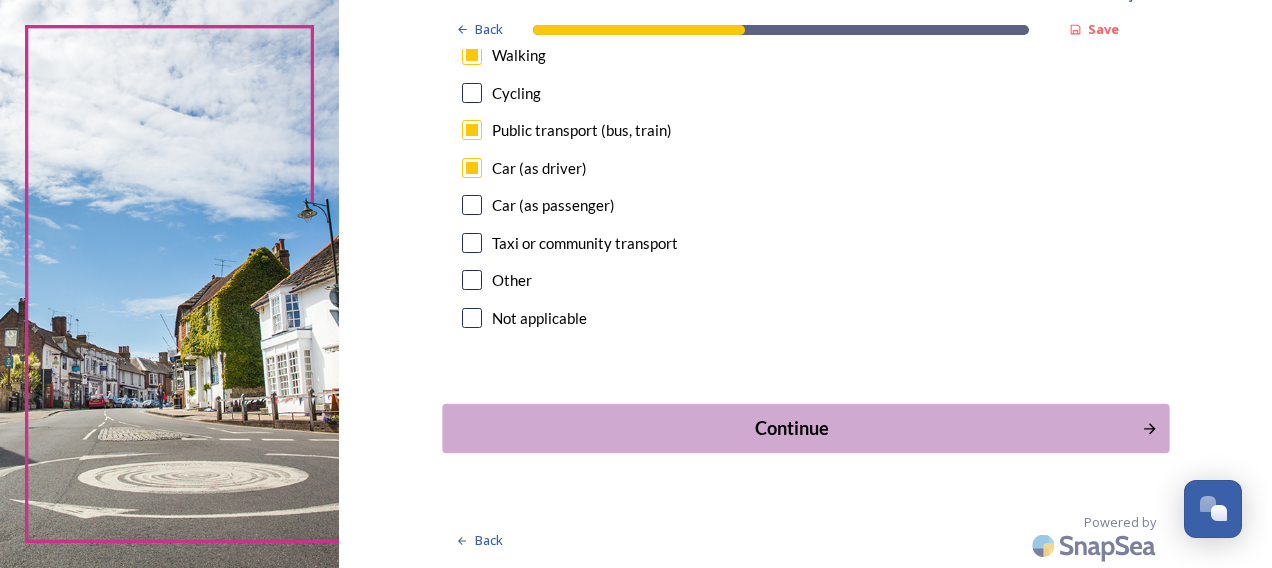 click on "Continue" at bounding box center (791, 428) 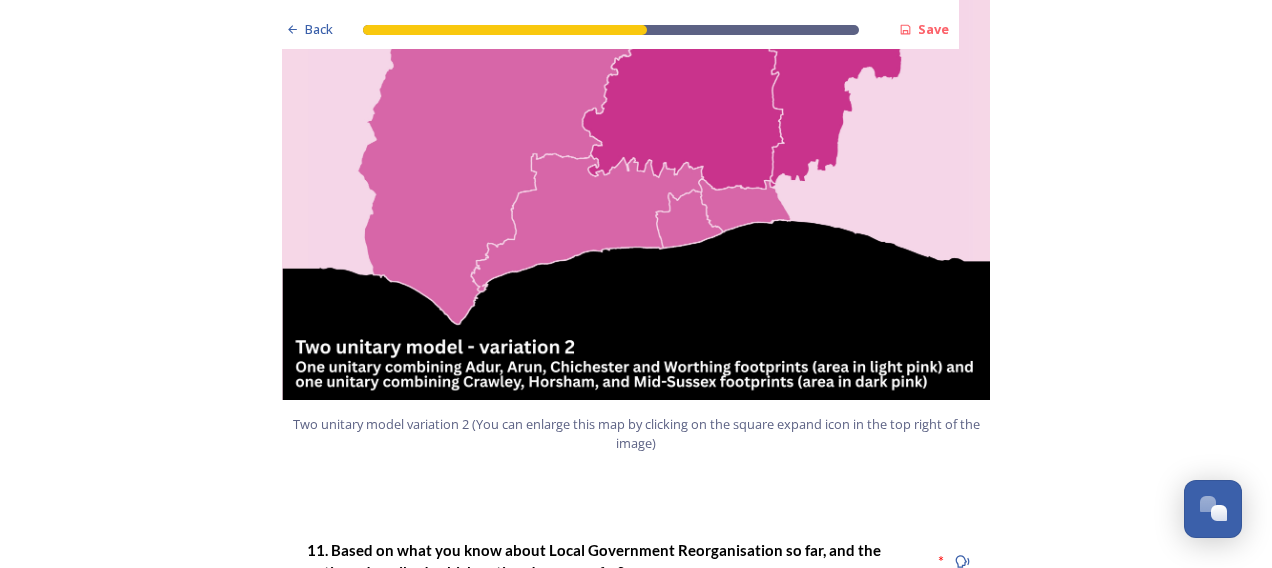 scroll, scrollTop: 2600, scrollLeft: 0, axis: vertical 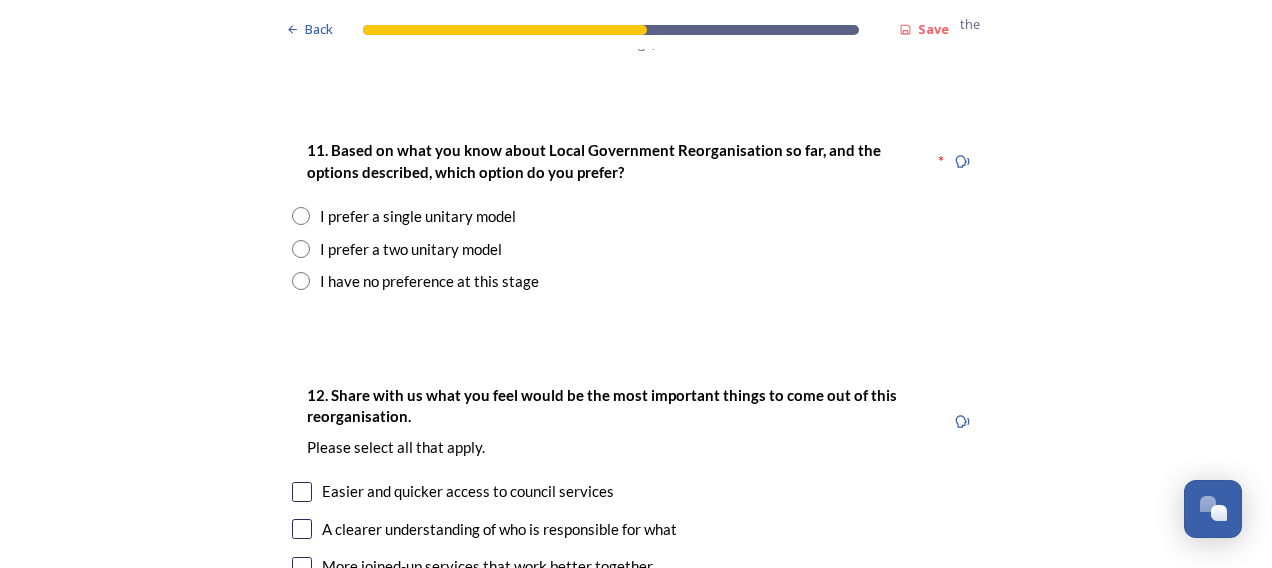 click at bounding box center (301, 216) 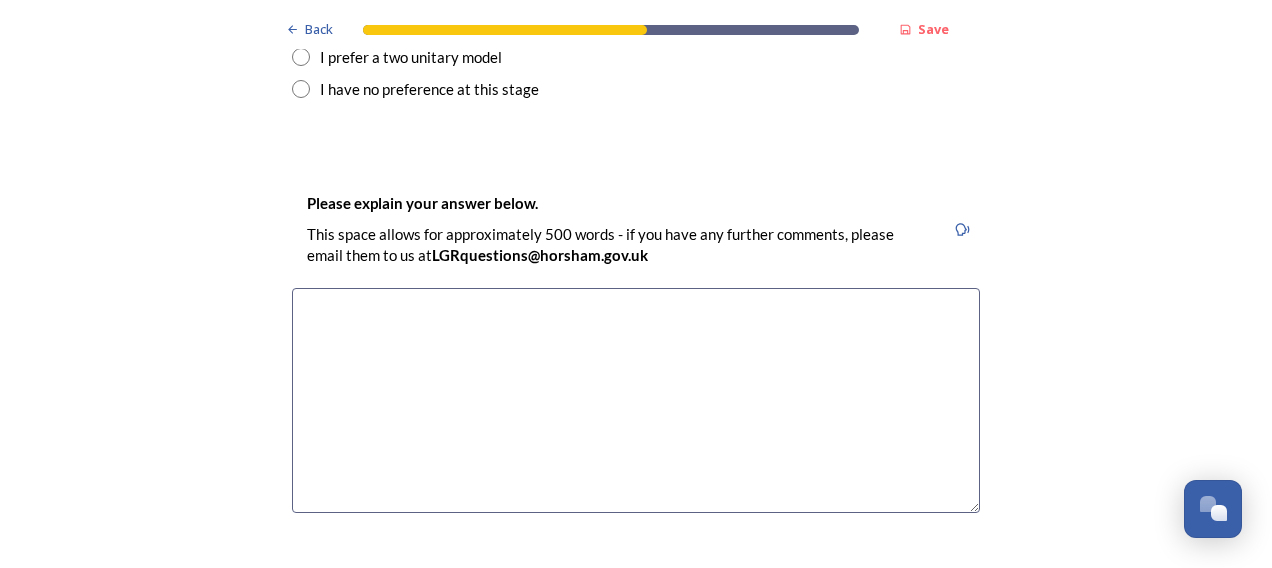 scroll, scrollTop: 2800, scrollLeft: 0, axis: vertical 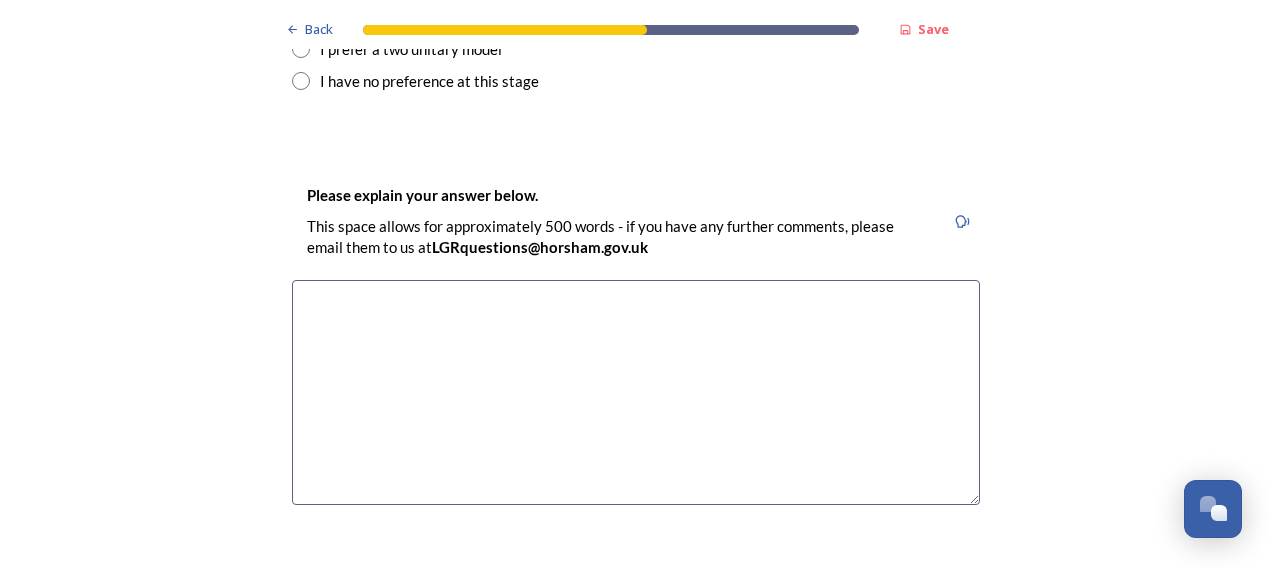 click at bounding box center [636, 392] 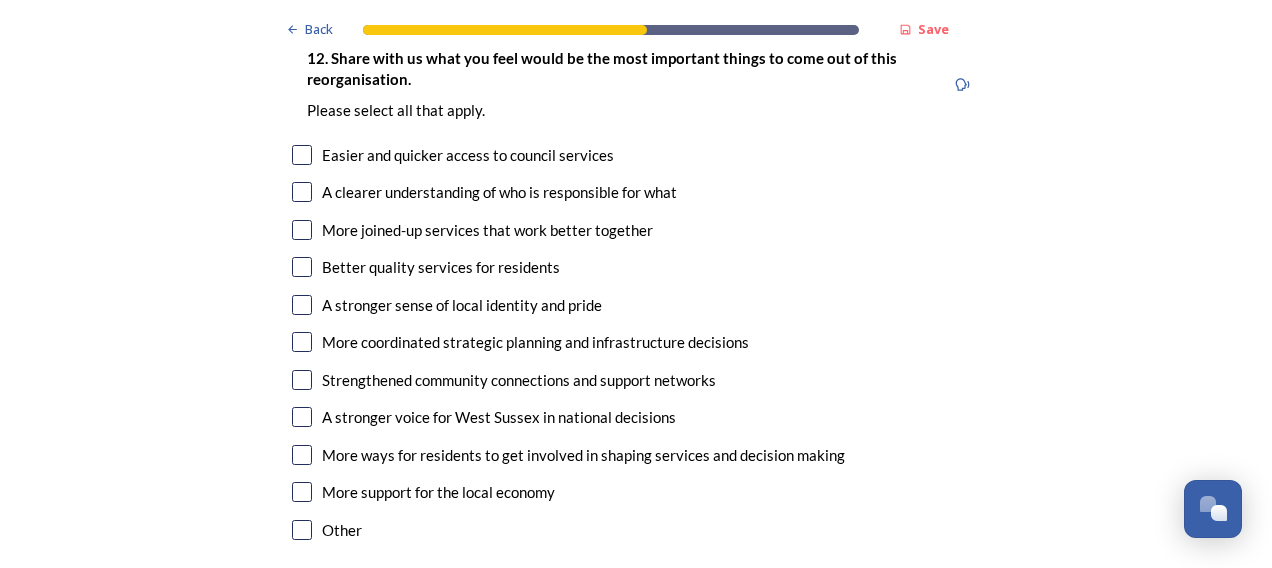 scroll, scrollTop: 3400, scrollLeft: 0, axis: vertical 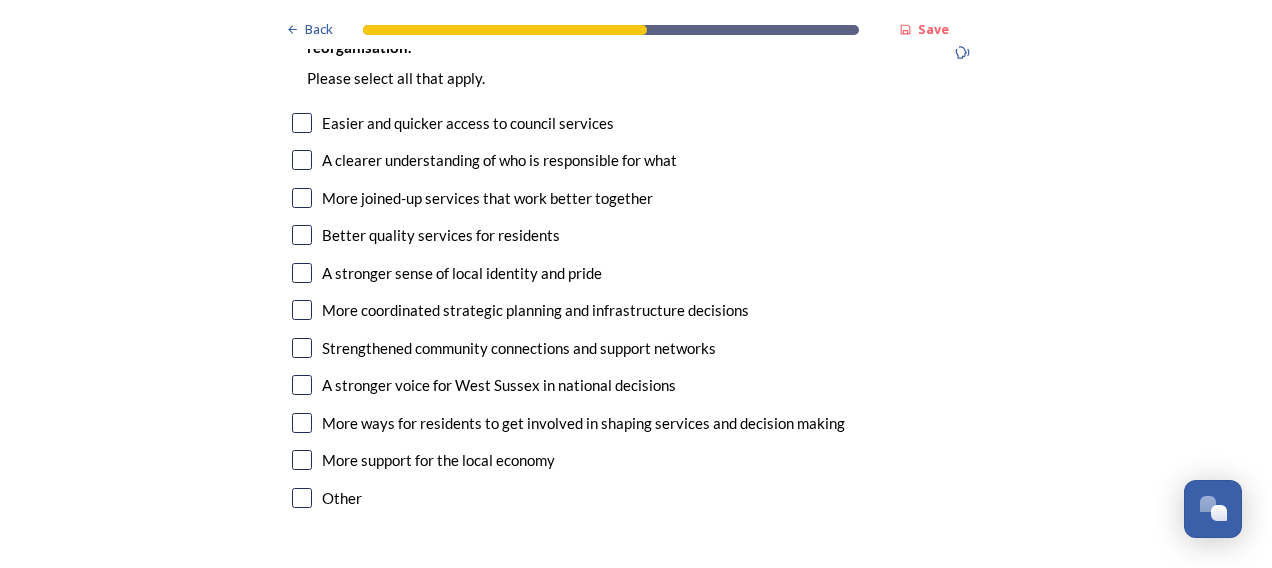 type on "To keep things simple create one area vs divides." 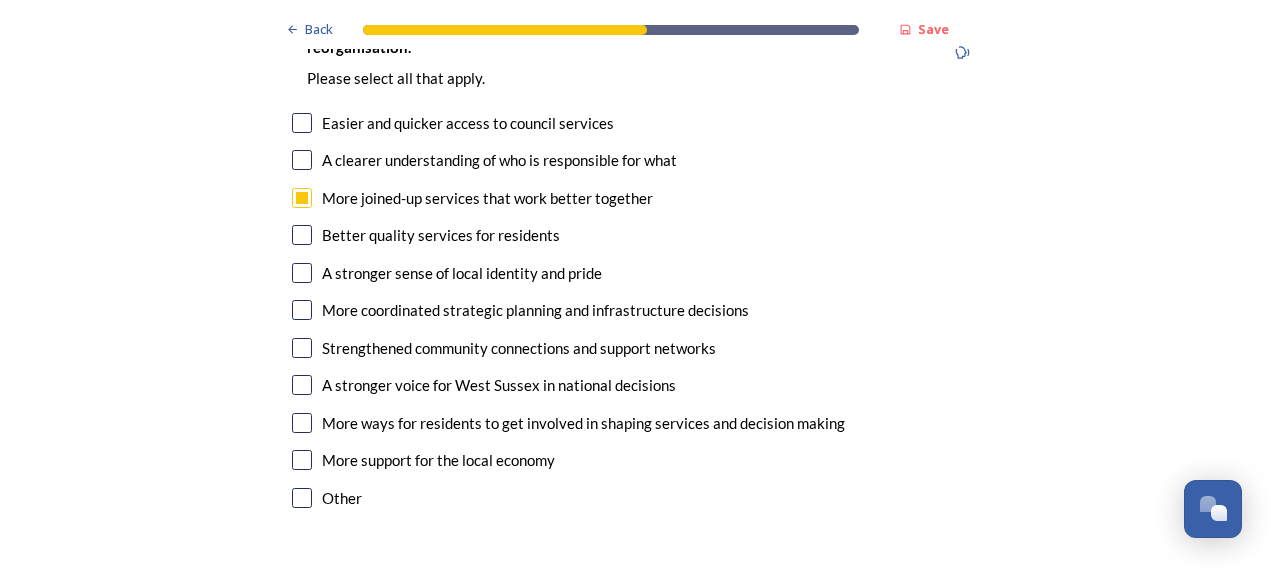 click at bounding box center (302, 235) 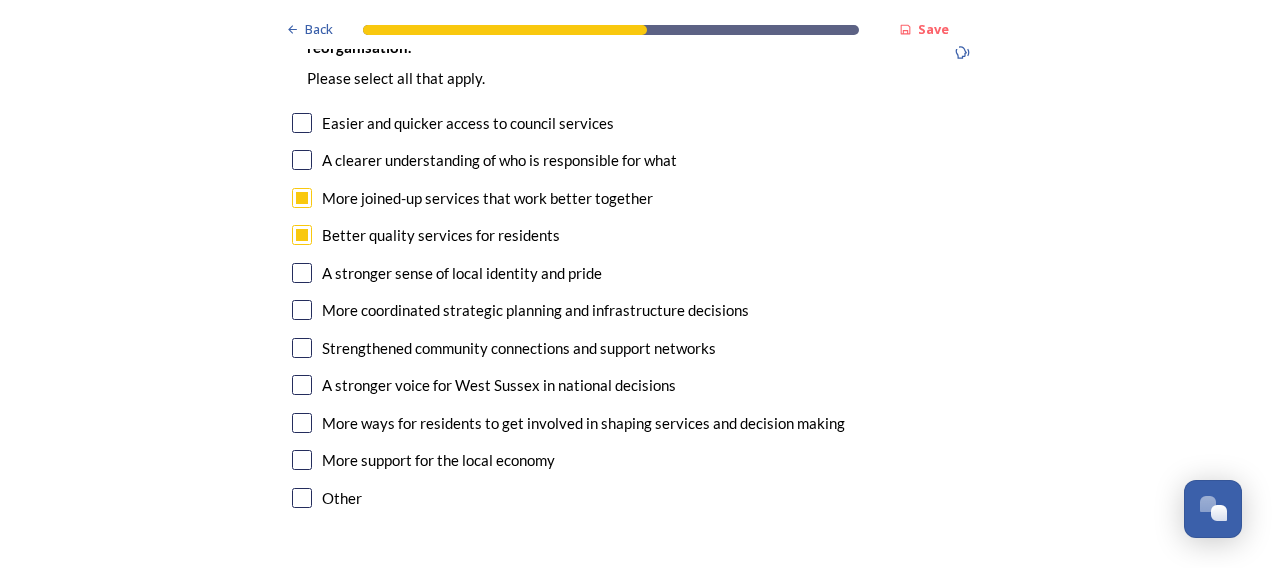 click at bounding box center [302, 348] 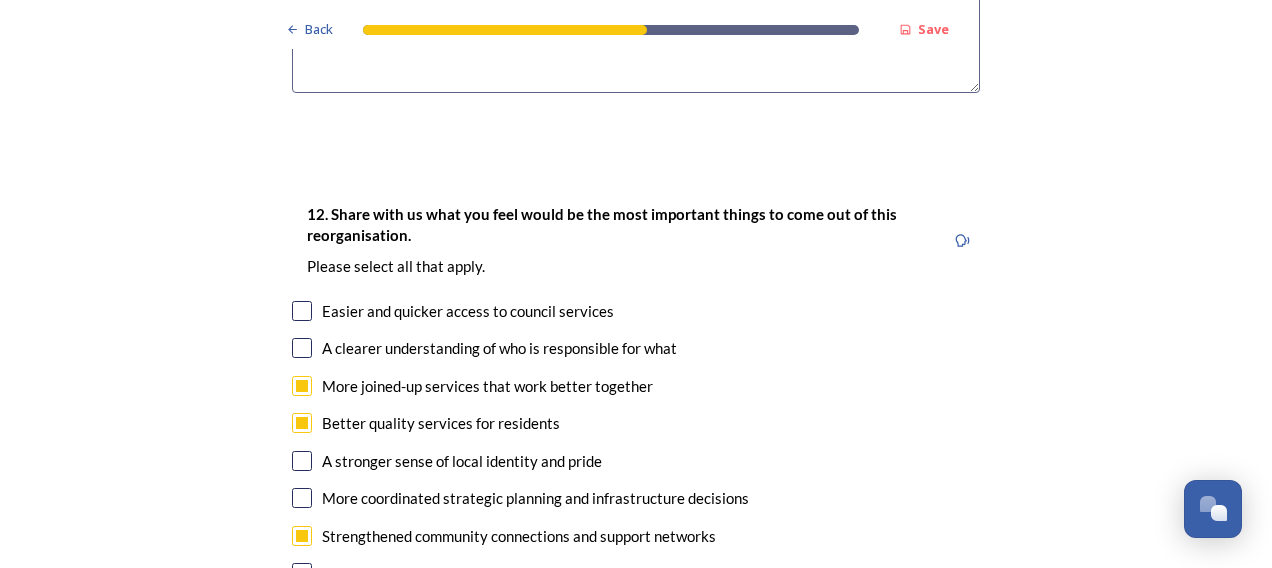 scroll, scrollTop: 3400, scrollLeft: 0, axis: vertical 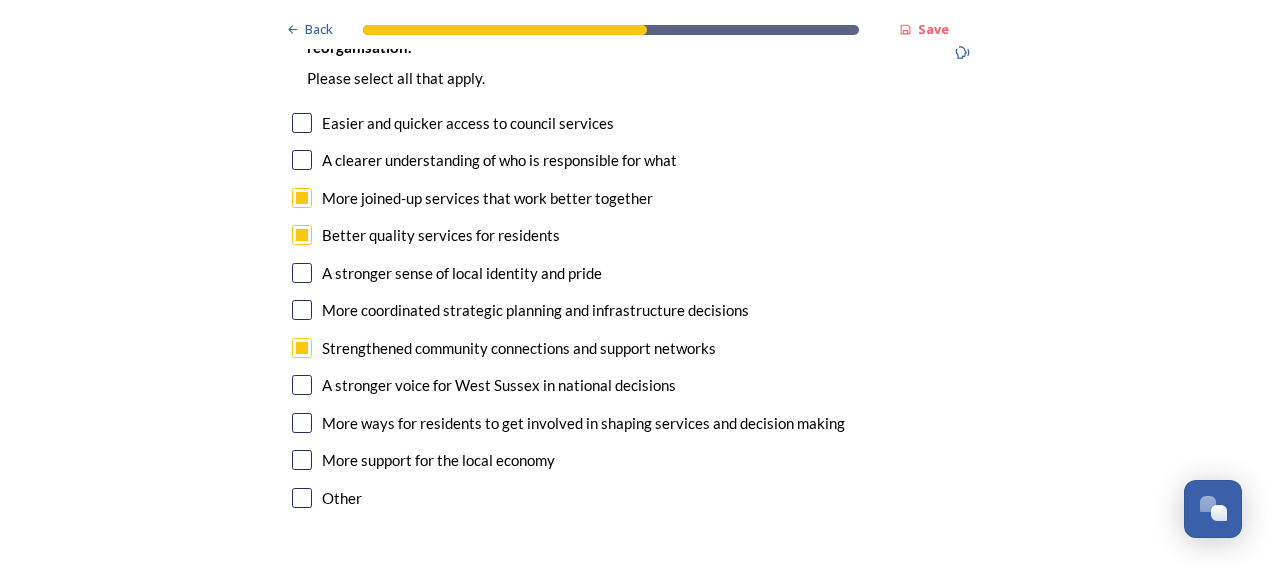 click at bounding box center (302, 310) 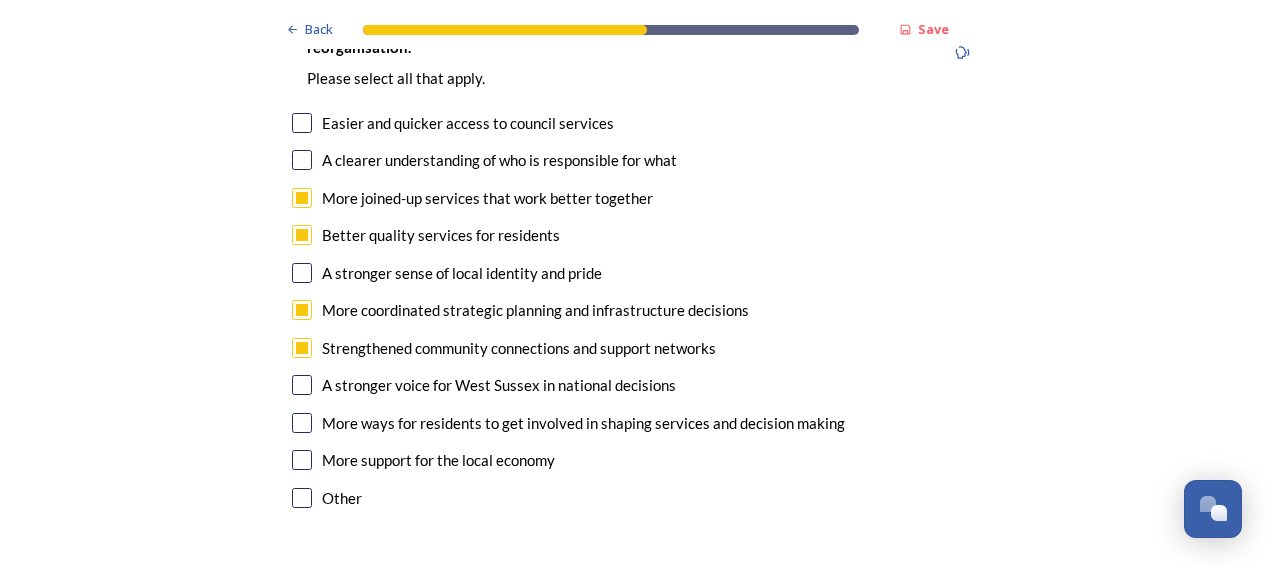 click on "More ways for residents to get involved in shaping services and decision making" at bounding box center [636, 423] 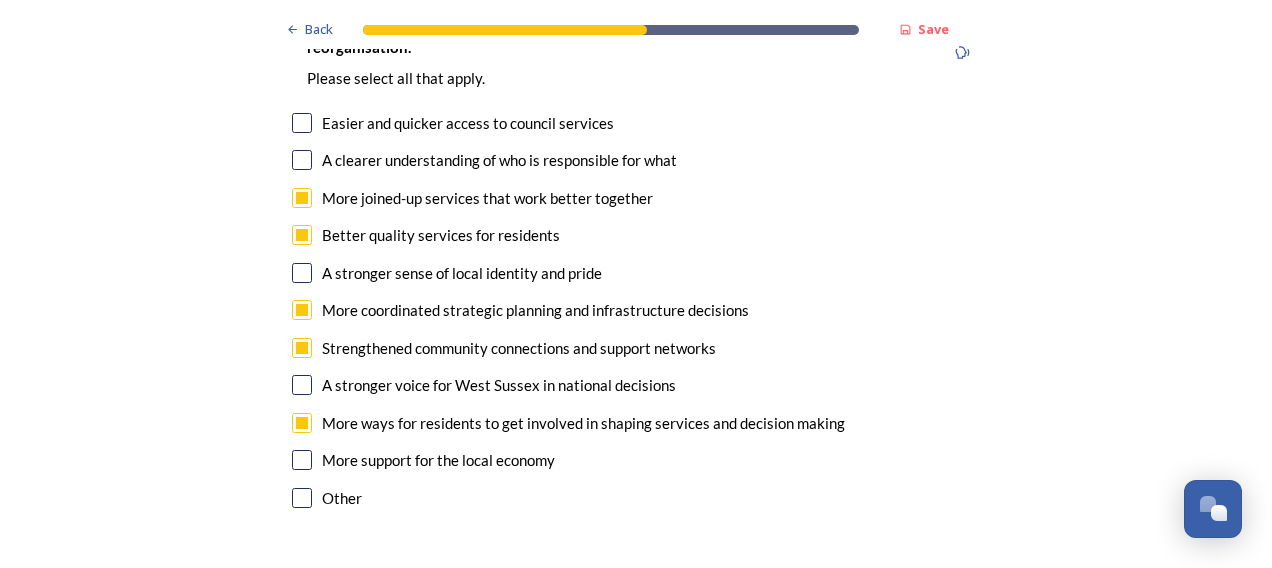 checkbox on "true" 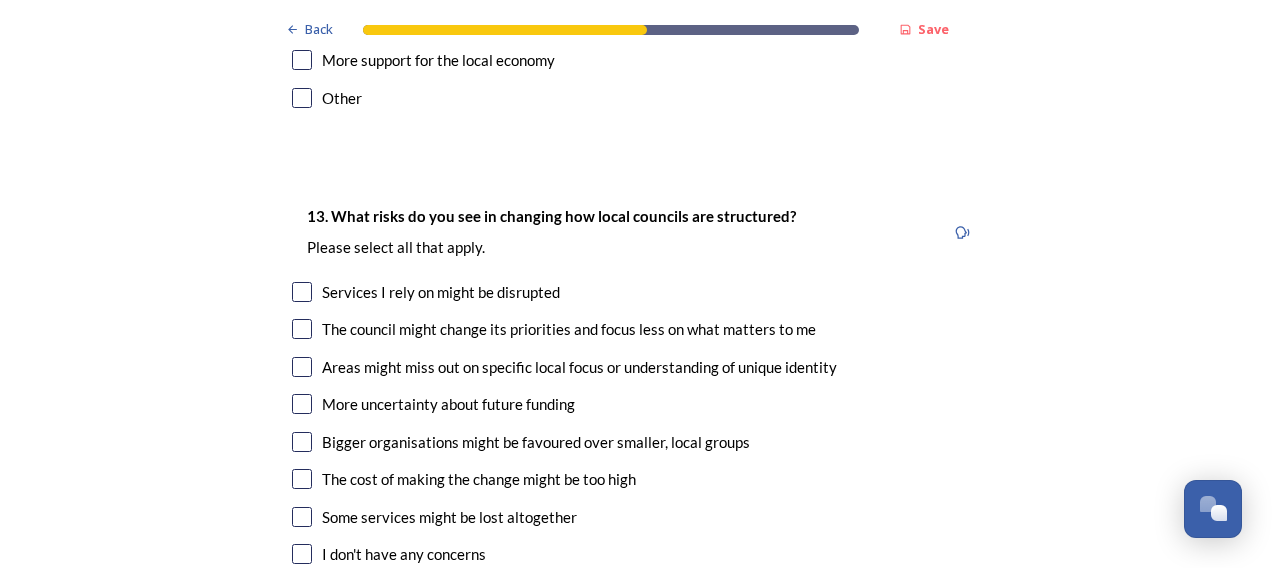 scroll, scrollTop: 3500, scrollLeft: 0, axis: vertical 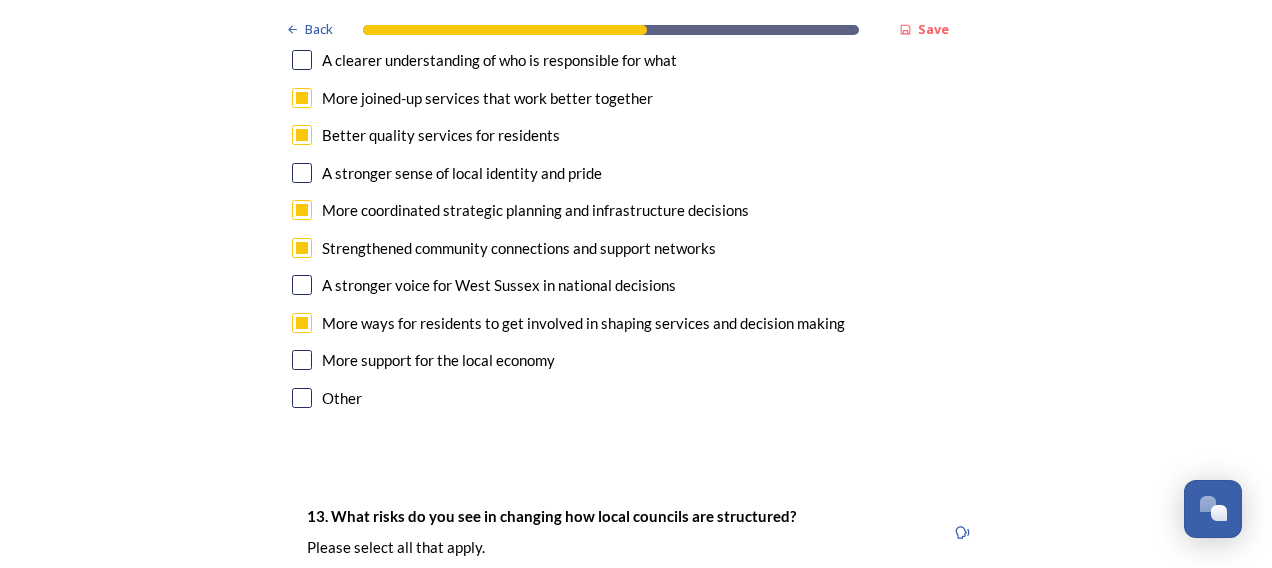 click at bounding box center (302, 360) 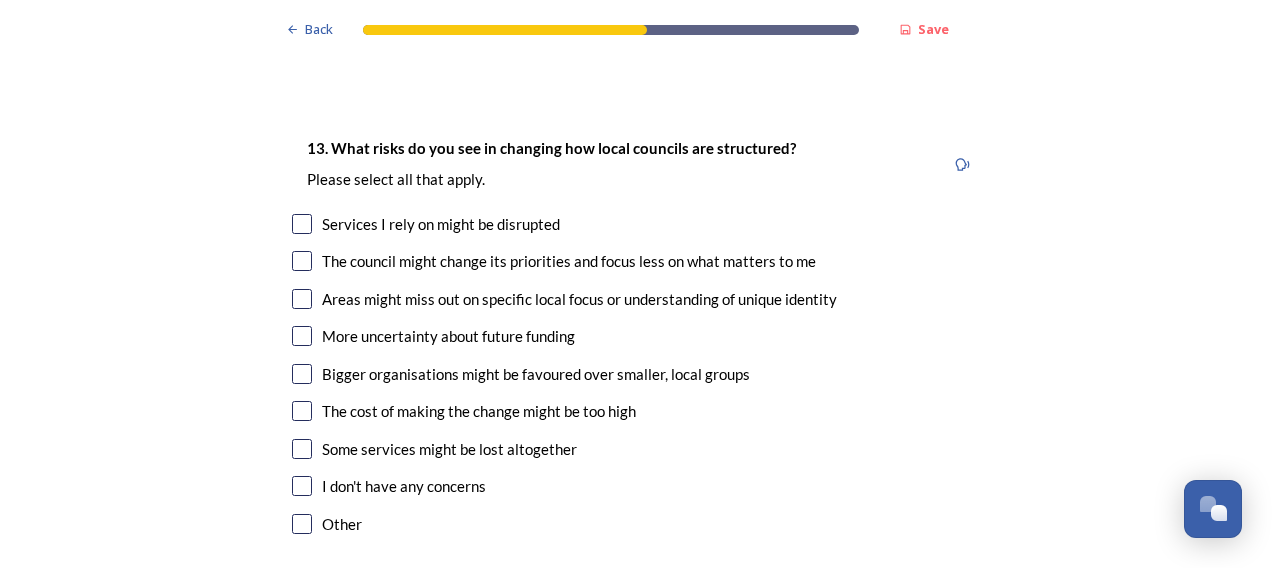 scroll, scrollTop: 3900, scrollLeft: 0, axis: vertical 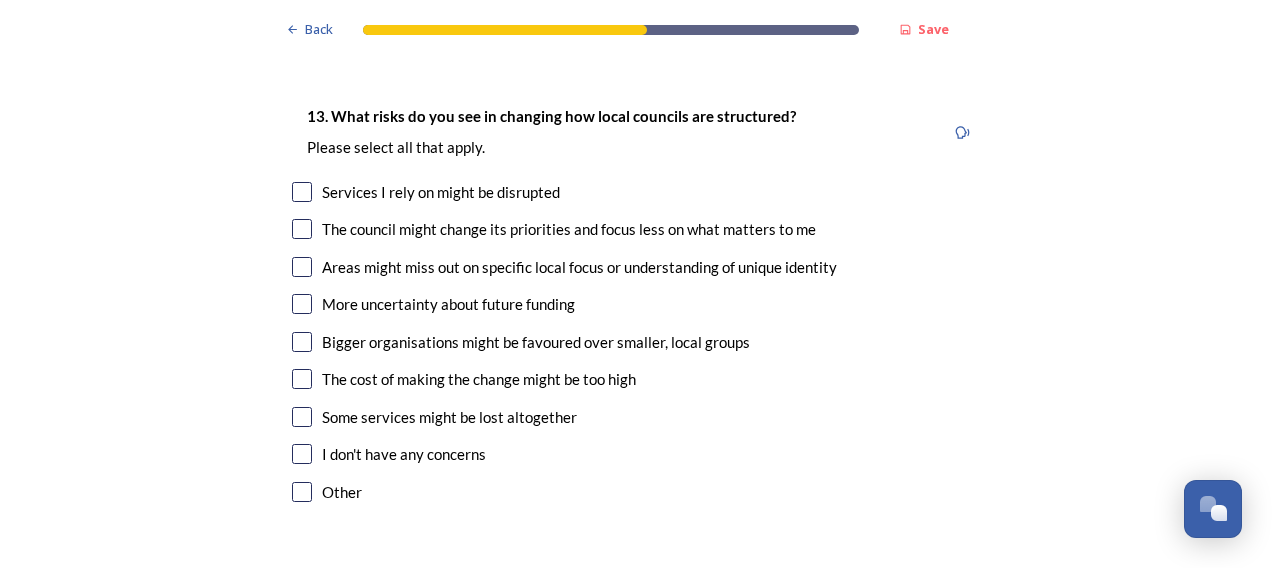 click at bounding box center [302, 192] 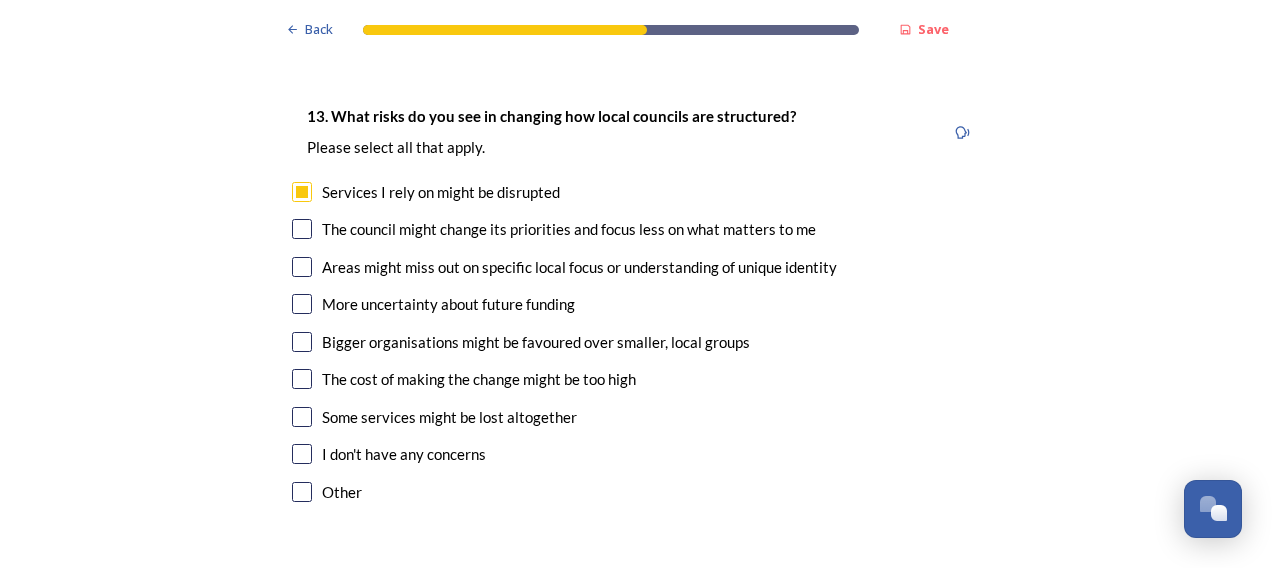 click at bounding box center [302, 379] 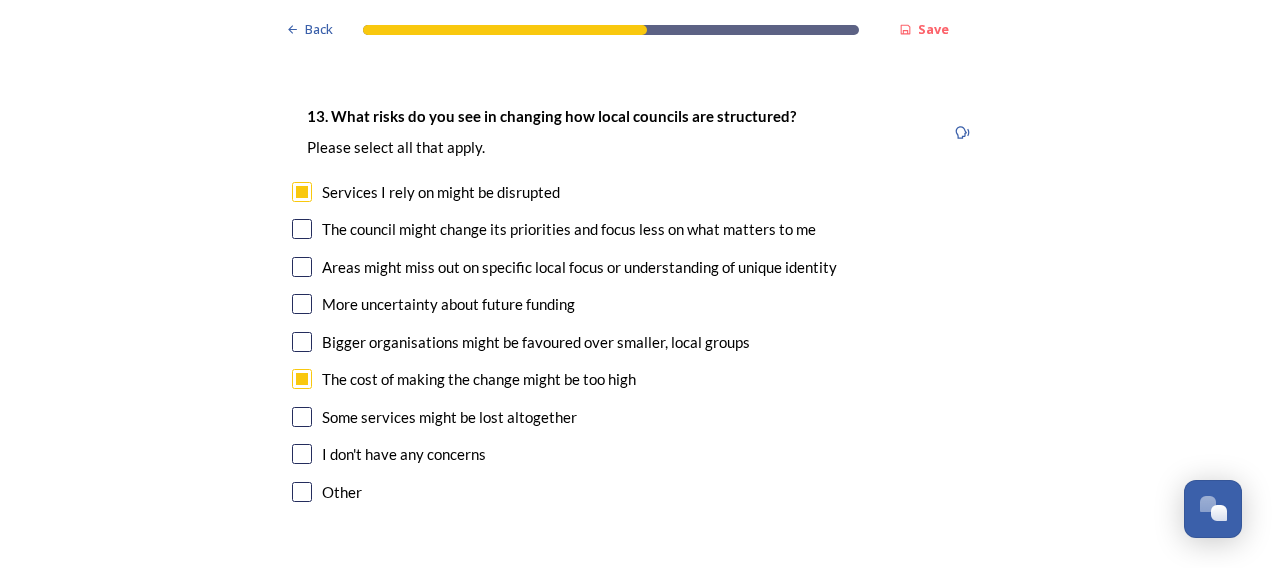 click at bounding box center [302, 417] 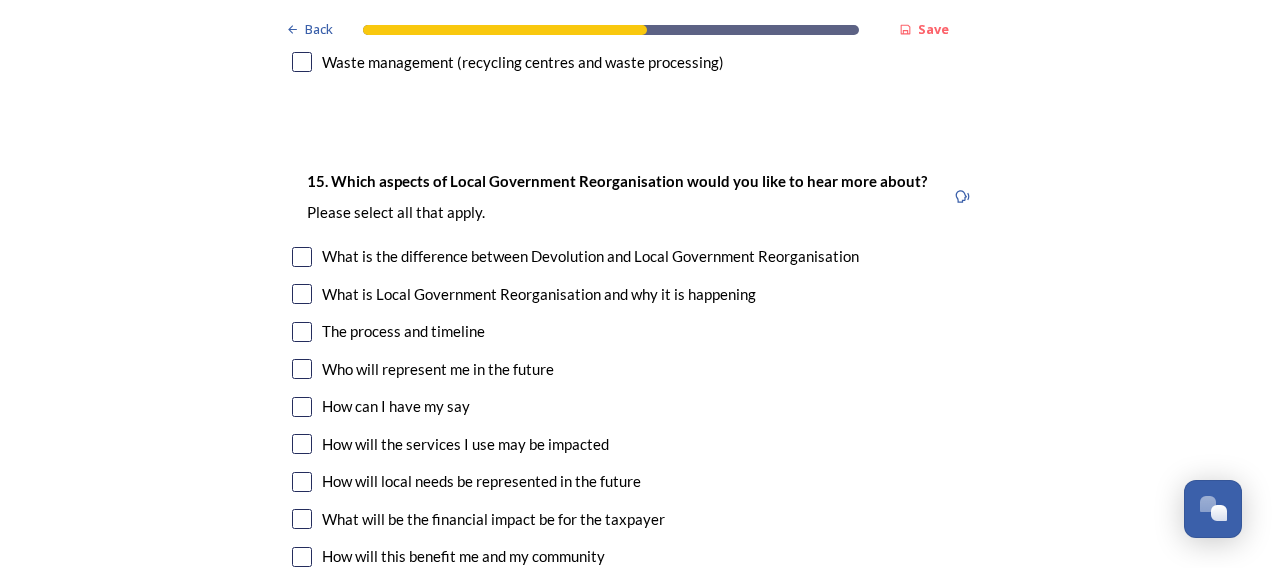 scroll, scrollTop: 5400, scrollLeft: 0, axis: vertical 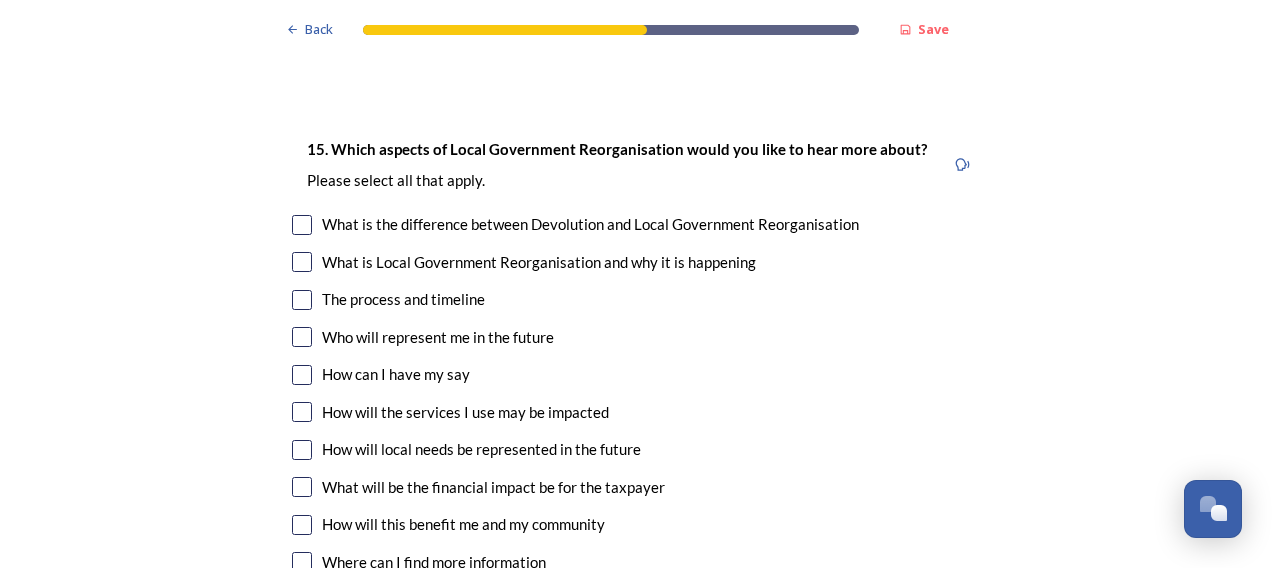 drag, startPoint x: 297, startPoint y: 345, endPoint x: 307, endPoint y: 370, distance: 26.925823 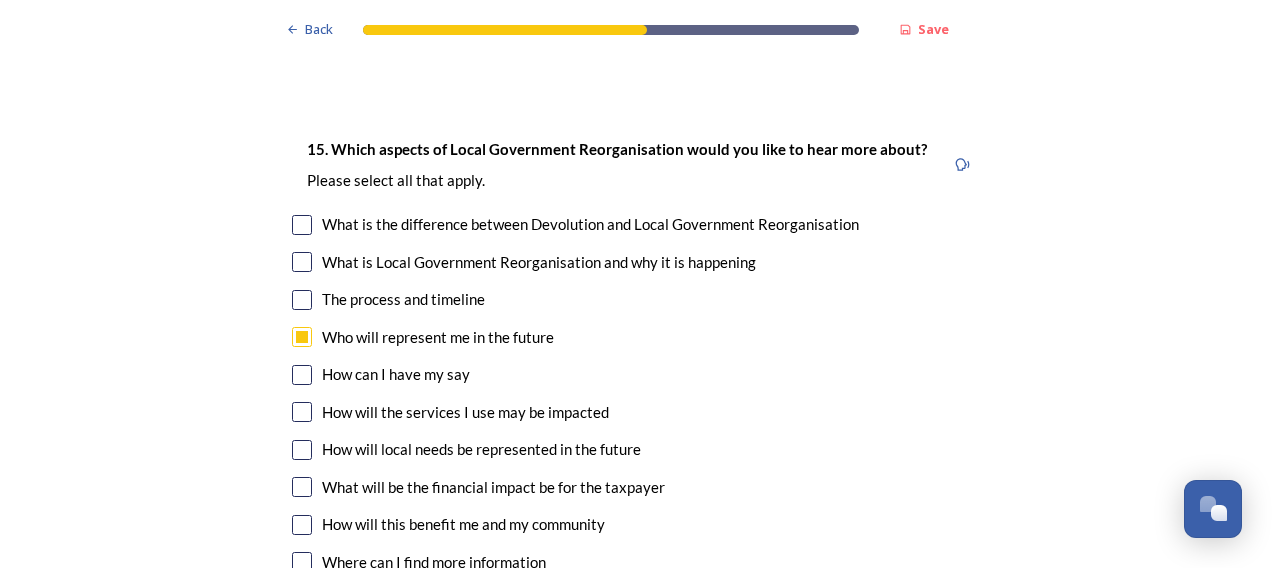 checkbox on "true" 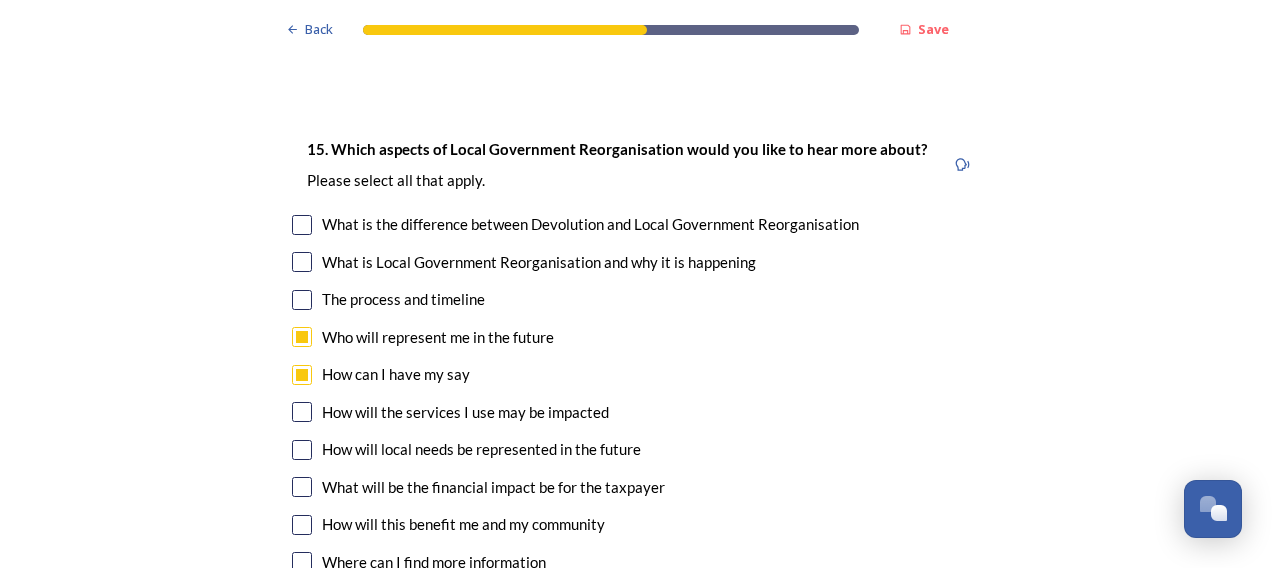 click at bounding box center (302, 412) 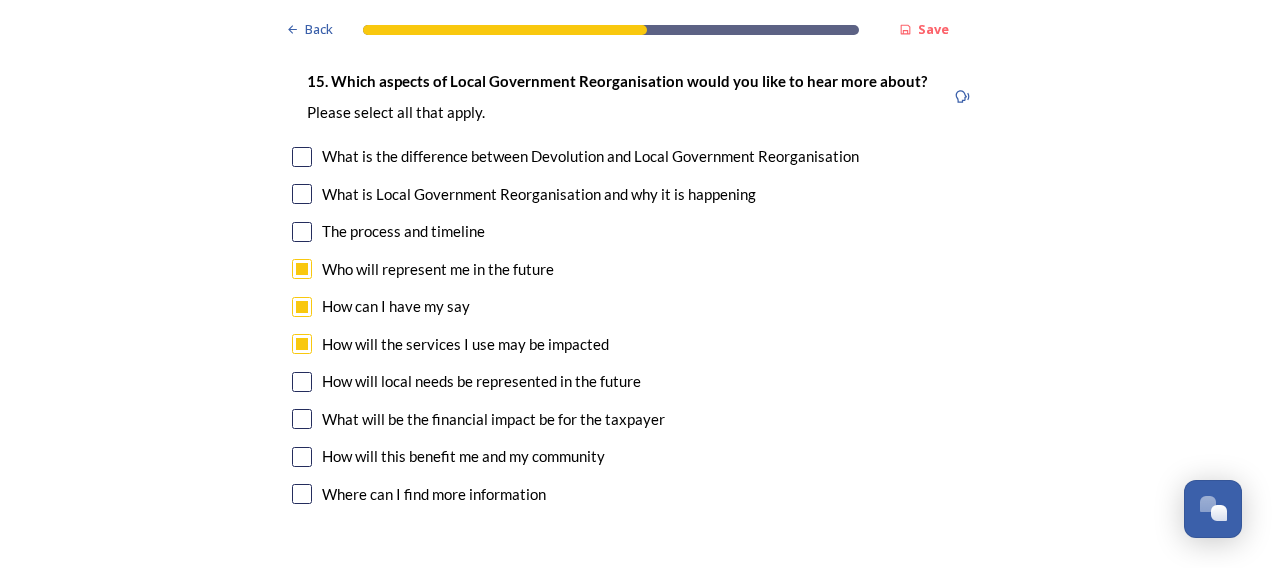 scroll, scrollTop: 5500, scrollLeft: 0, axis: vertical 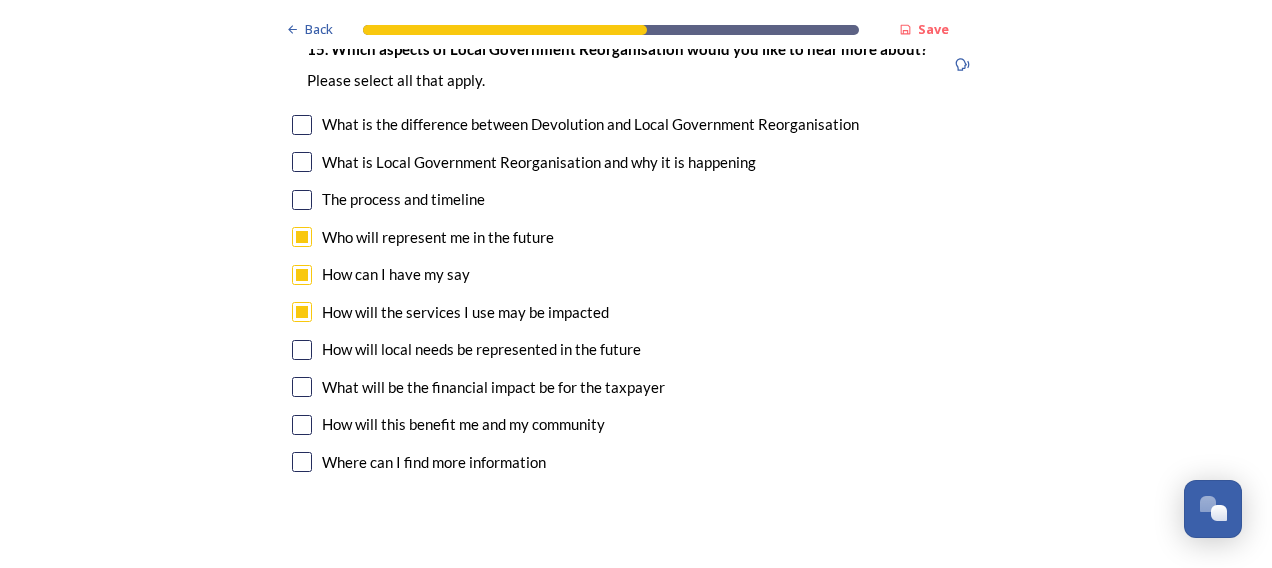 click at bounding box center [302, 350] 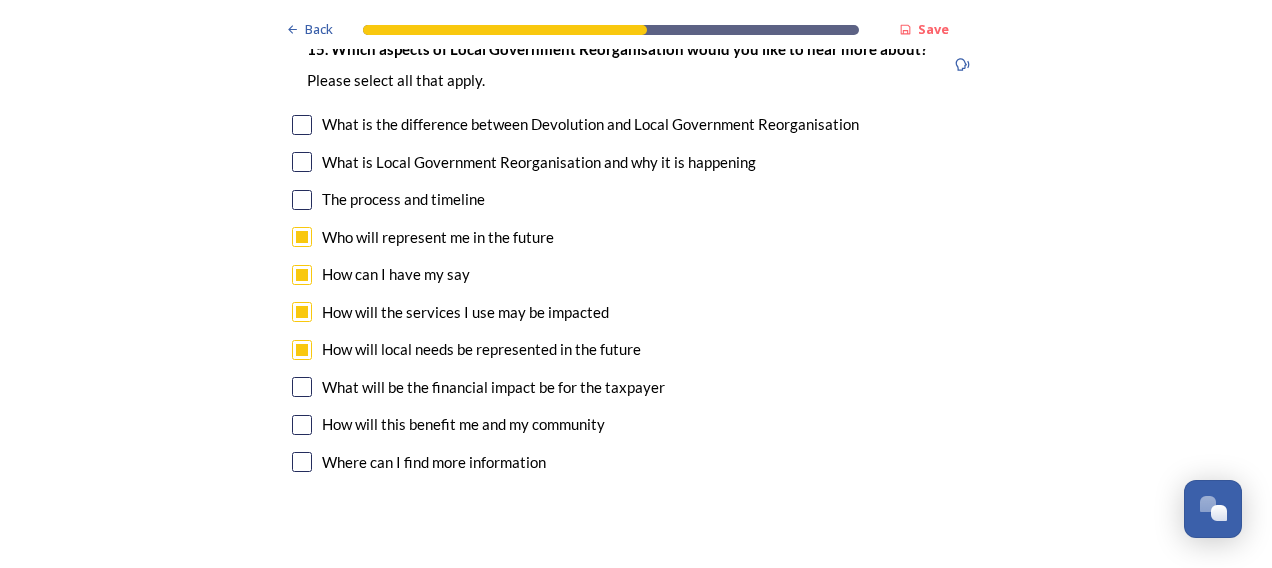 click at bounding box center [302, 387] 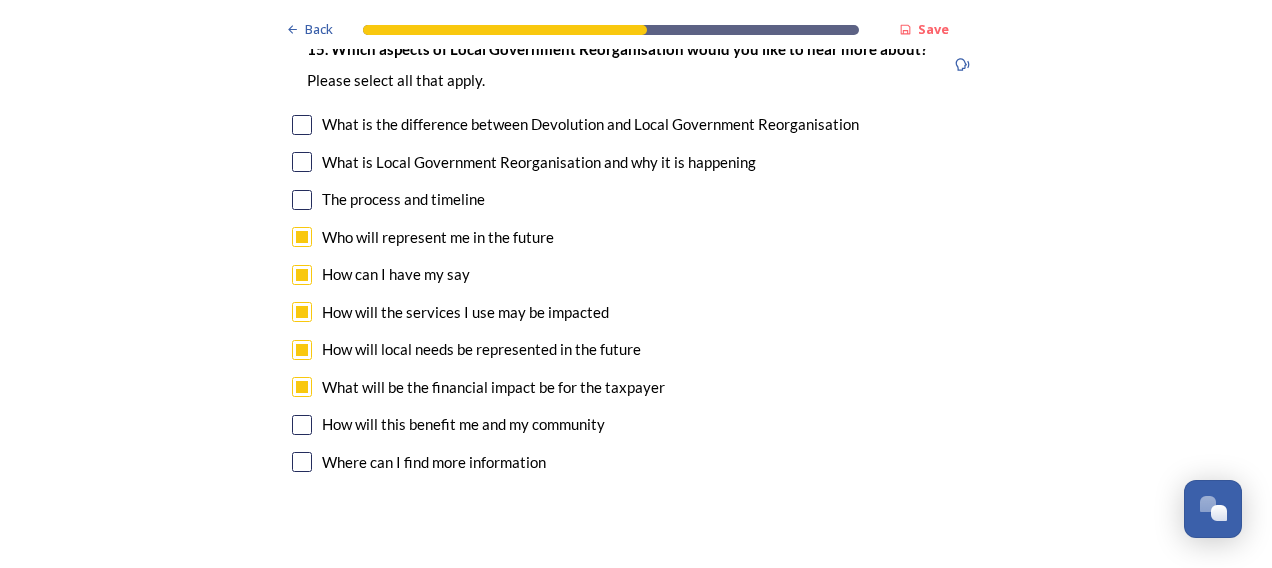click at bounding box center [302, 425] 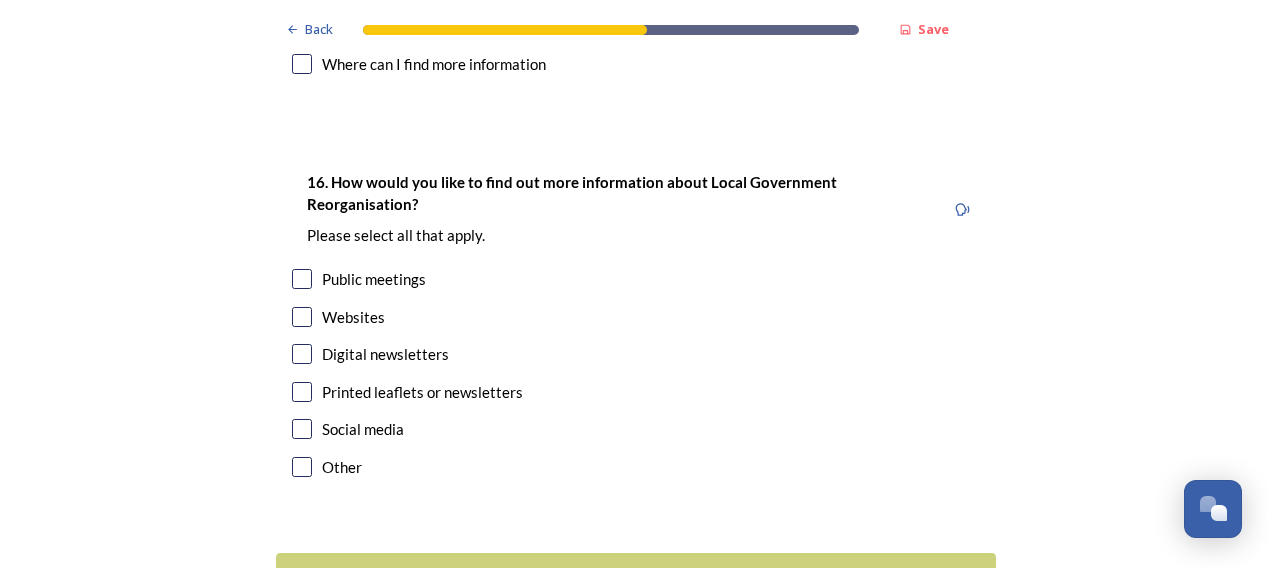 scroll, scrollTop: 6000, scrollLeft: 0, axis: vertical 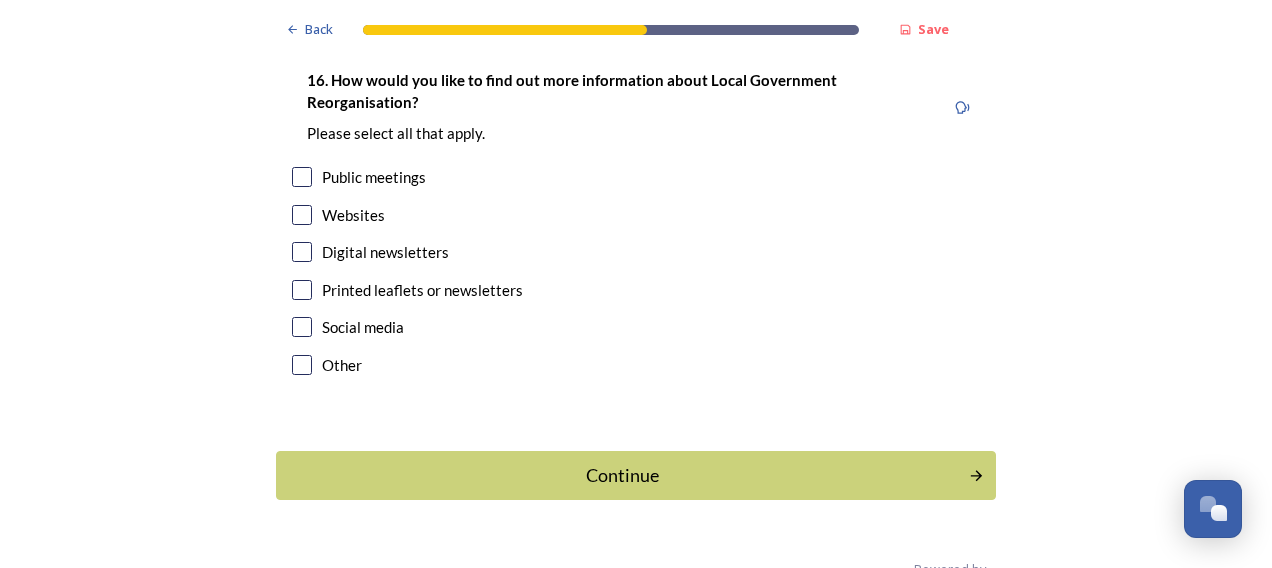 click at bounding box center (302, 215) 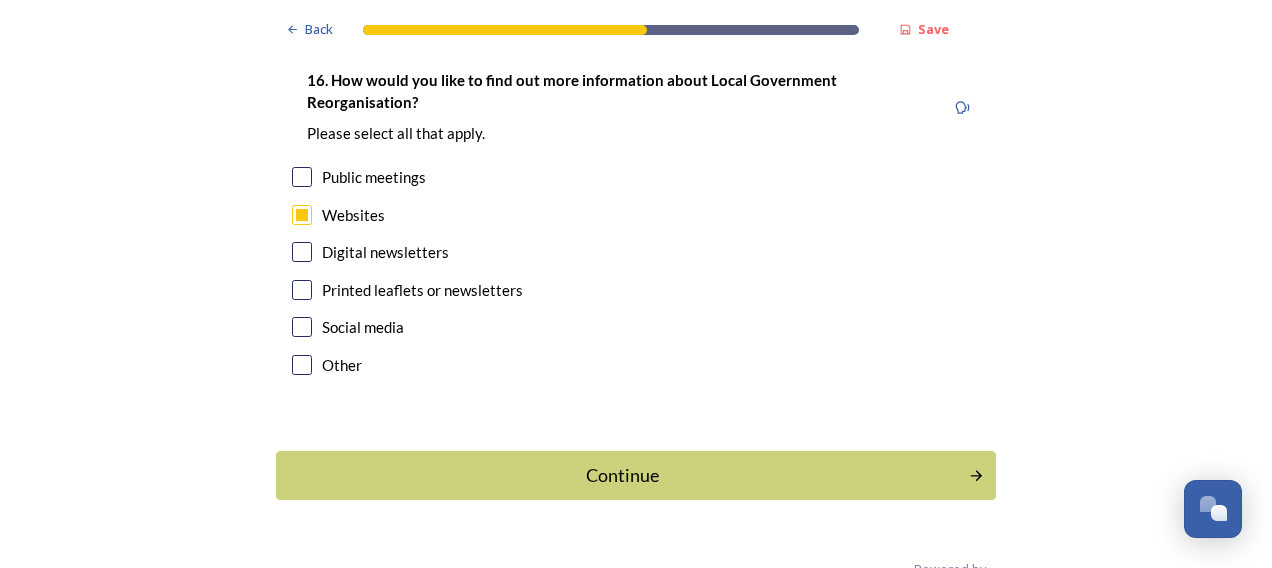 click at bounding box center (302, 327) 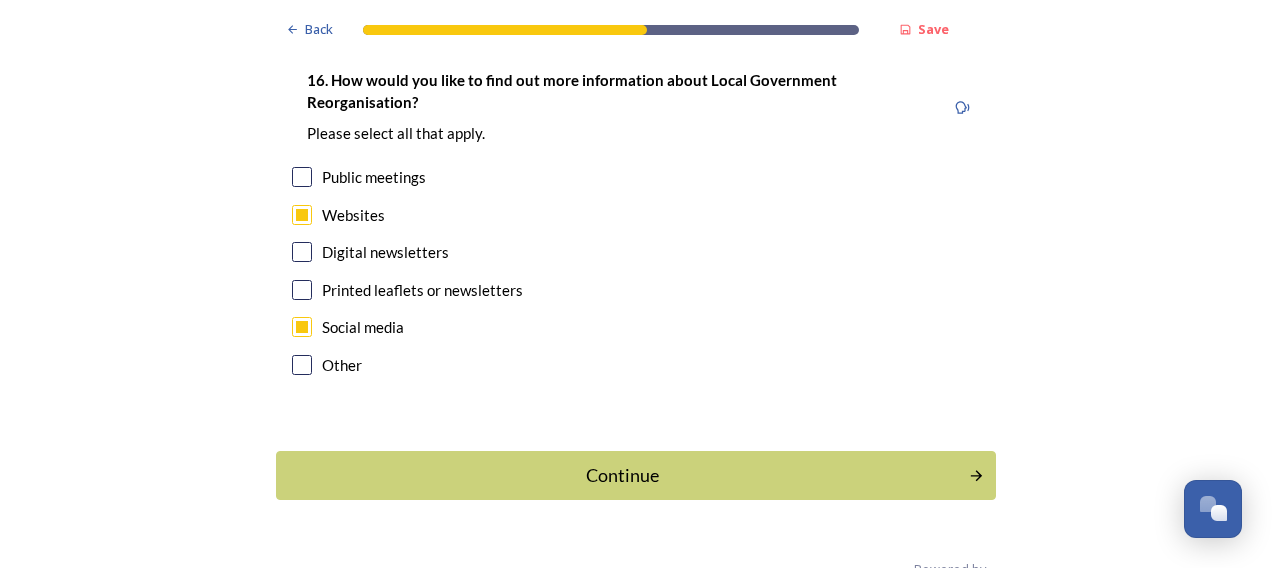 click at bounding box center [302, 327] 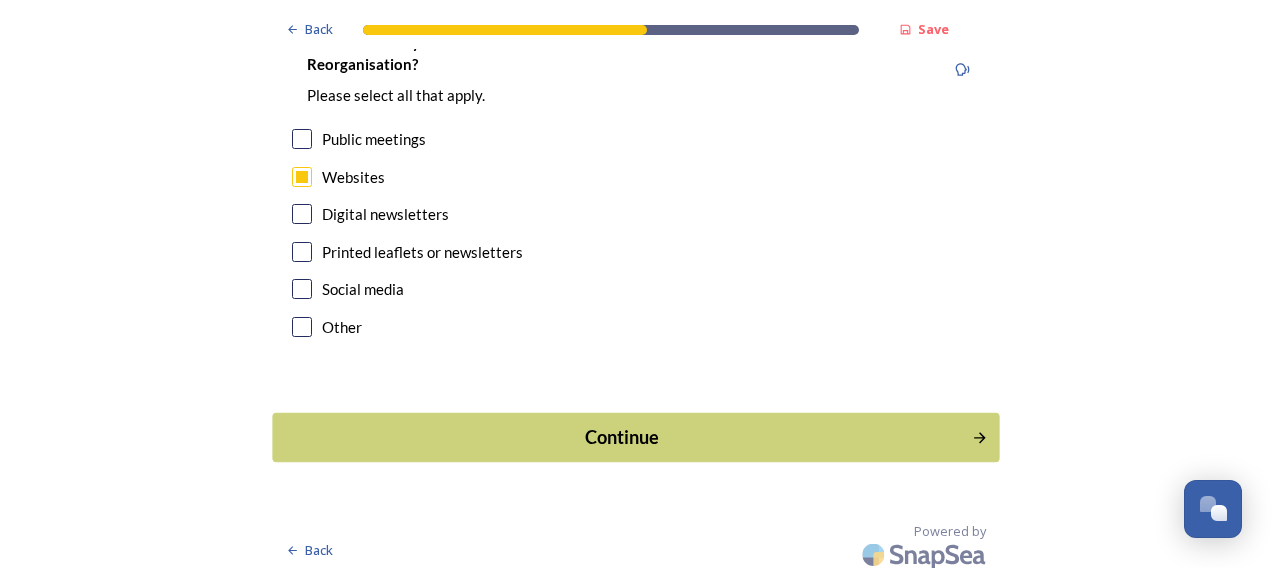 scroll, scrollTop: 6047, scrollLeft: 0, axis: vertical 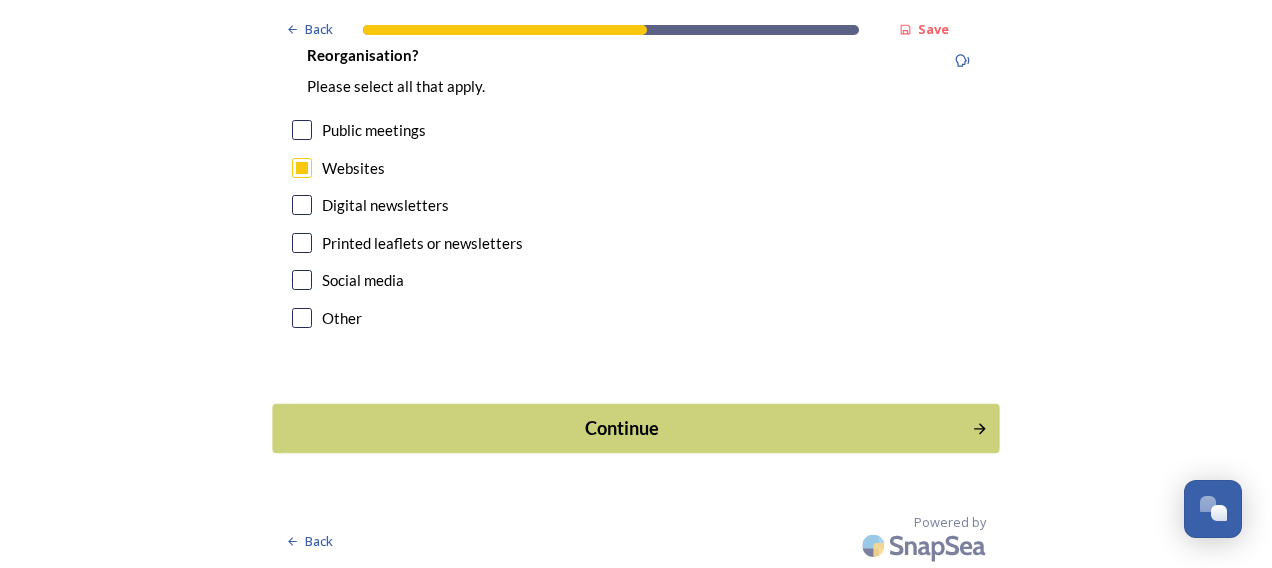 click on "Continue" at bounding box center (622, 428) 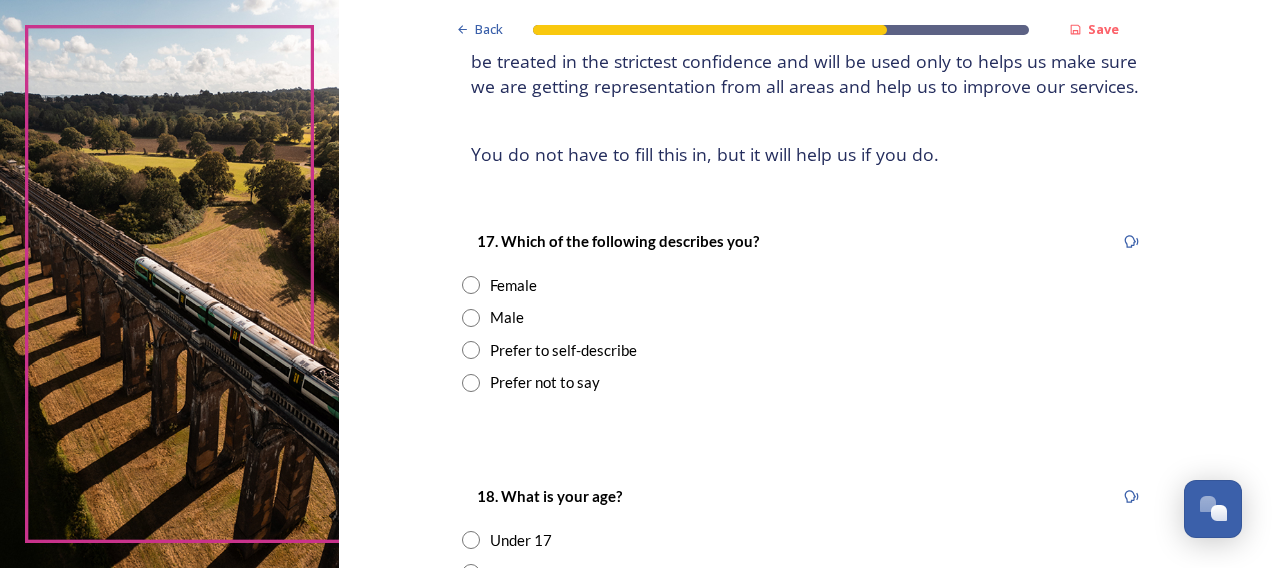 scroll, scrollTop: 200, scrollLeft: 0, axis: vertical 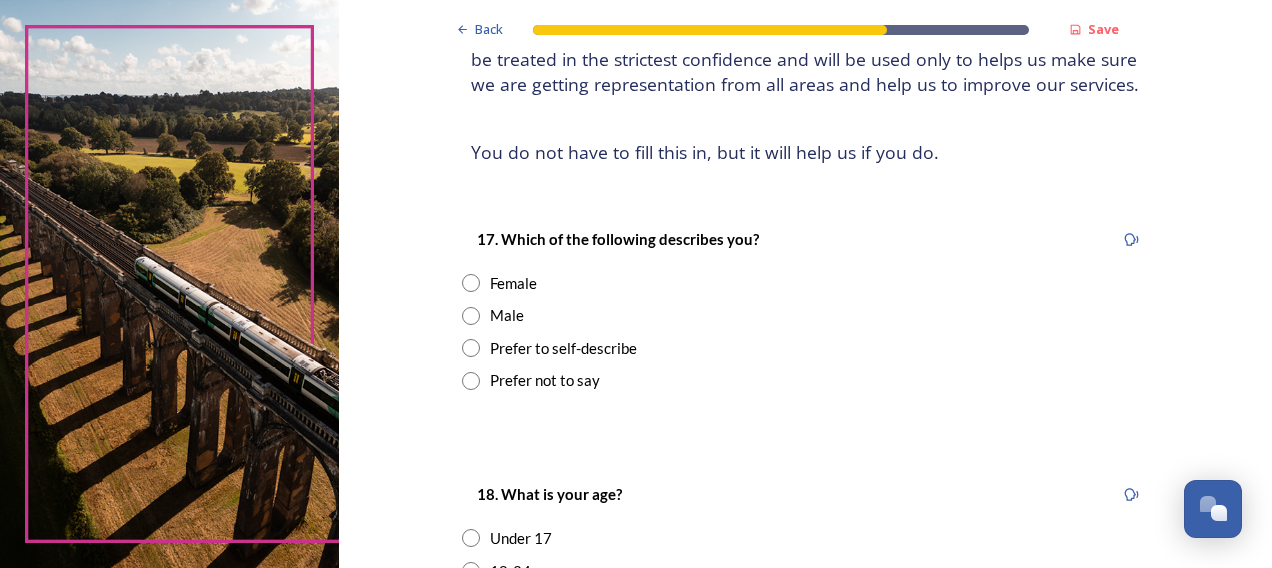 click on "17. Which of the following describes you?  Female Male Prefer to self-describe Prefer not to say" at bounding box center [806, 309] 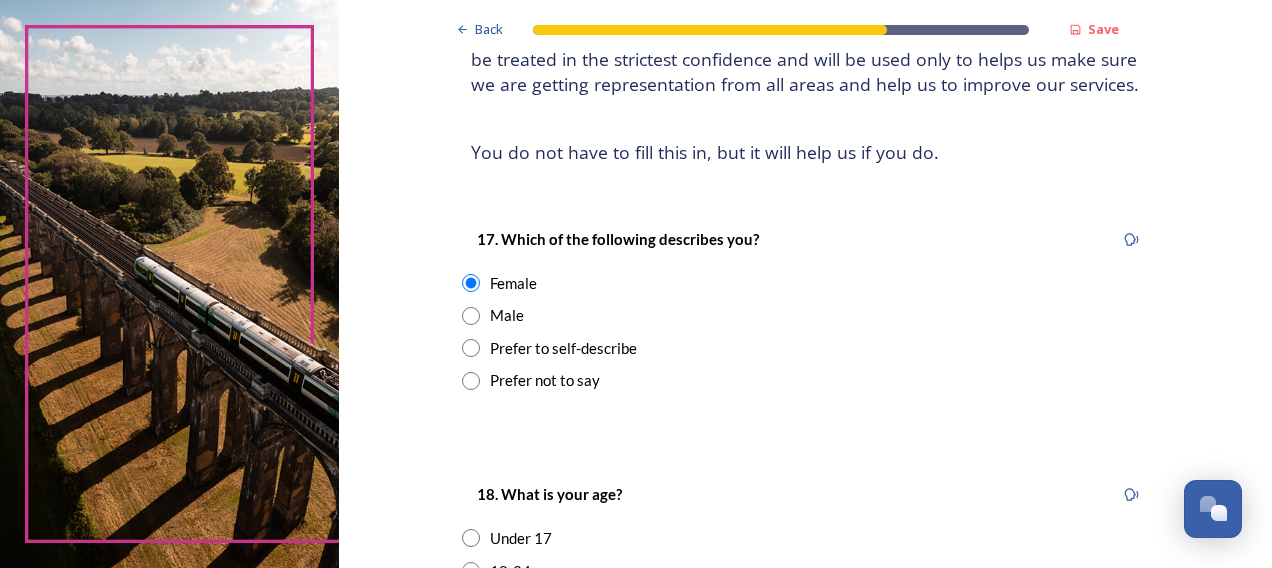 scroll, scrollTop: 500, scrollLeft: 0, axis: vertical 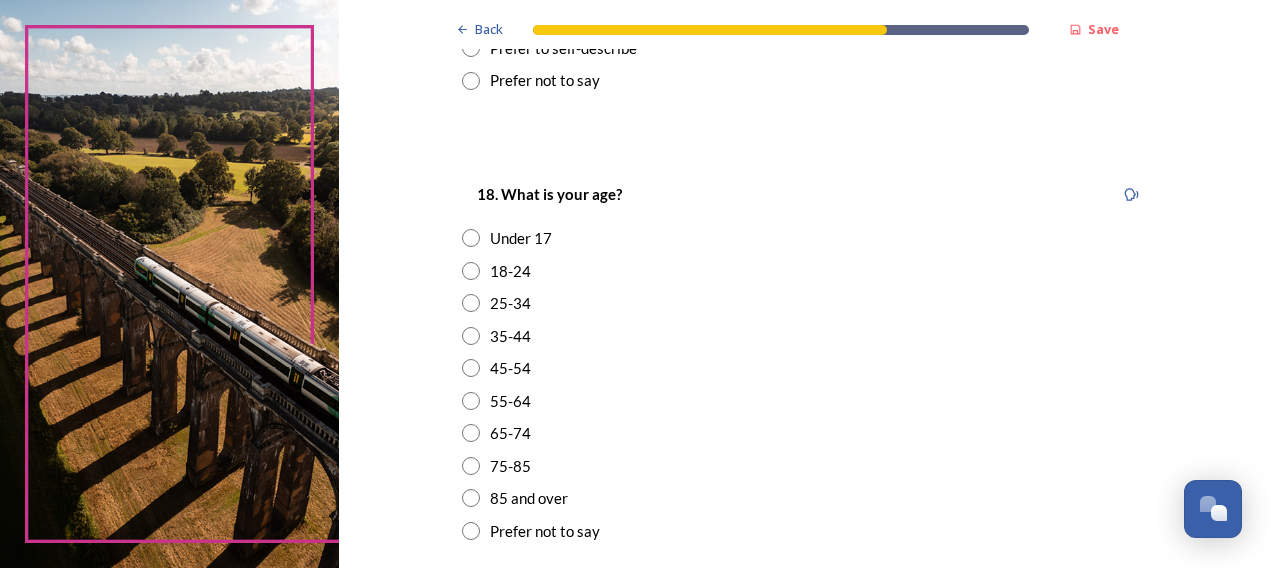click at bounding box center [471, 336] 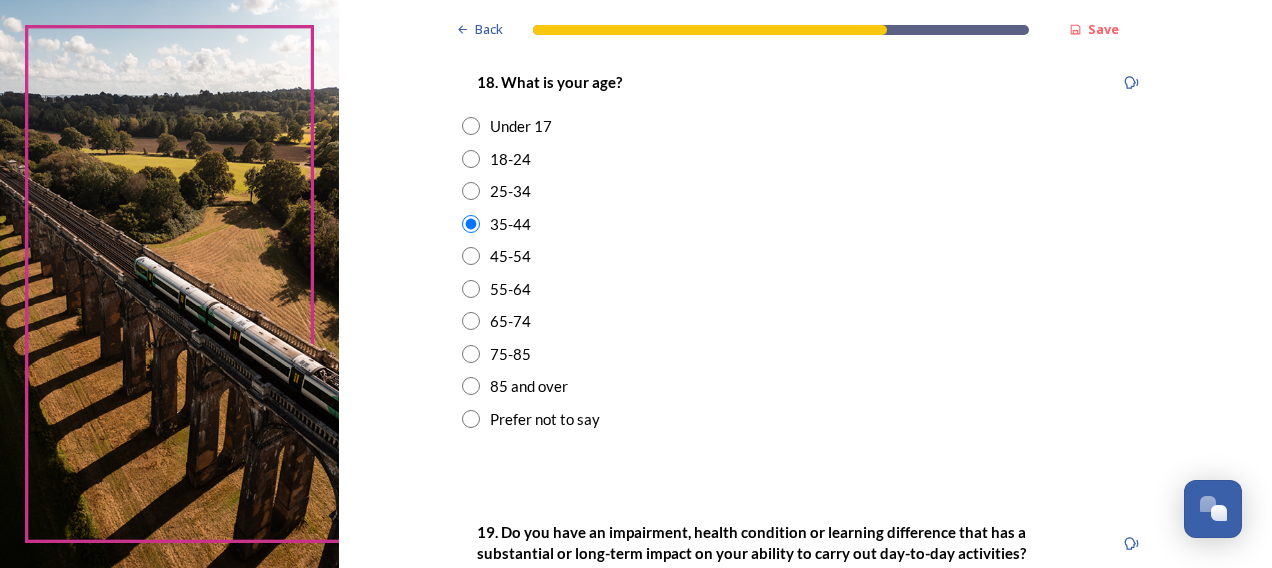 scroll, scrollTop: 800, scrollLeft: 0, axis: vertical 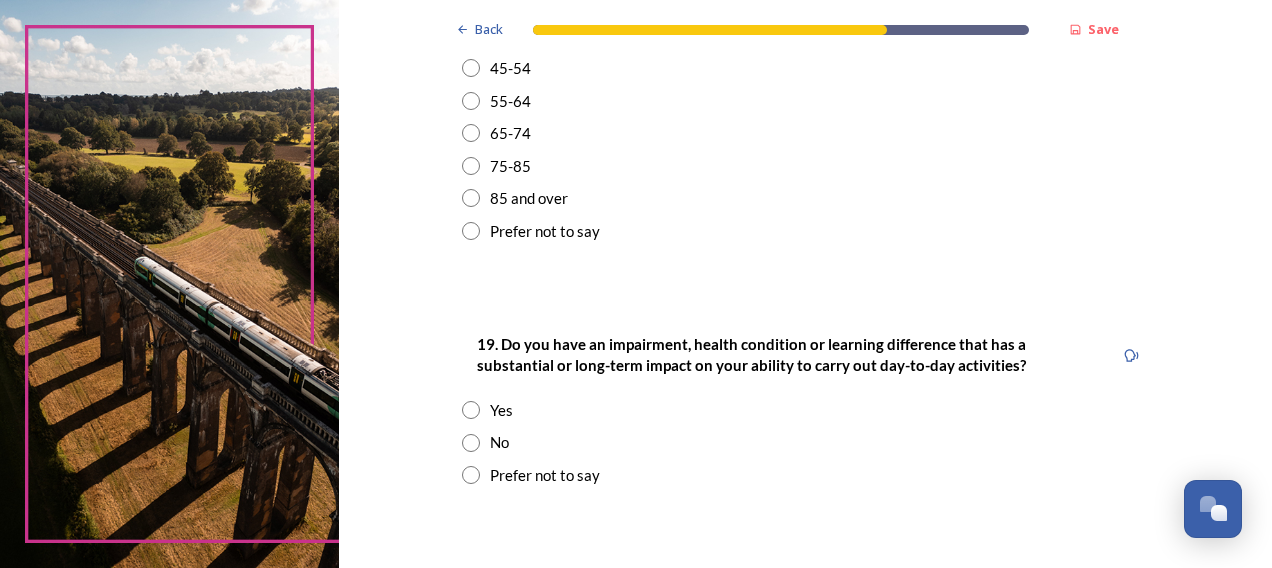 click on "No" at bounding box center [499, 442] 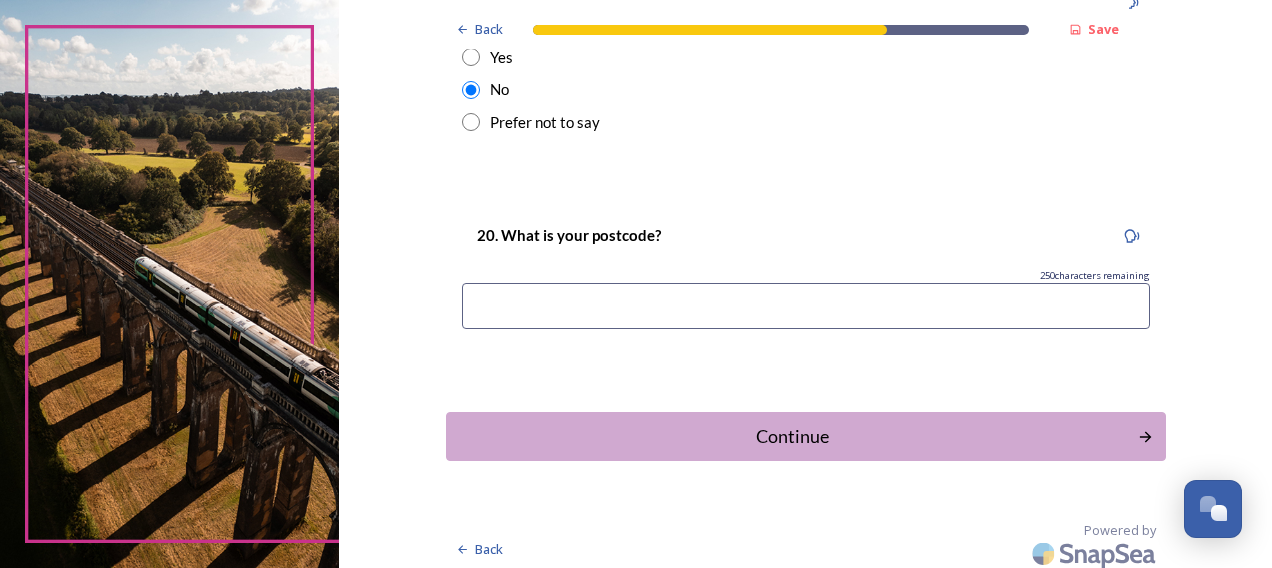 scroll, scrollTop: 1160, scrollLeft: 0, axis: vertical 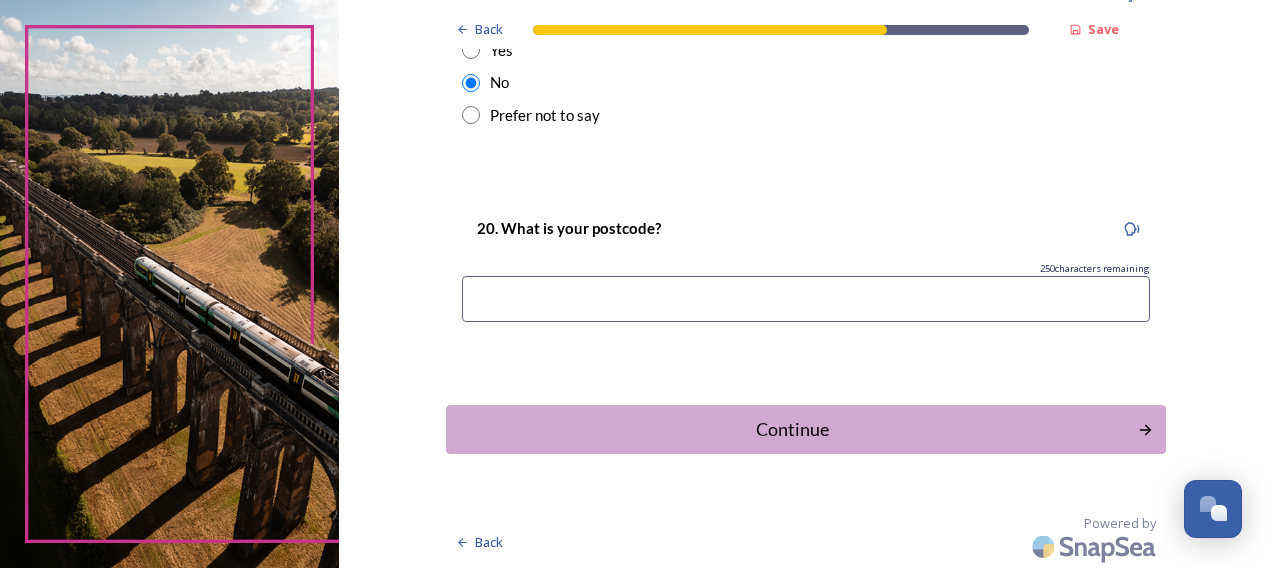 click at bounding box center (806, 299) 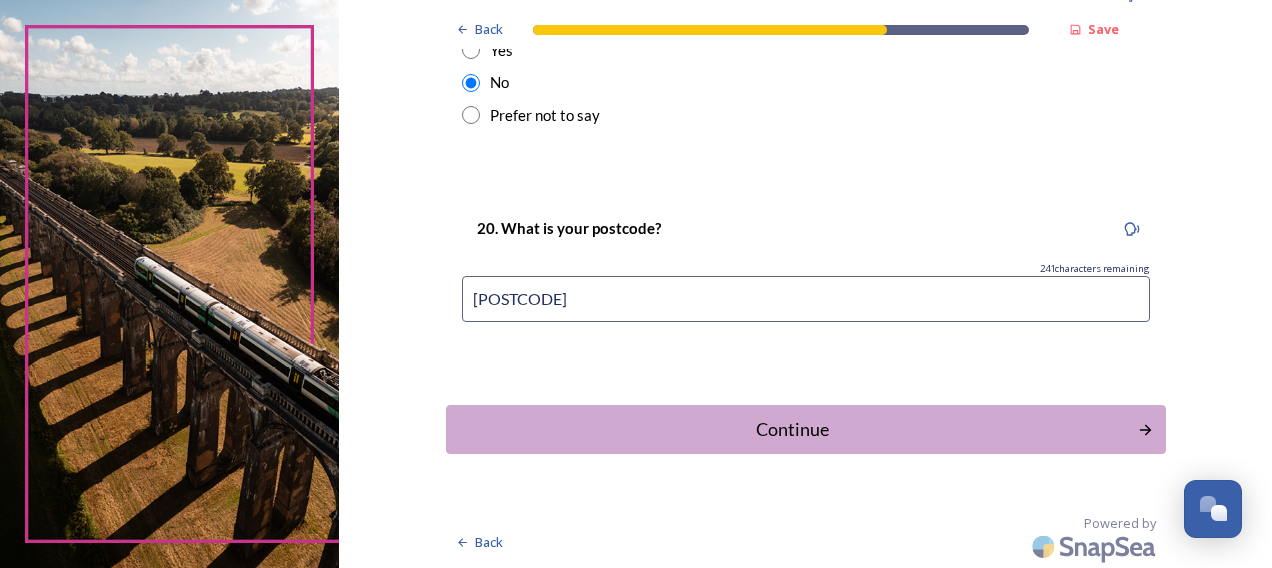 click on "[POSTCODE]" at bounding box center (806, 299) 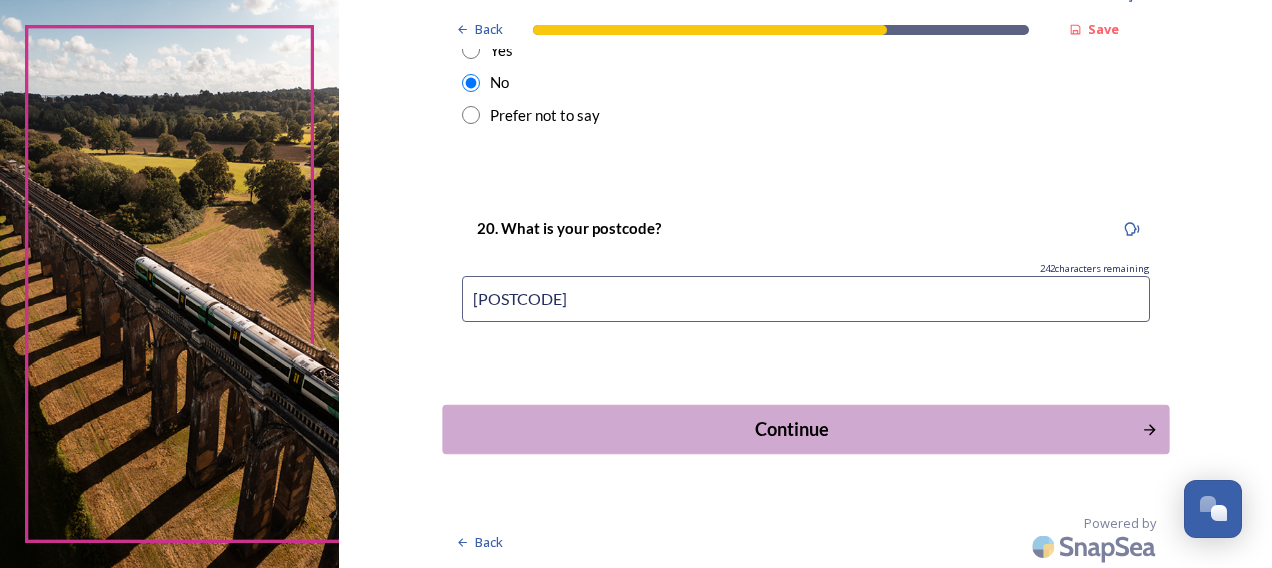 type on "[POSTCODE]" 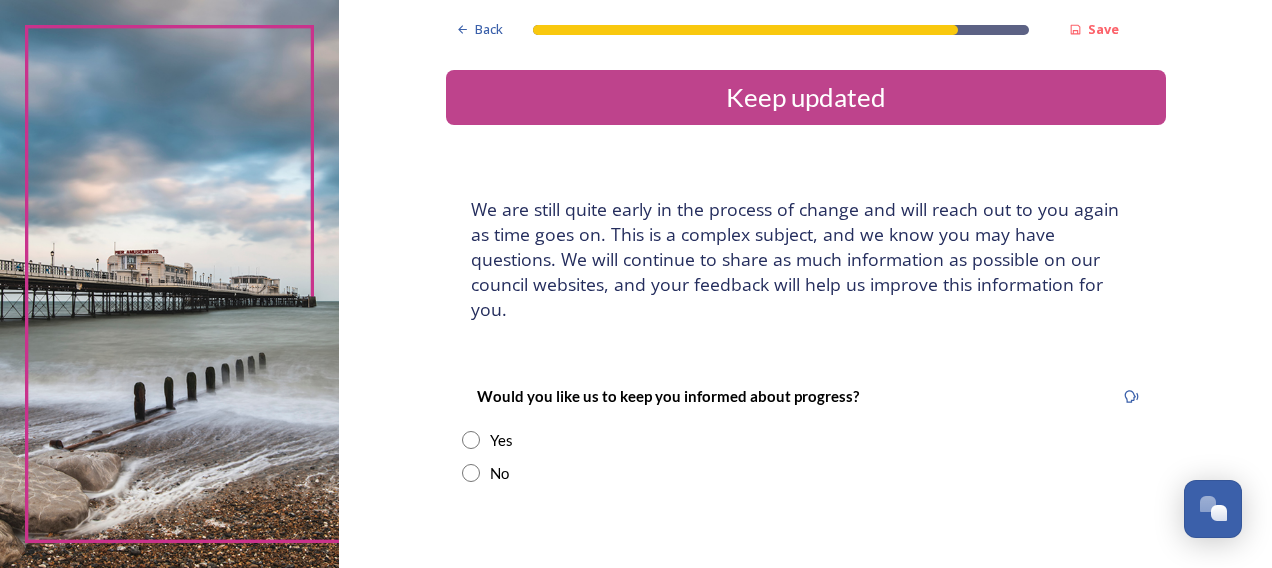 click at bounding box center [471, 473] 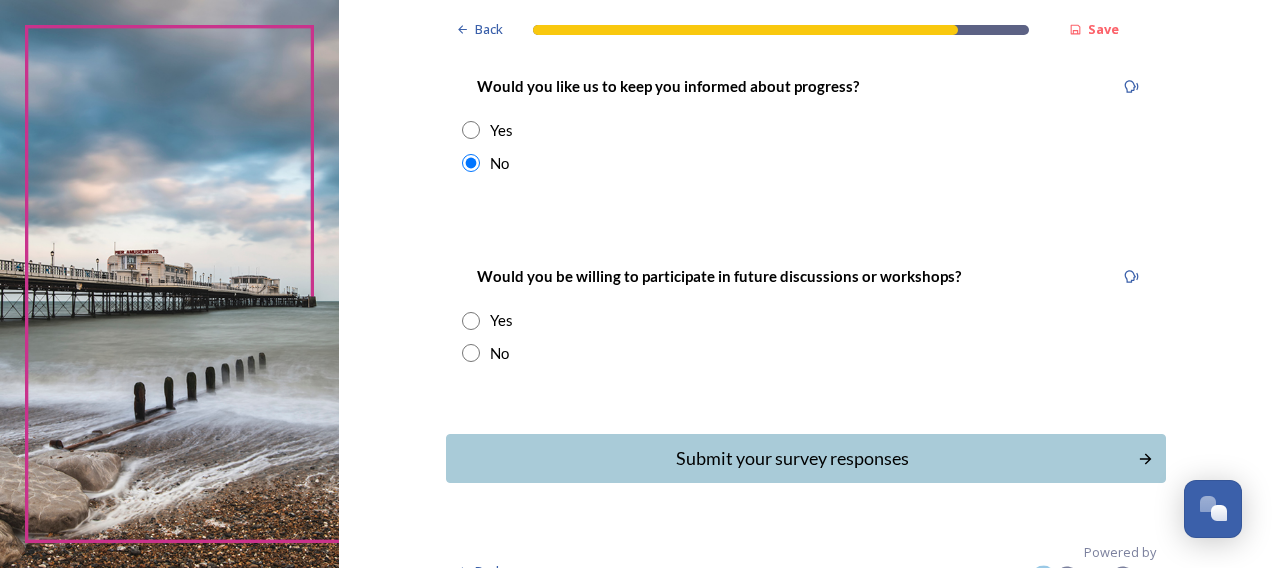 scroll, scrollTop: 316, scrollLeft: 0, axis: vertical 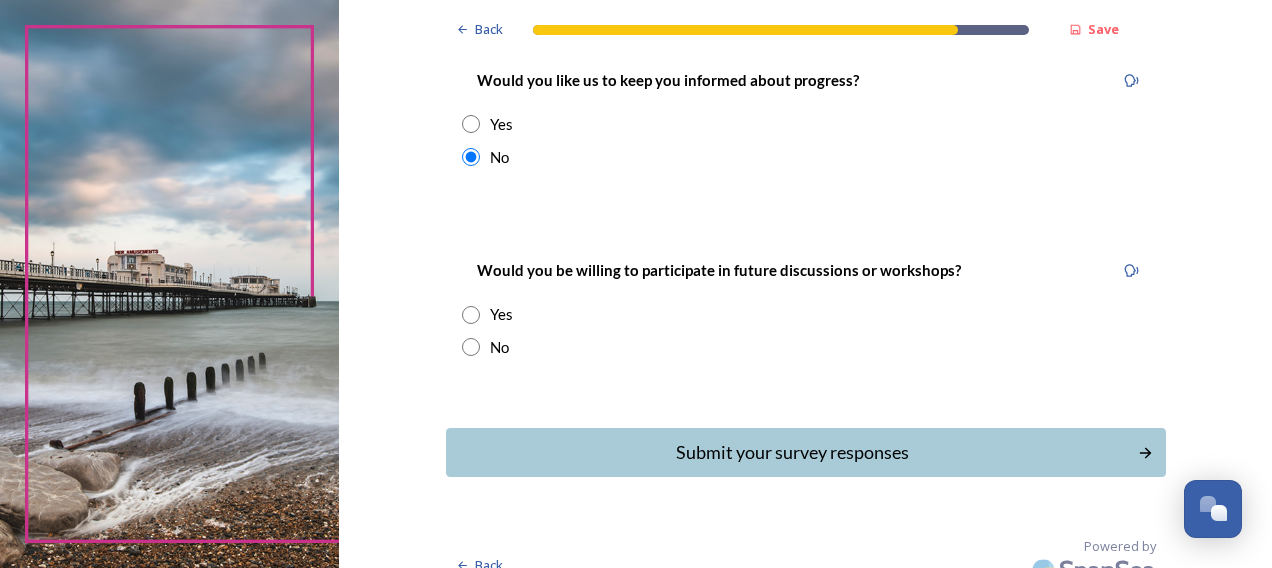 click at bounding box center [471, 347] 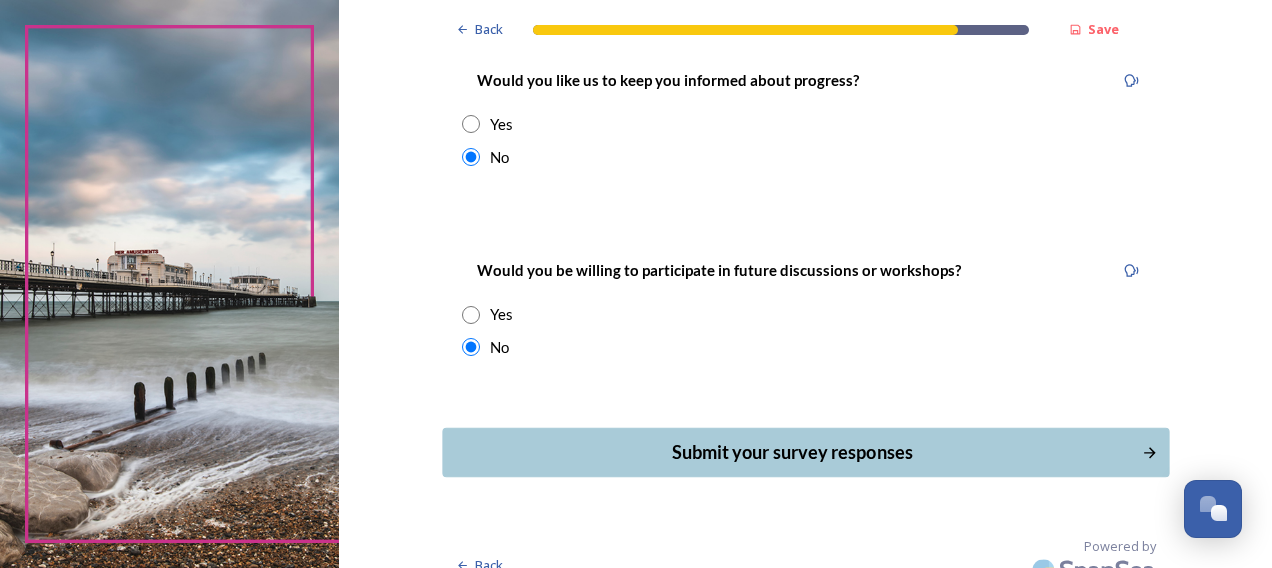 click on "Submit your survey responses" at bounding box center (791, 452) 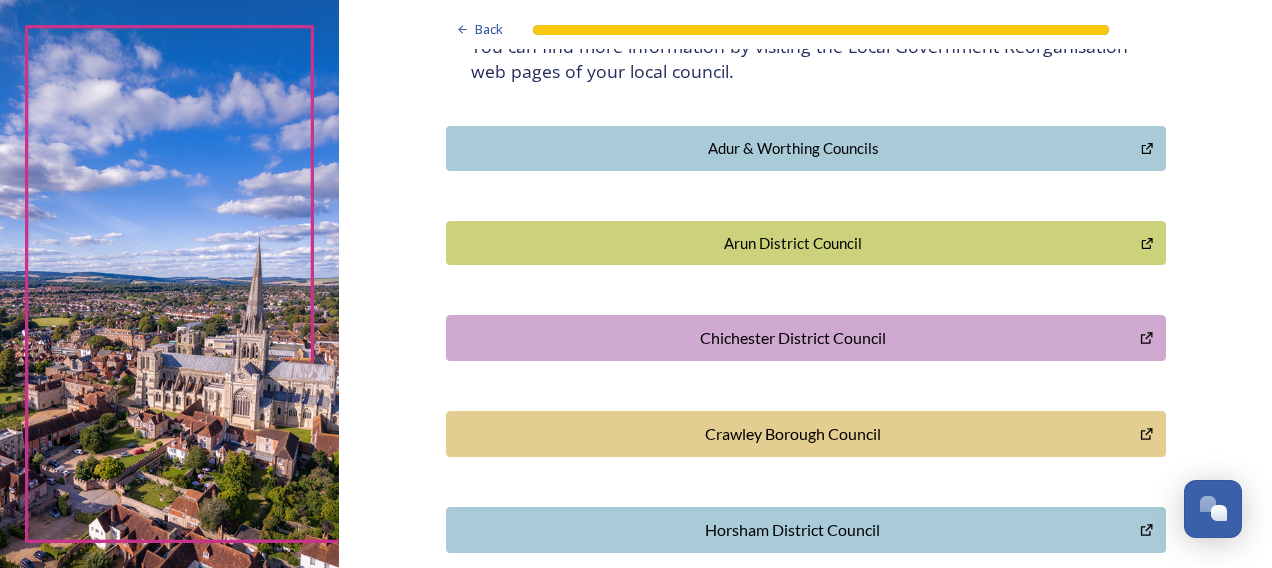 scroll, scrollTop: 300, scrollLeft: 0, axis: vertical 